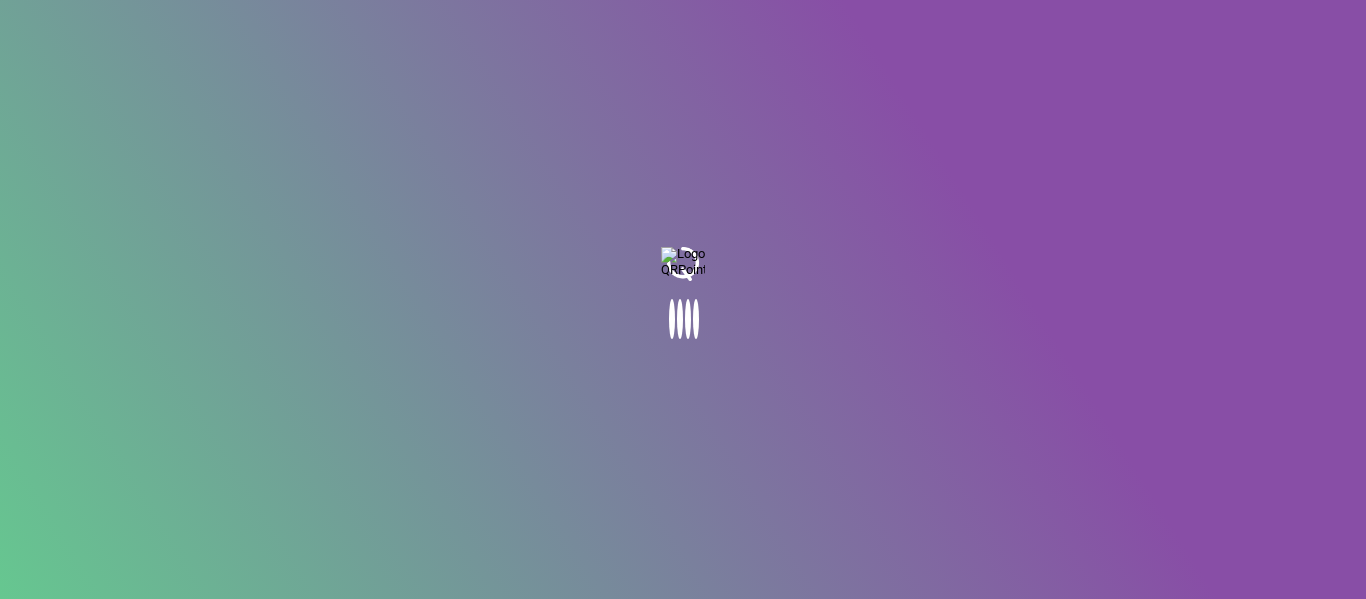scroll, scrollTop: 0, scrollLeft: 0, axis: both 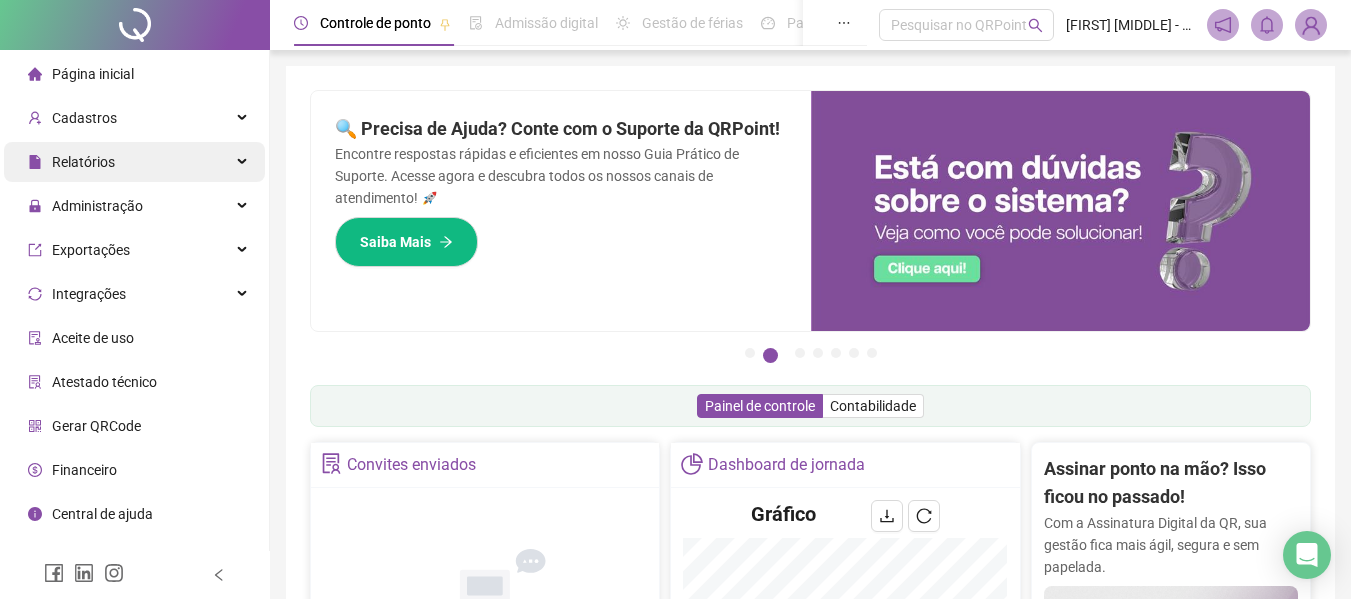 click on "Relatórios" at bounding box center [134, 162] 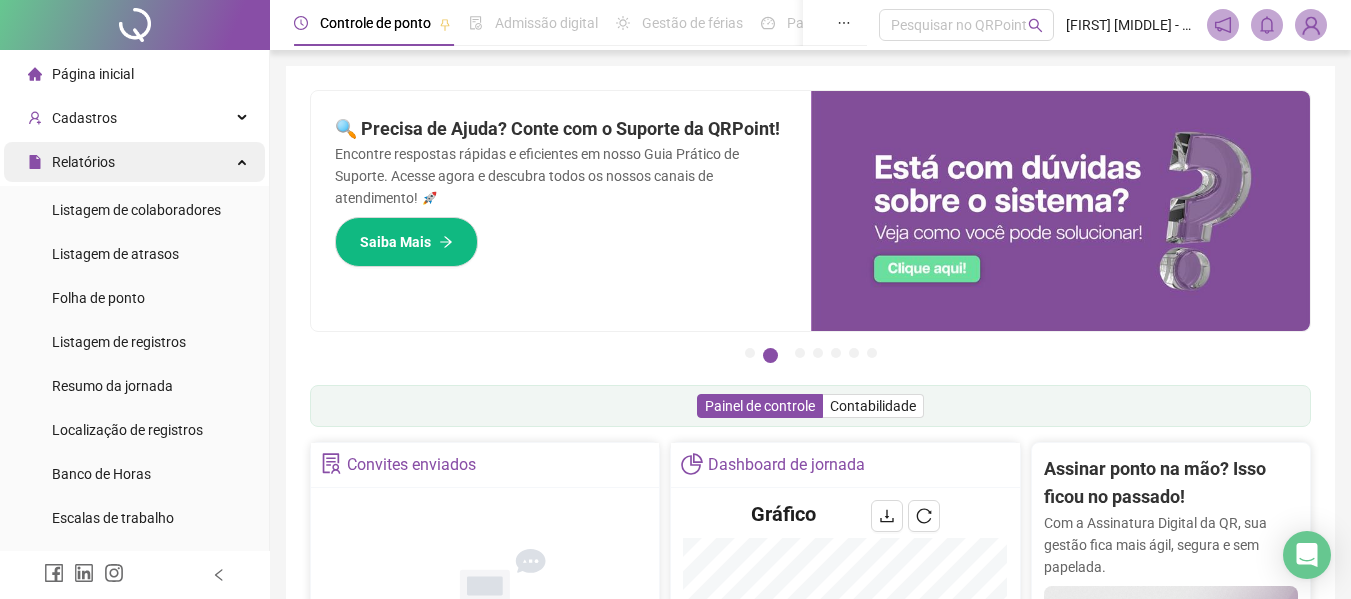 click on "Relatórios" at bounding box center (134, 162) 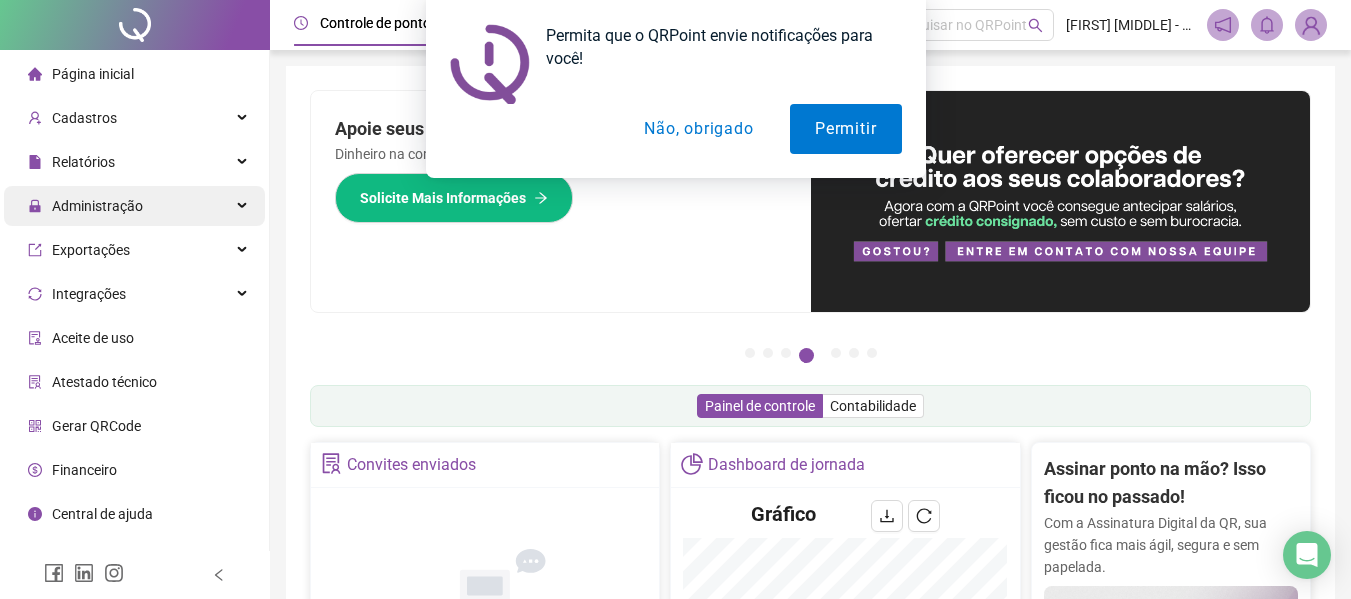 click on "Administração" at bounding box center [134, 206] 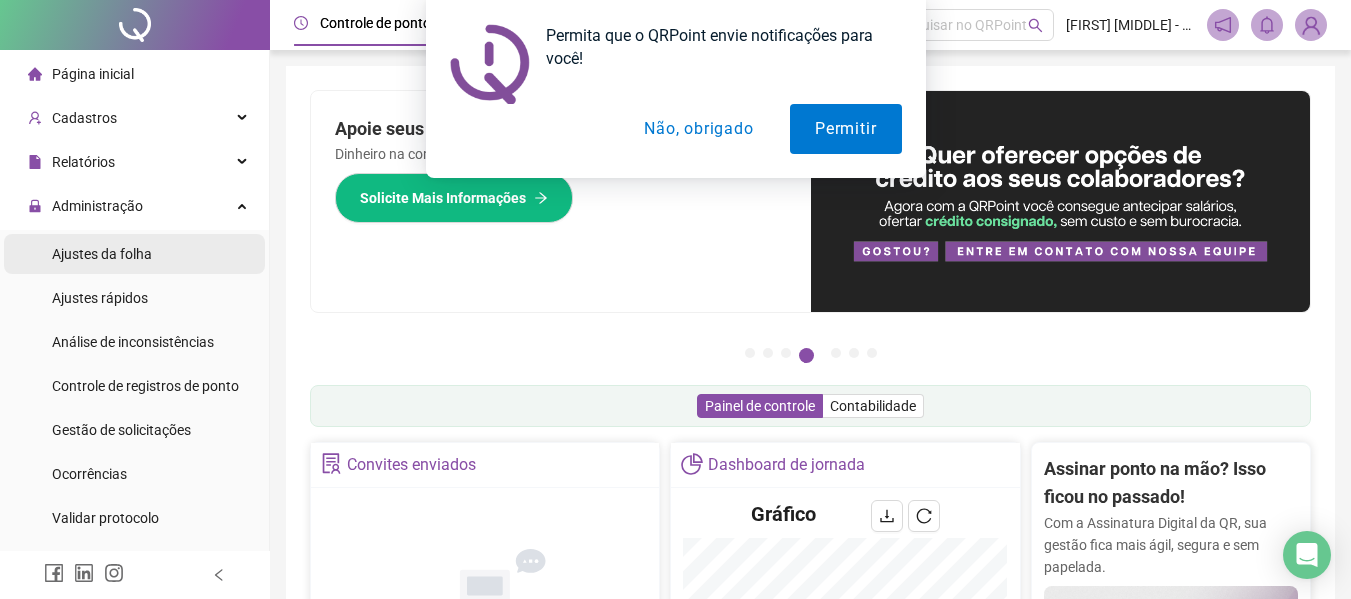 click on "Ajustes da folha" at bounding box center (102, 254) 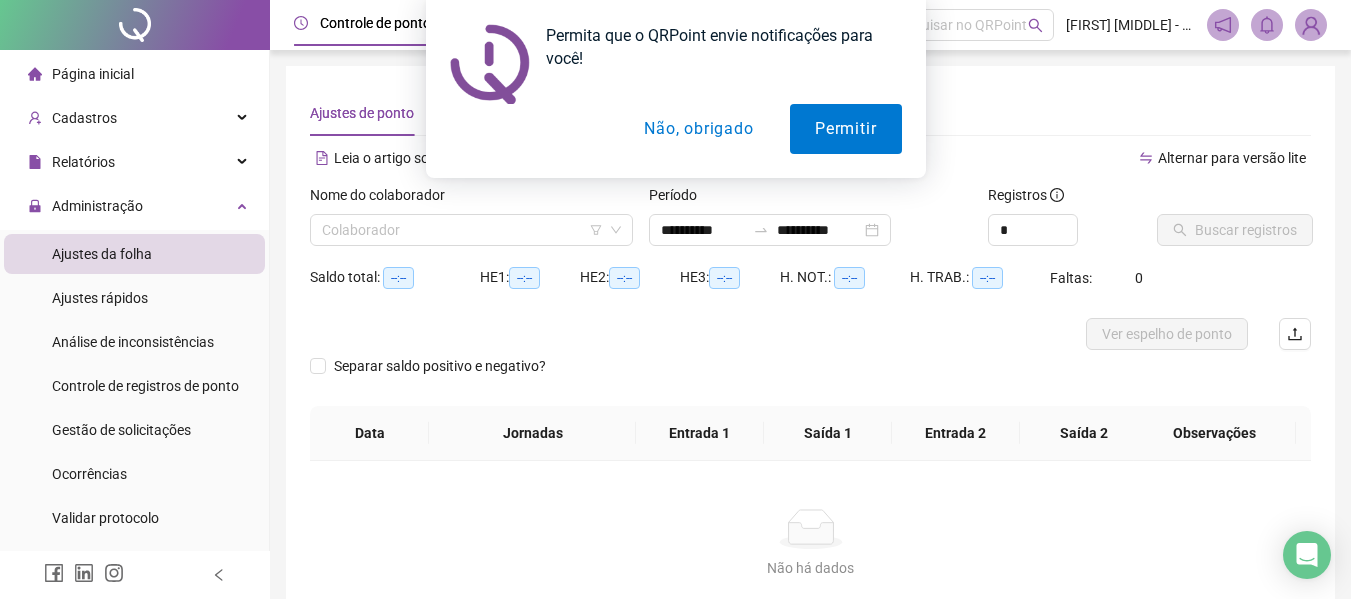 click on "Não, obrigado" at bounding box center [698, 129] 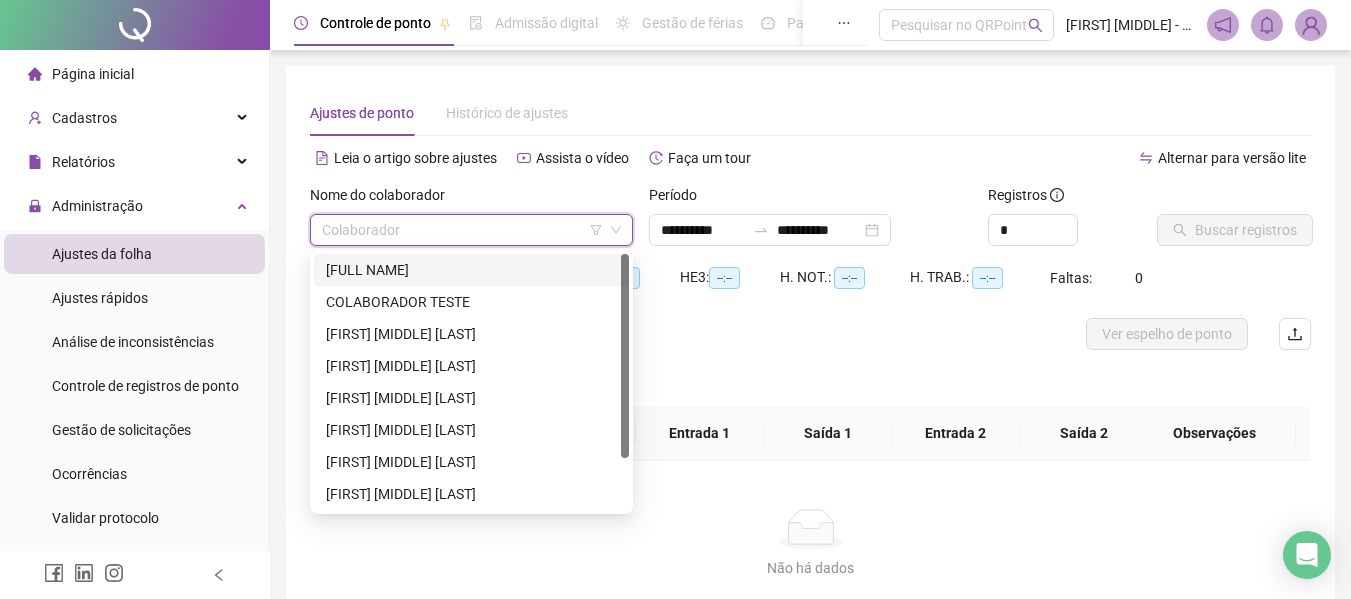click at bounding box center (465, 230) 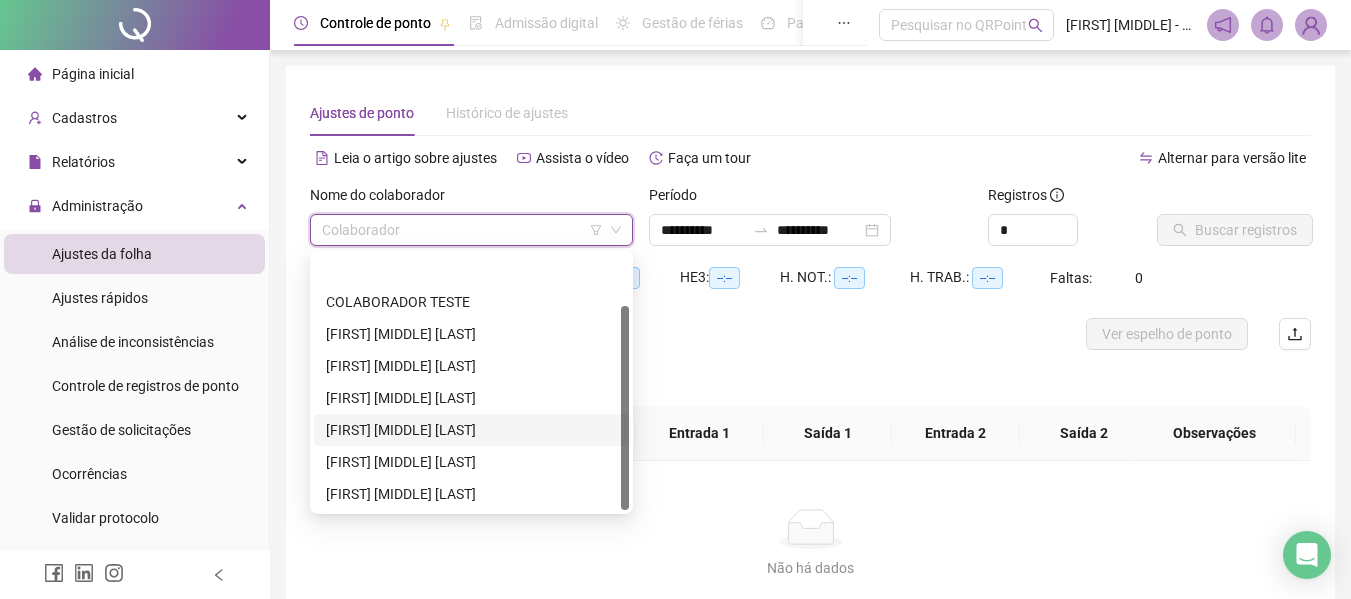 scroll, scrollTop: 64, scrollLeft: 0, axis: vertical 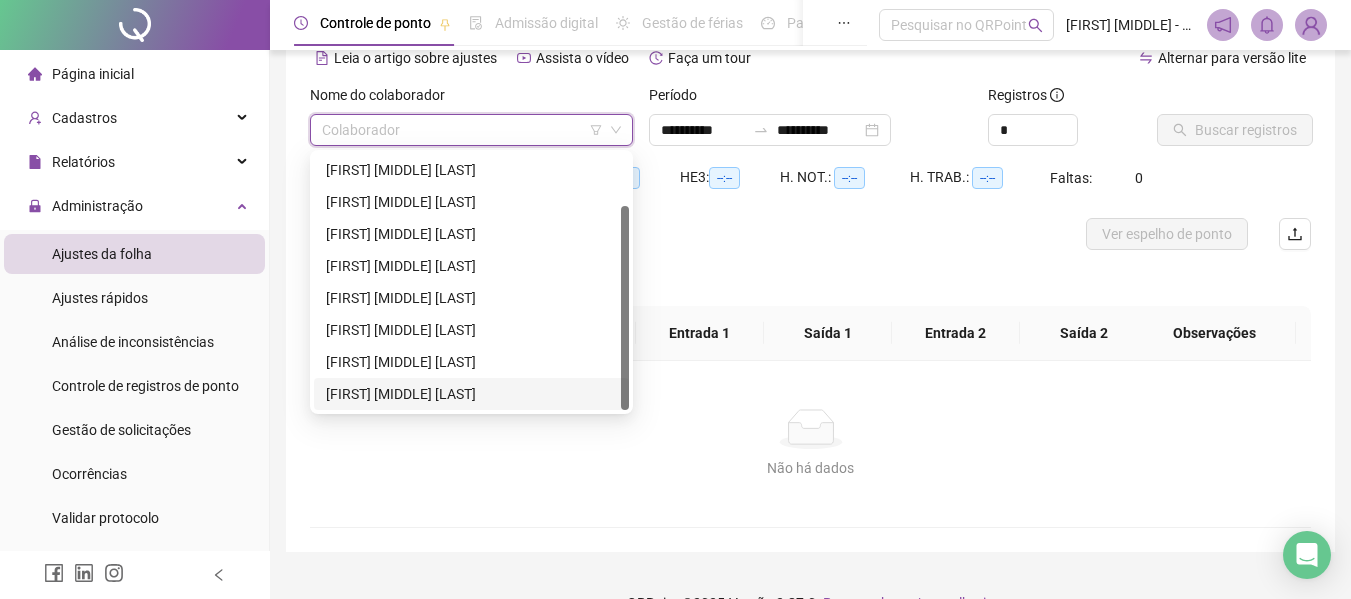 click on "[FIRST] [MIDDLE] [LAST]" at bounding box center (471, 394) 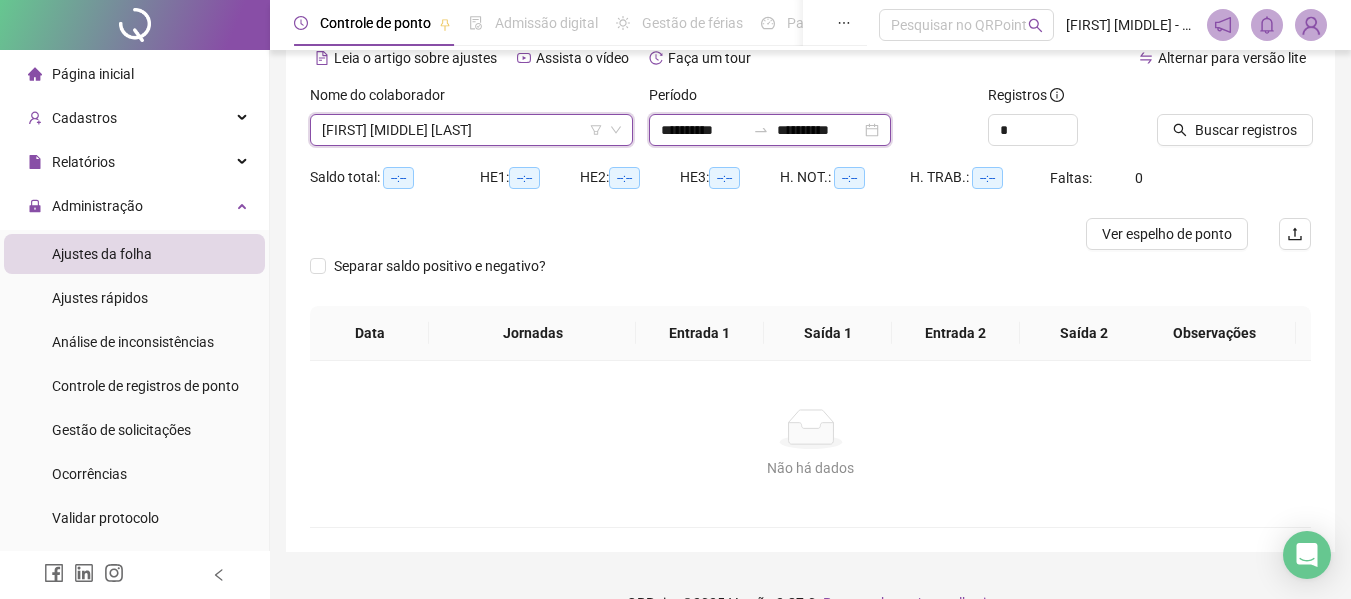 click on "**********" at bounding box center [703, 130] 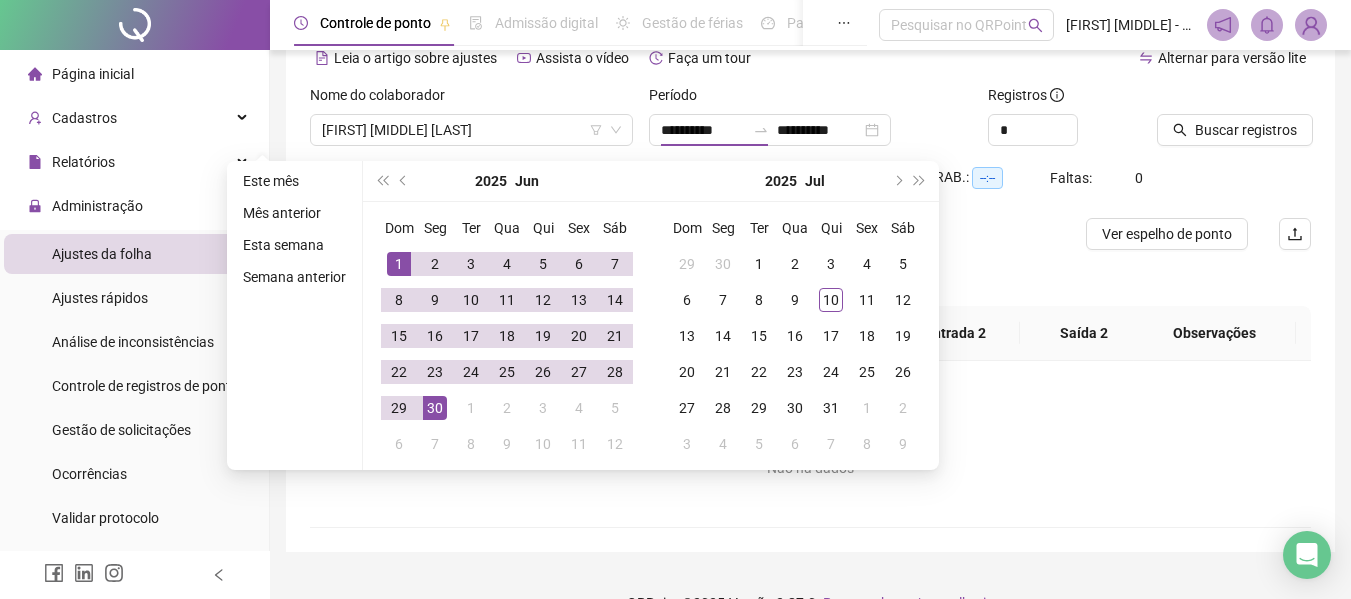 click on "Período" at bounding box center [810, 99] 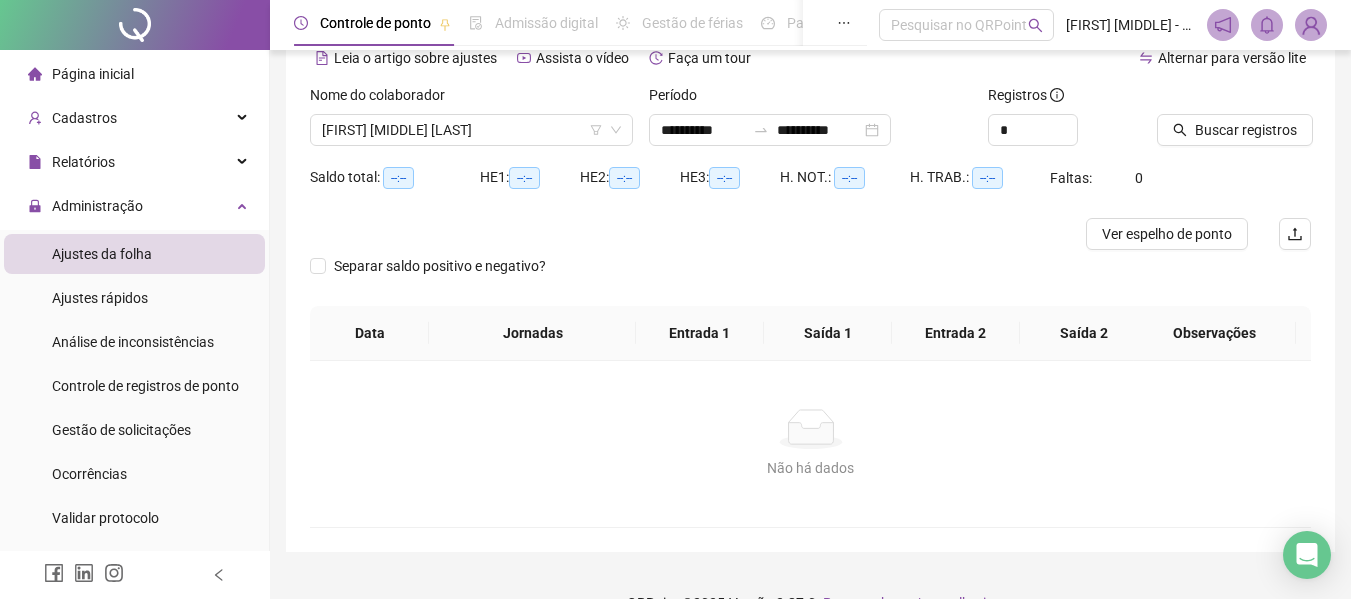 scroll, scrollTop: 0, scrollLeft: 0, axis: both 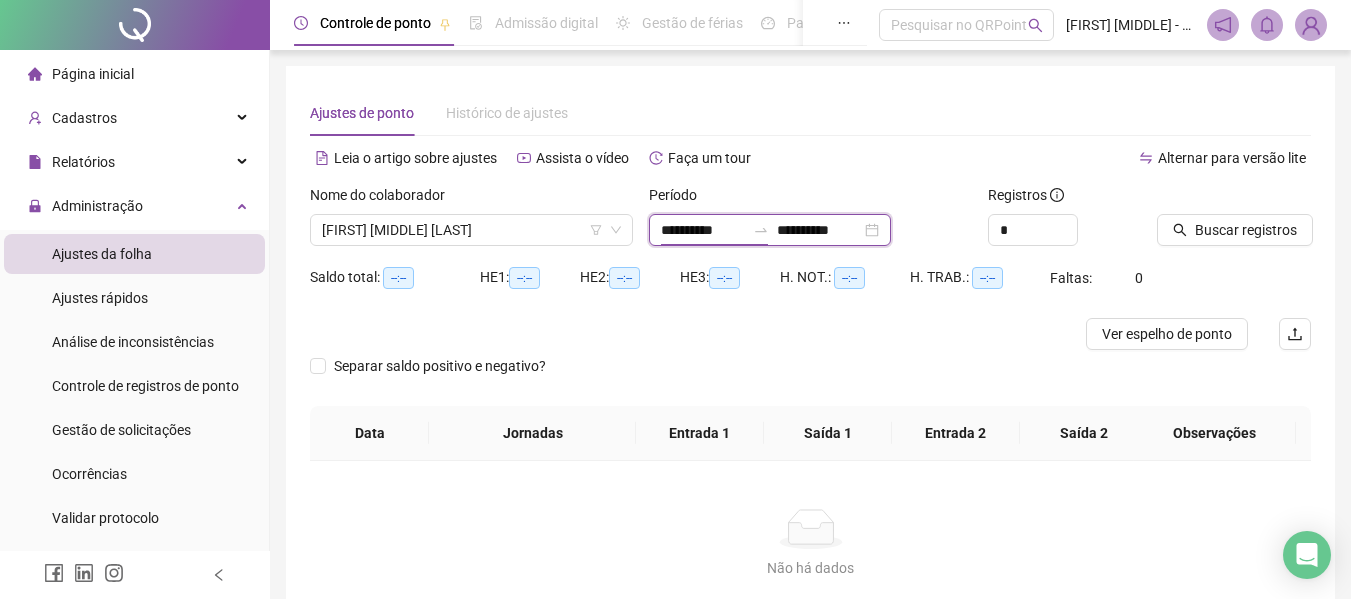 click on "**********" at bounding box center (703, 230) 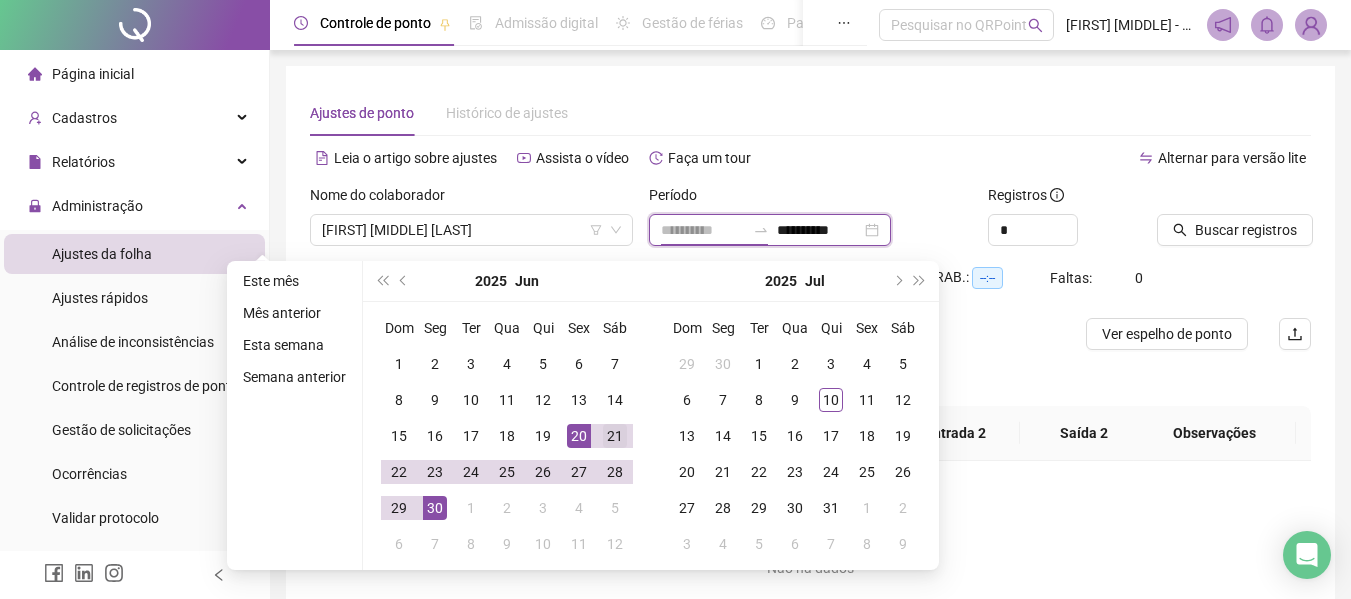type on "**********" 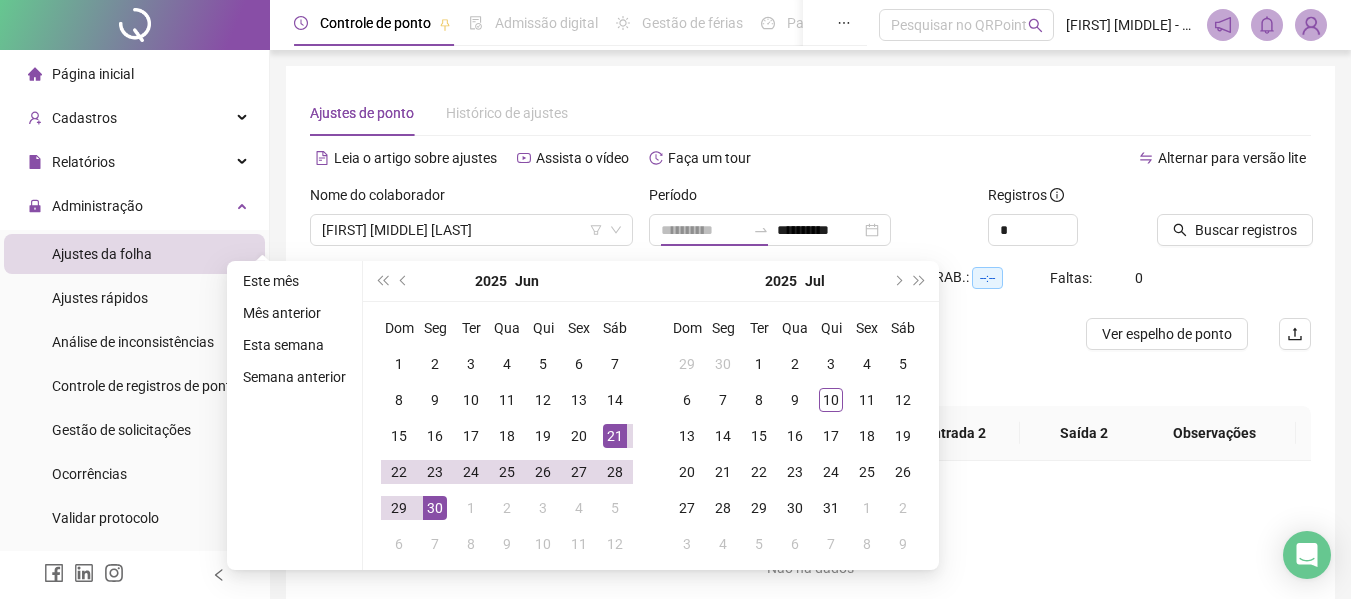 click on "21" at bounding box center (615, 436) 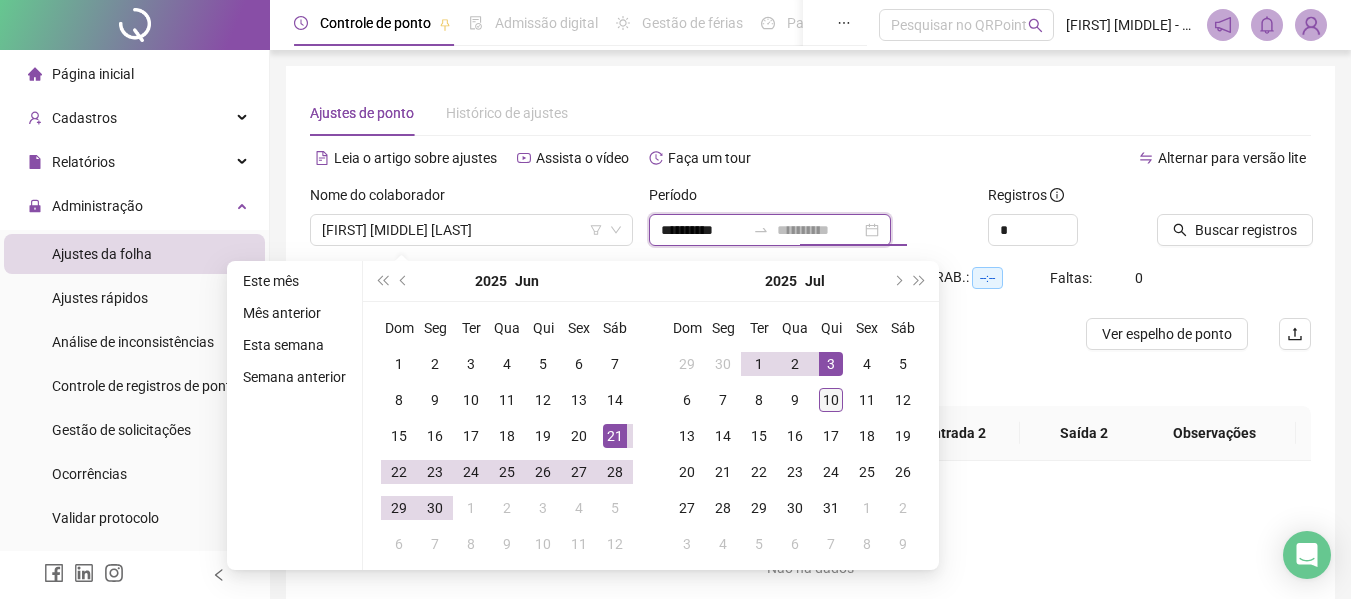 type on "**********" 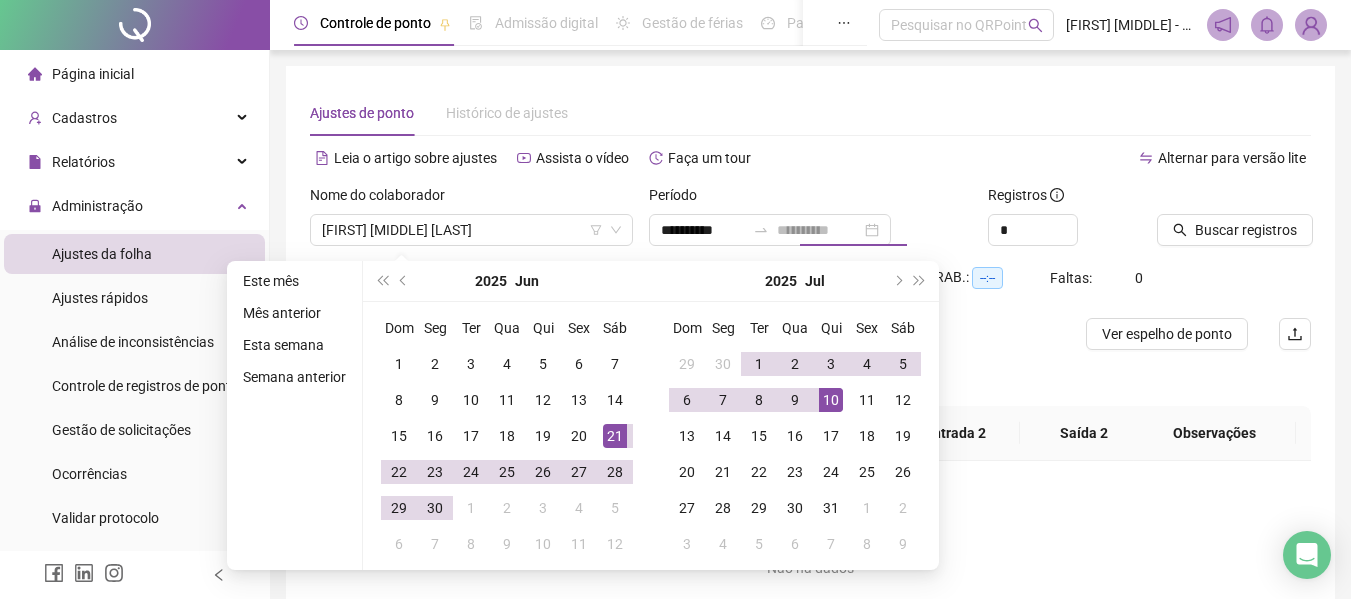 click on "10" at bounding box center (831, 400) 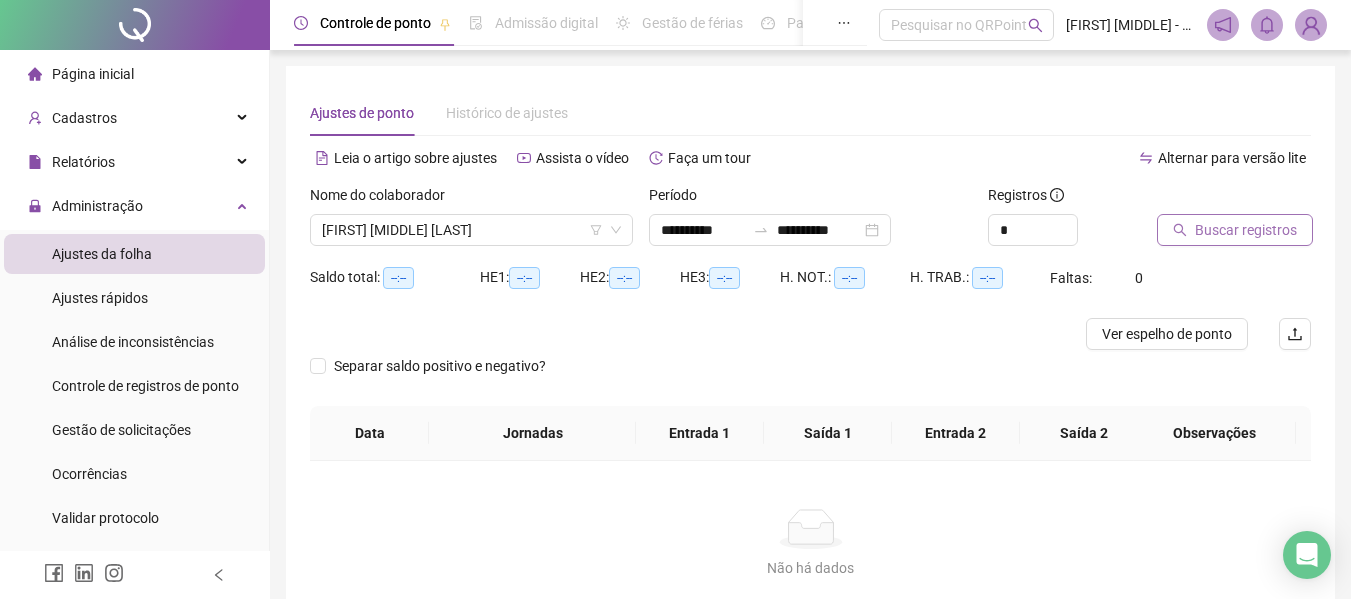 click on "Buscar registros" at bounding box center [1246, 230] 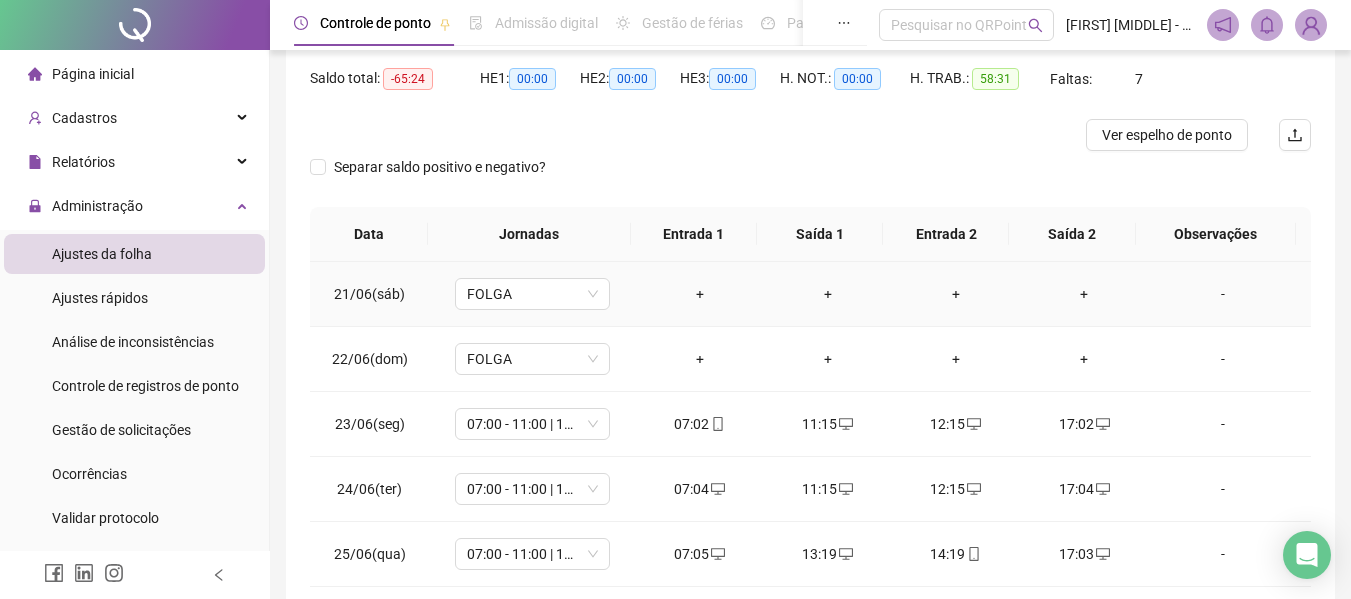 scroll, scrollTop: 200, scrollLeft: 0, axis: vertical 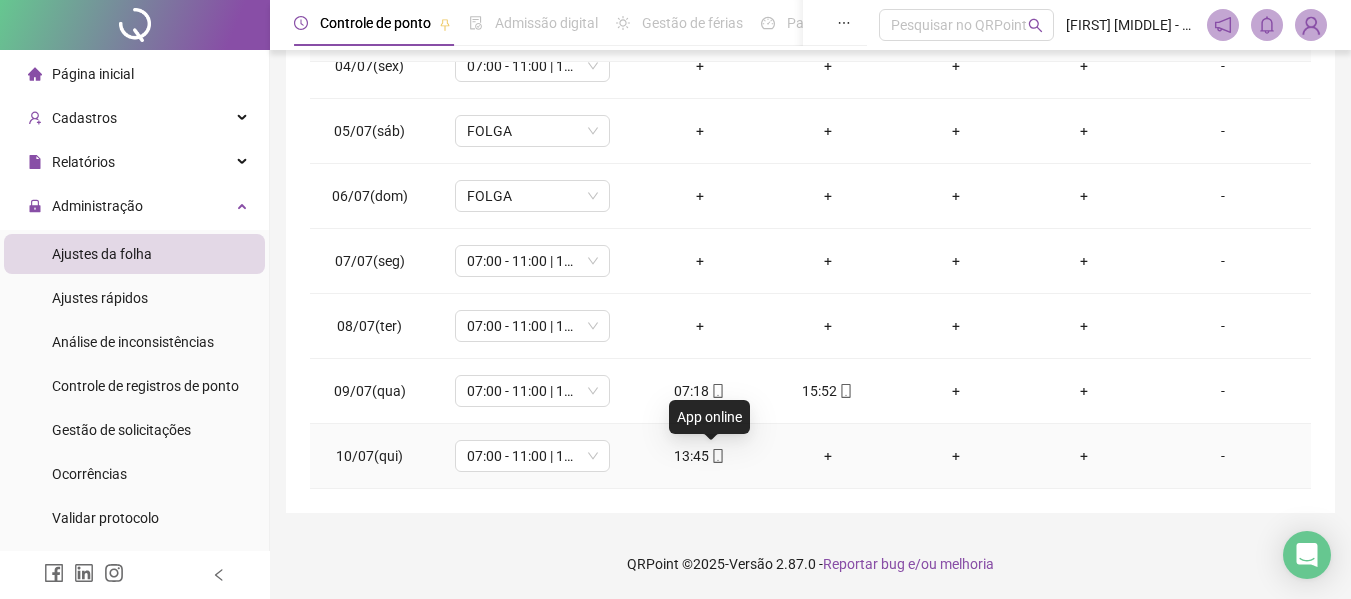 click at bounding box center [717, 456] 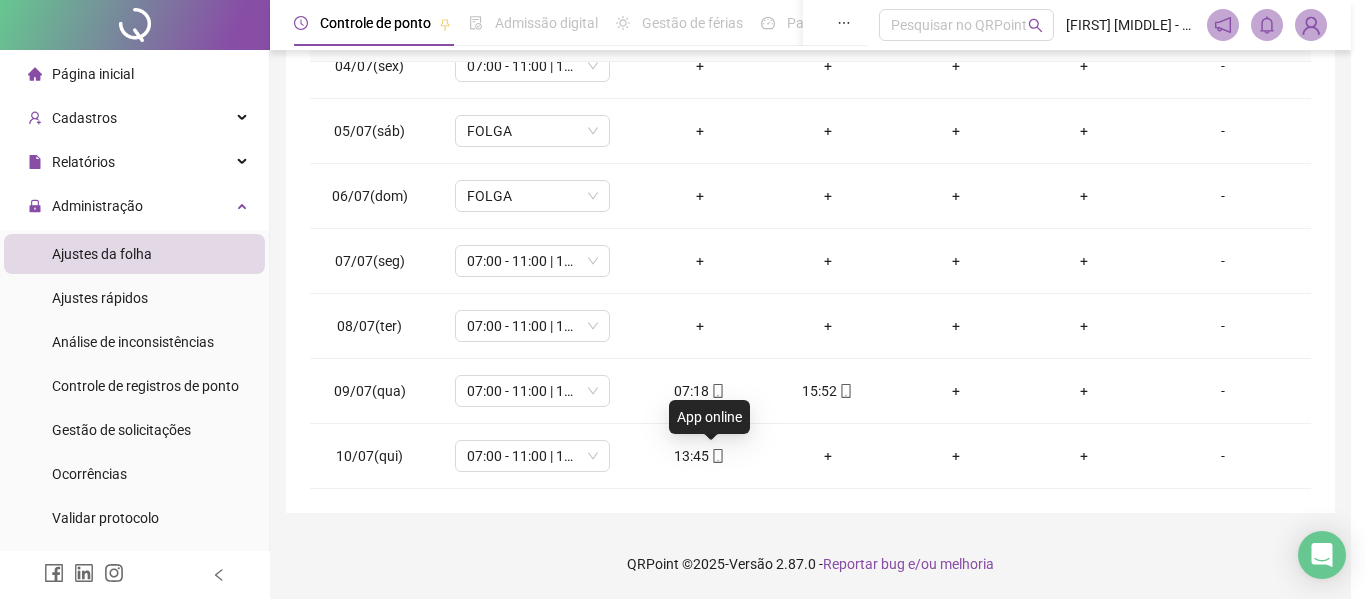 type on "**********" 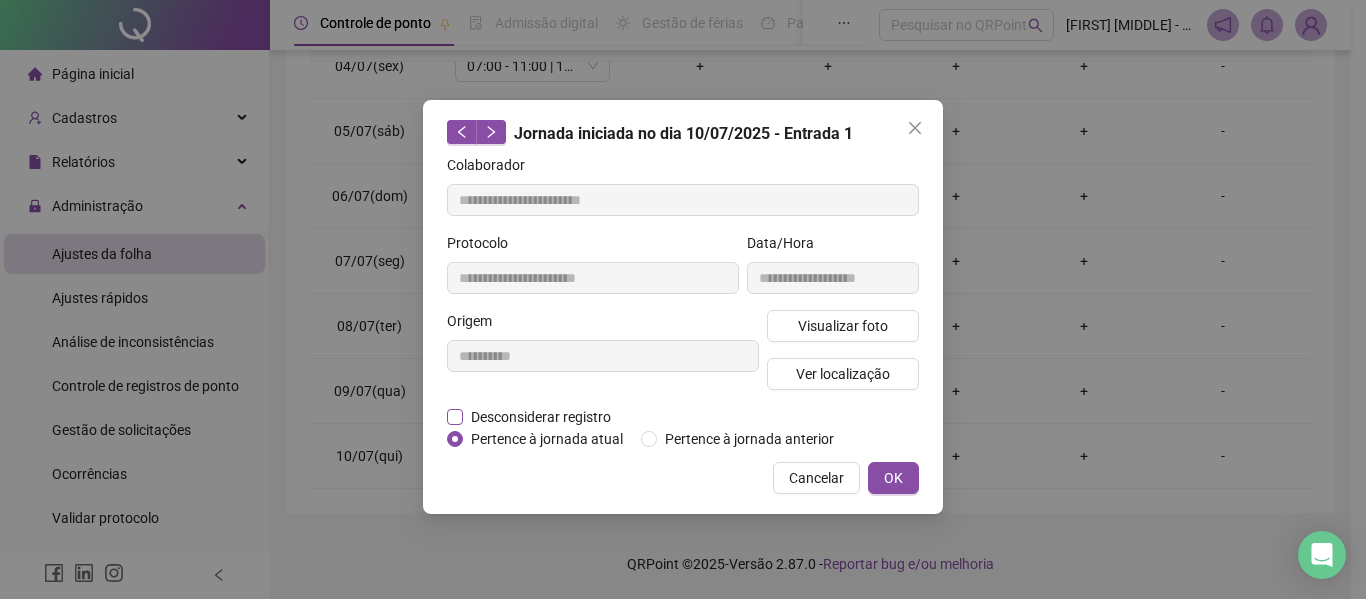 click on "Desconsiderar registro" at bounding box center [541, 417] 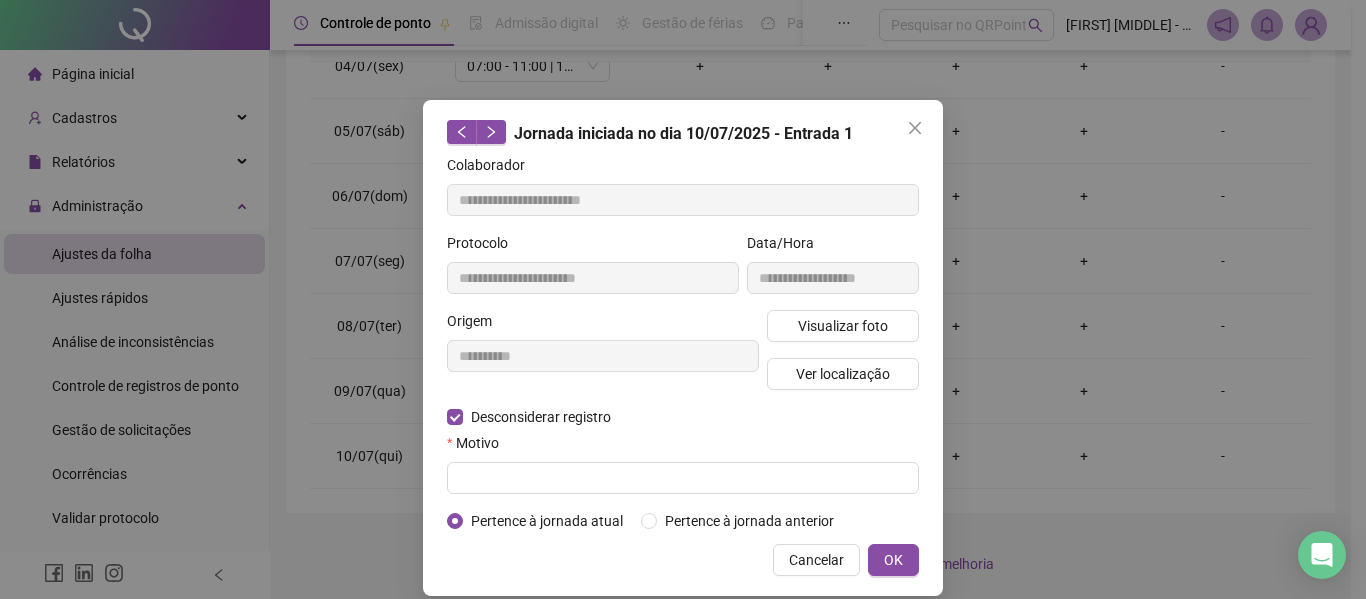 click on "**********" at bounding box center (833, 271) 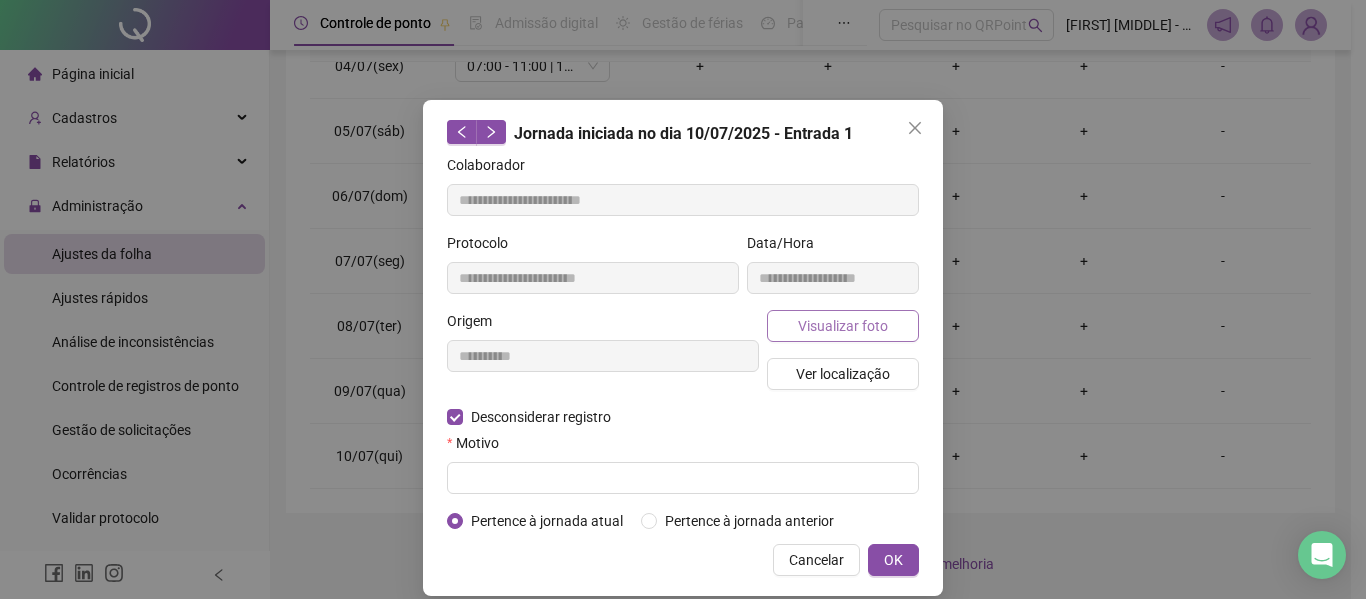 click on "Visualizar foto" at bounding box center (843, 326) 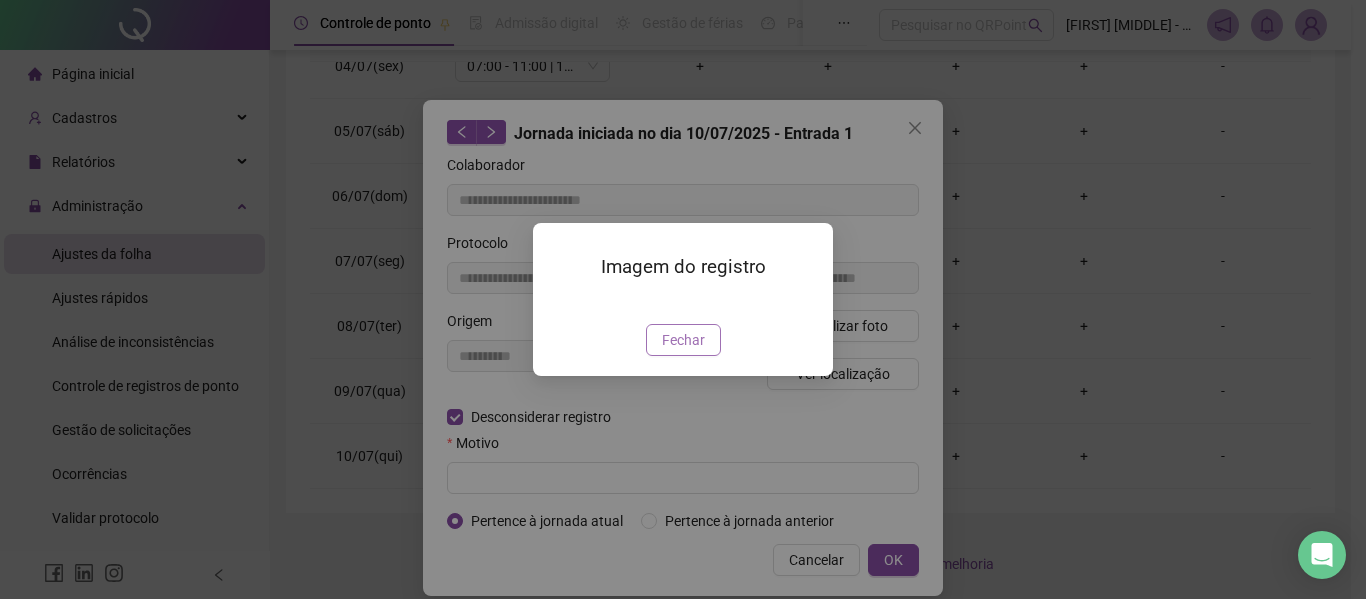 click on "Fechar" at bounding box center [683, 340] 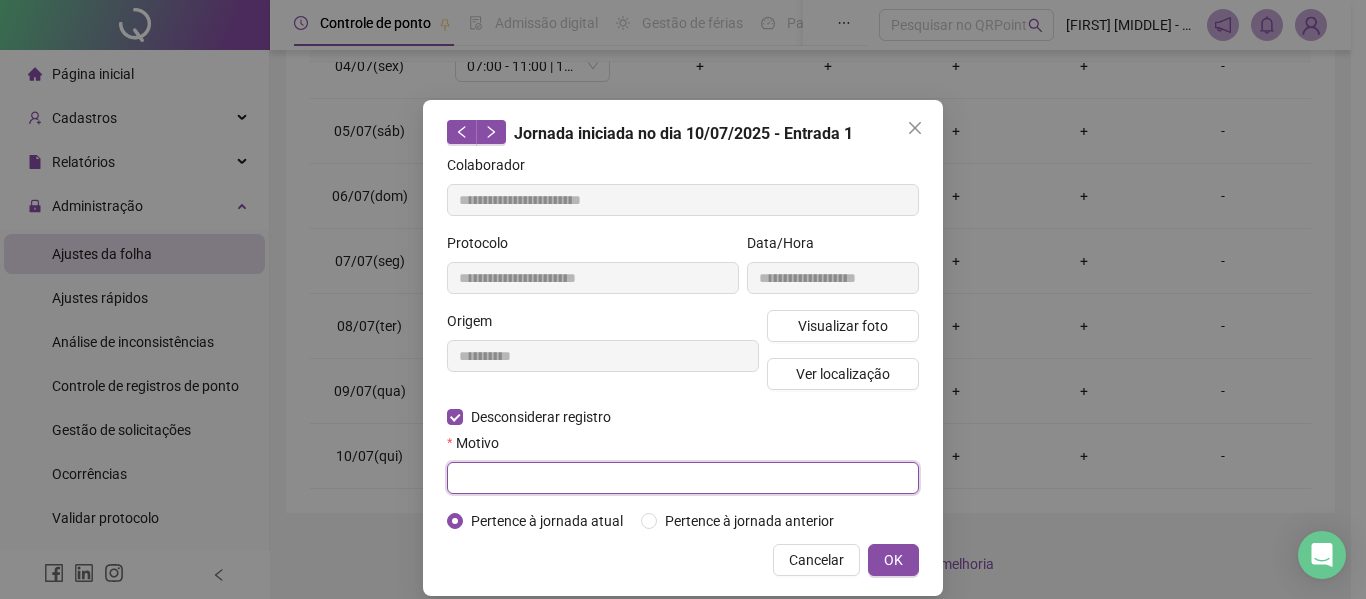 drag, startPoint x: 511, startPoint y: 476, endPoint x: 527, endPoint y: 465, distance: 19.416489 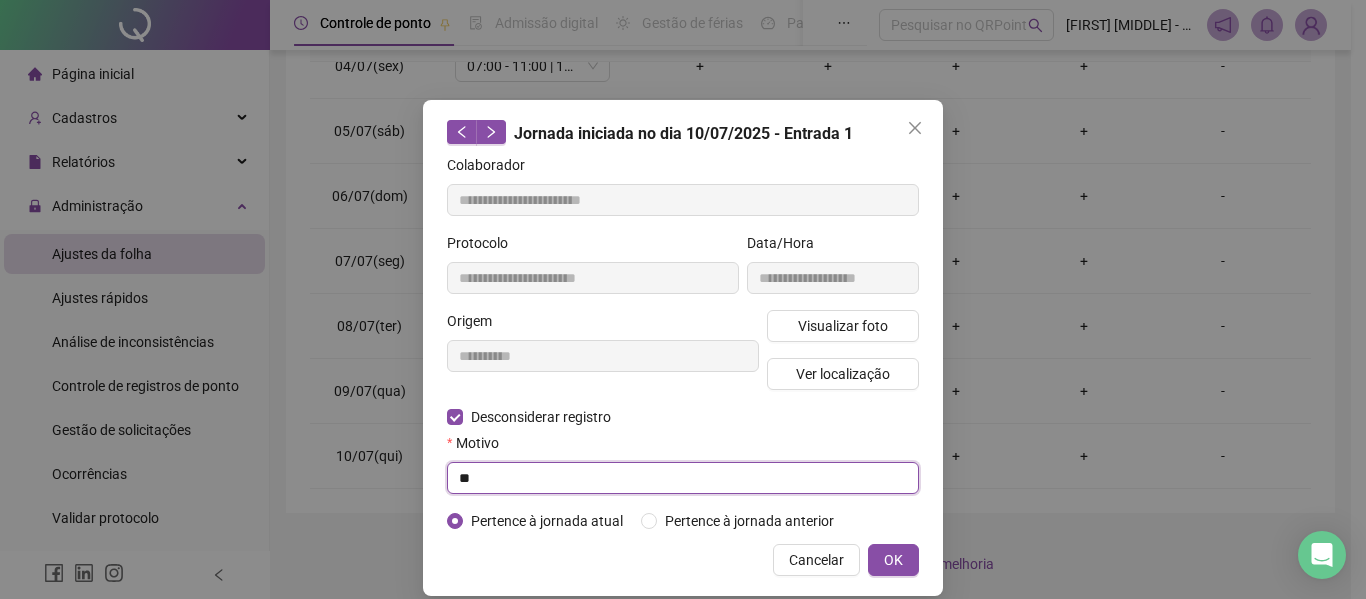 type on "*" 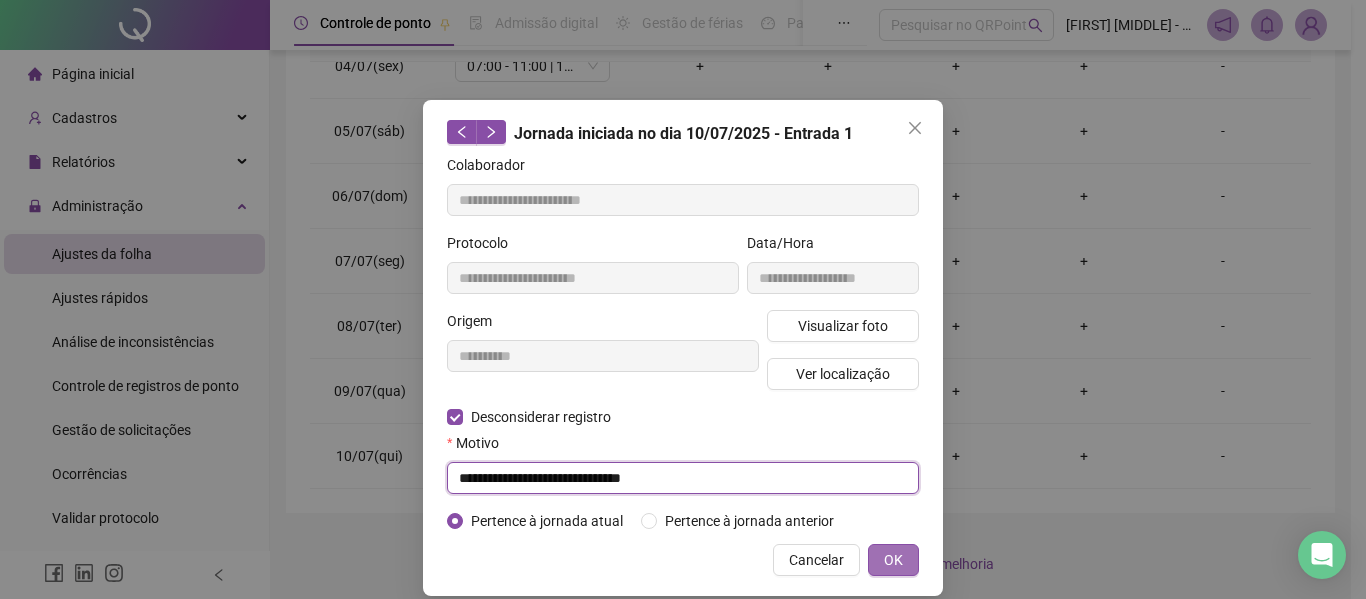 type on "**********" 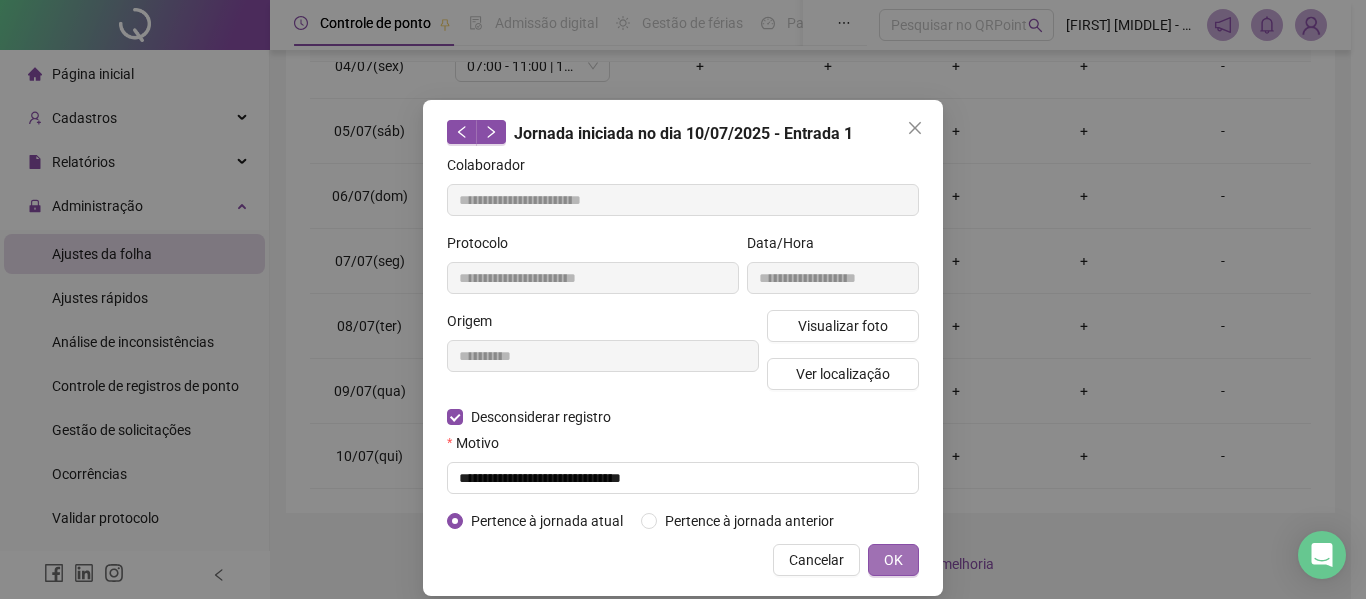 click on "OK" at bounding box center (893, 560) 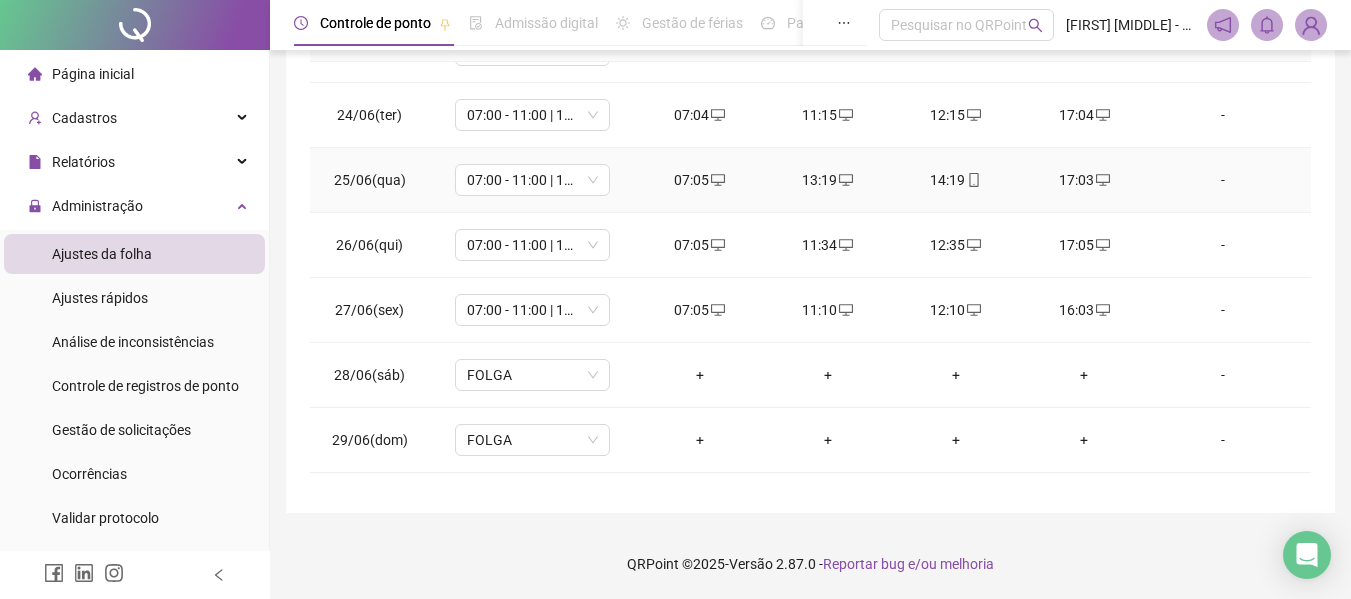 scroll, scrollTop: 173, scrollLeft: 0, axis: vertical 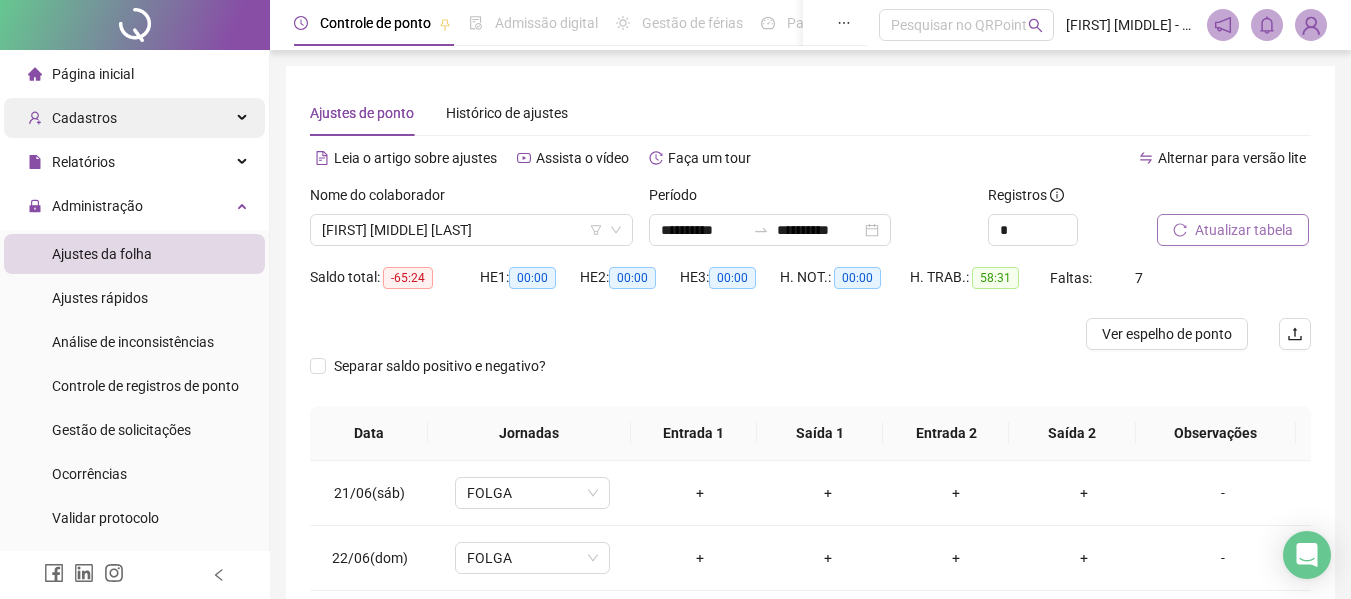click on "Cadastros" at bounding box center [134, 118] 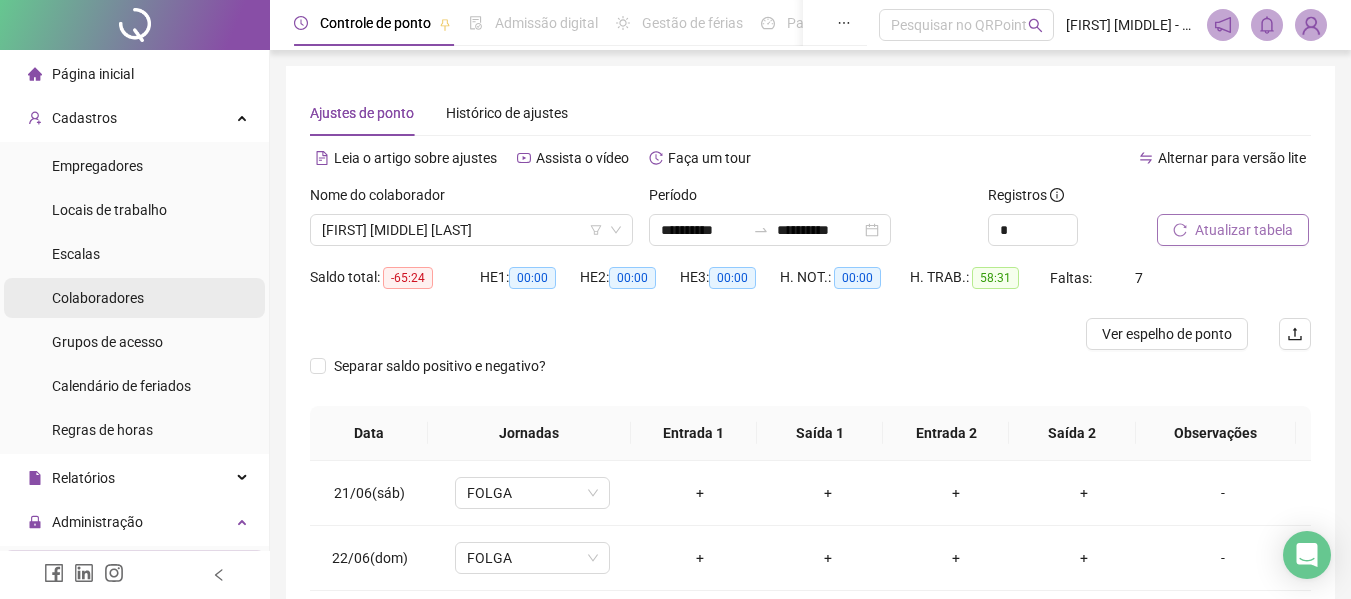 click on "Colaboradores" at bounding box center (98, 298) 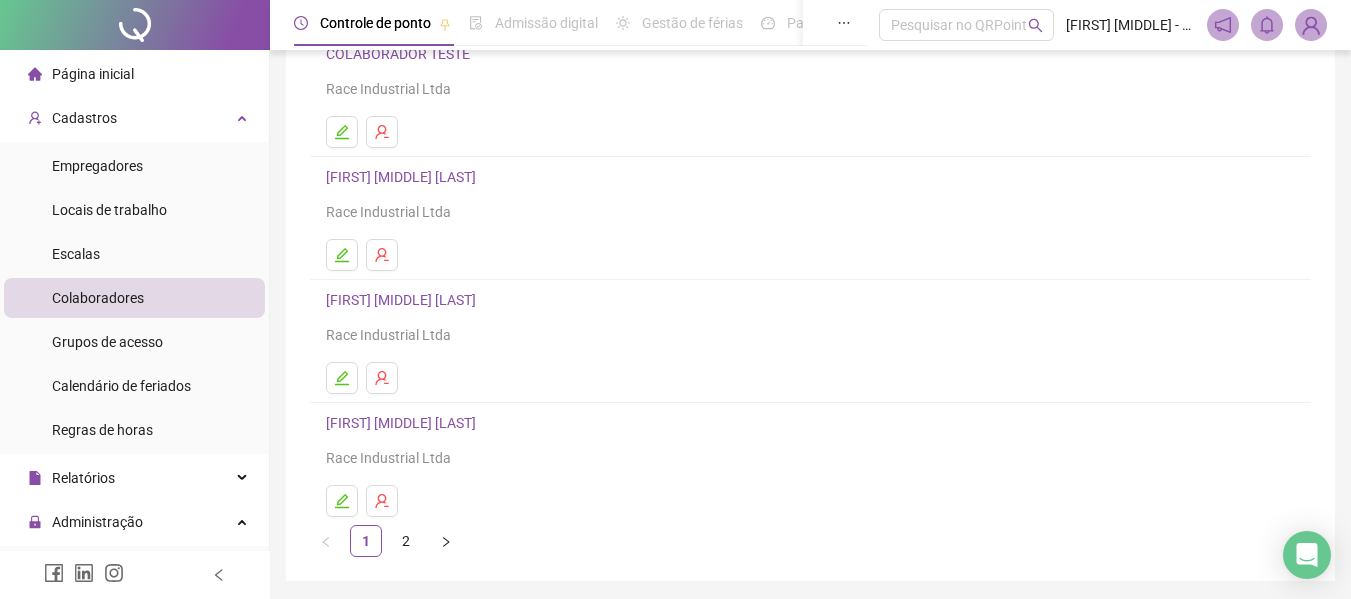 scroll, scrollTop: 368, scrollLeft: 0, axis: vertical 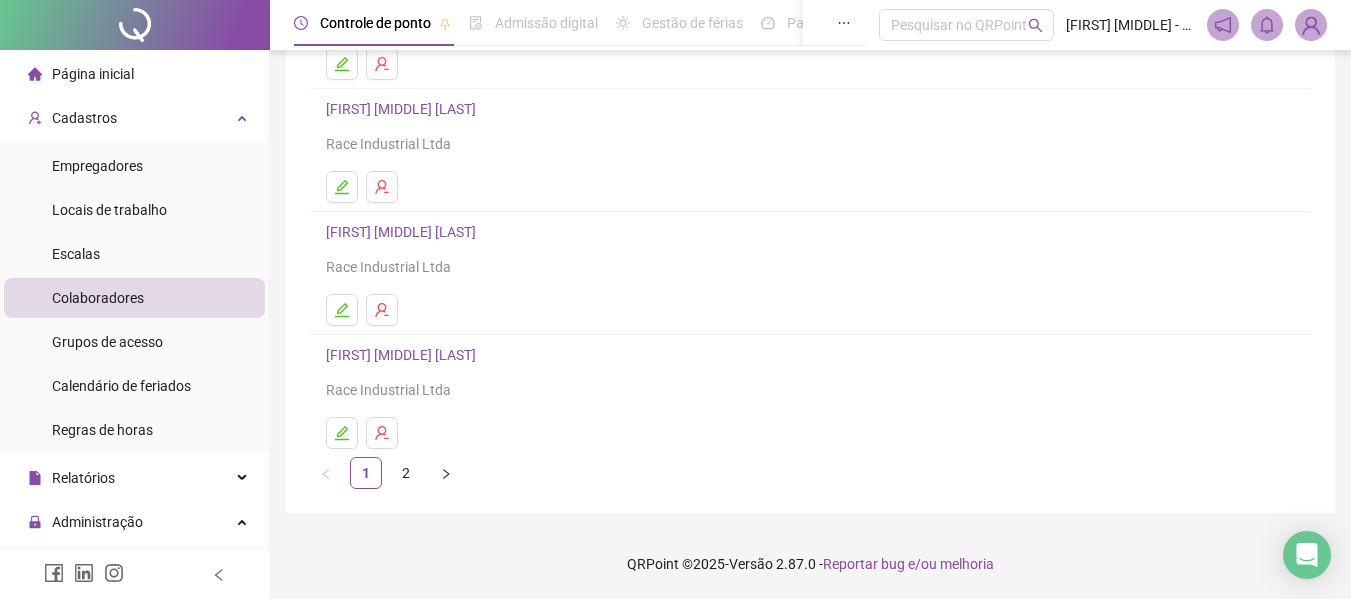 click on "[FIRST] [MIDDLE] [LAST]" at bounding box center [404, 232] 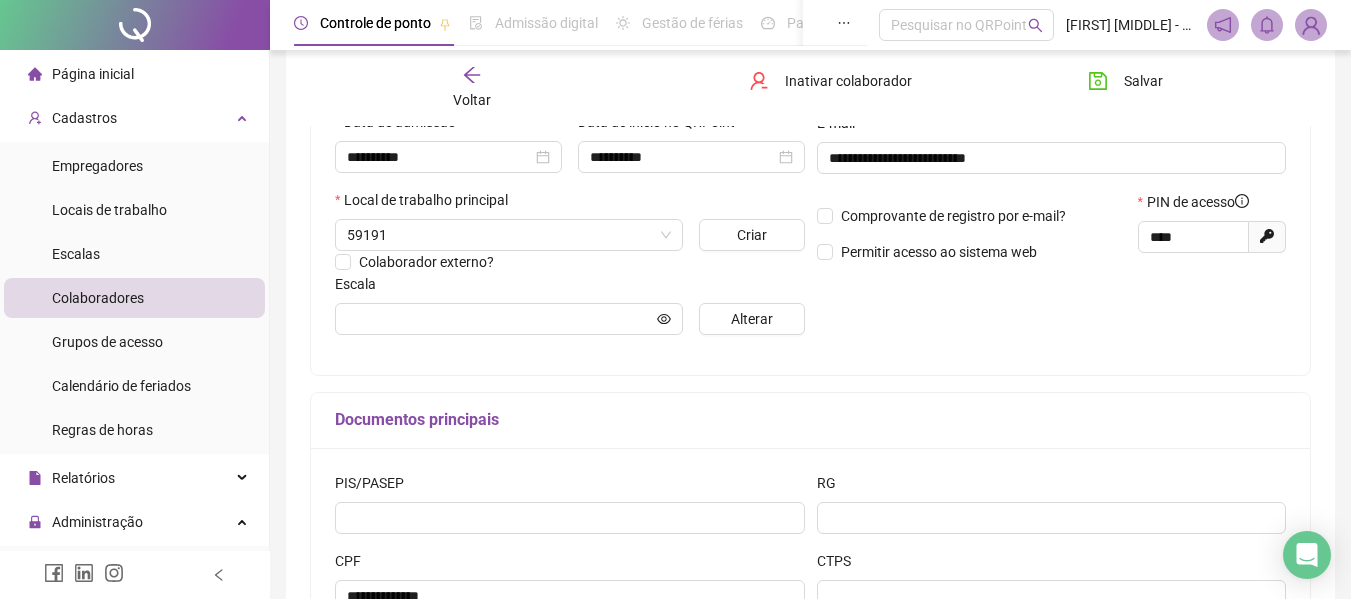 type on "**********" 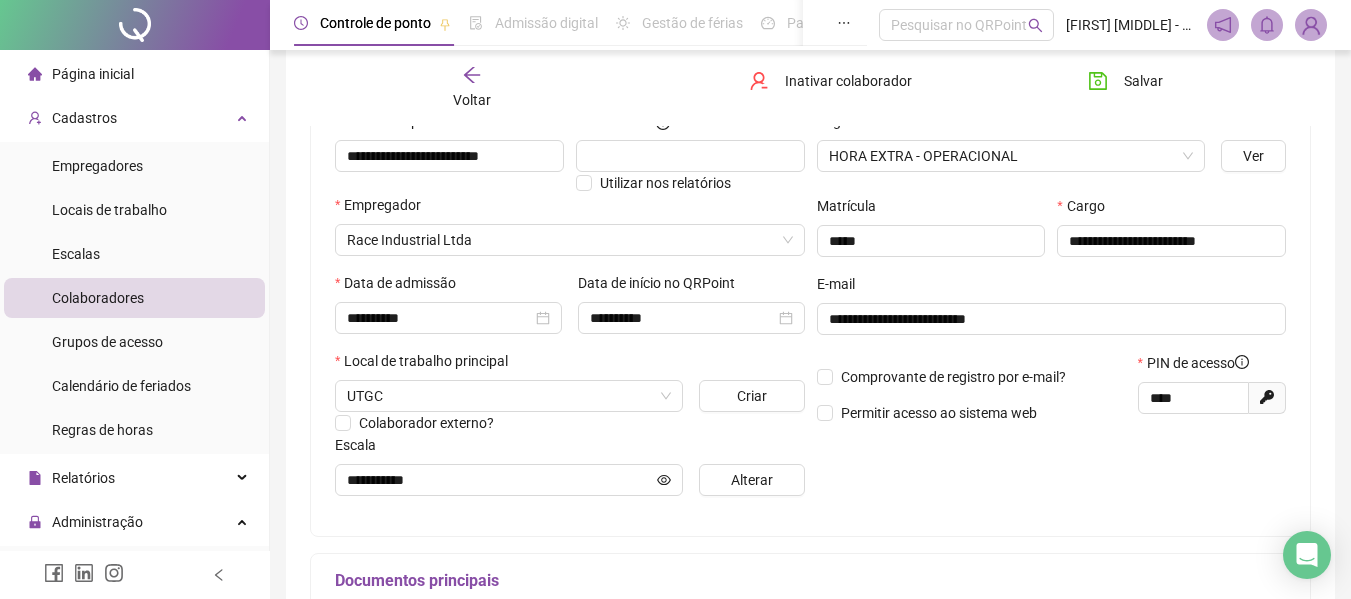 scroll, scrollTop: 142, scrollLeft: 0, axis: vertical 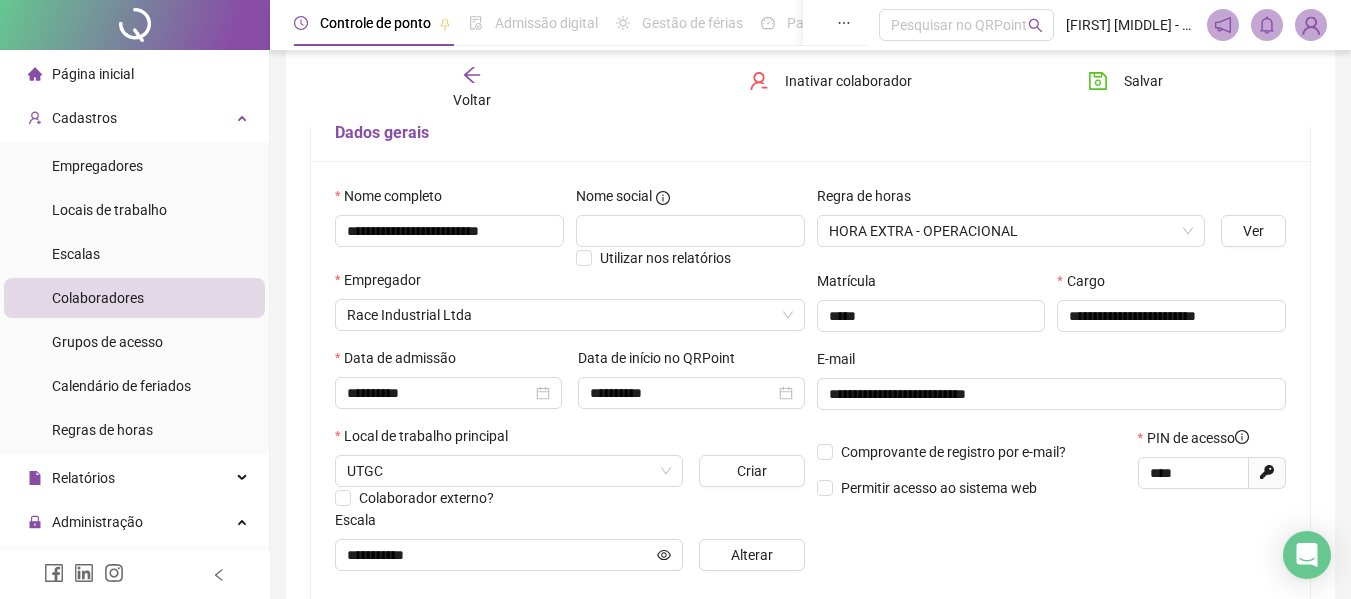 click 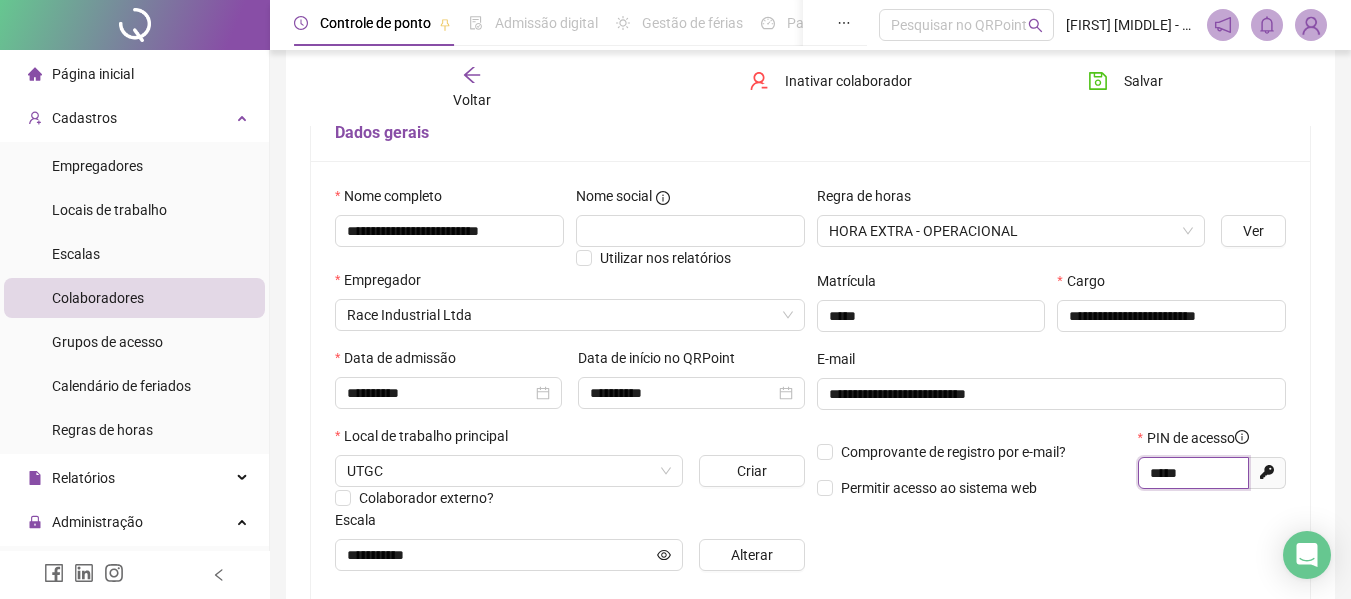 drag, startPoint x: 1197, startPoint y: 473, endPoint x: 1076, endPoint y: 470, distance: 121.037186 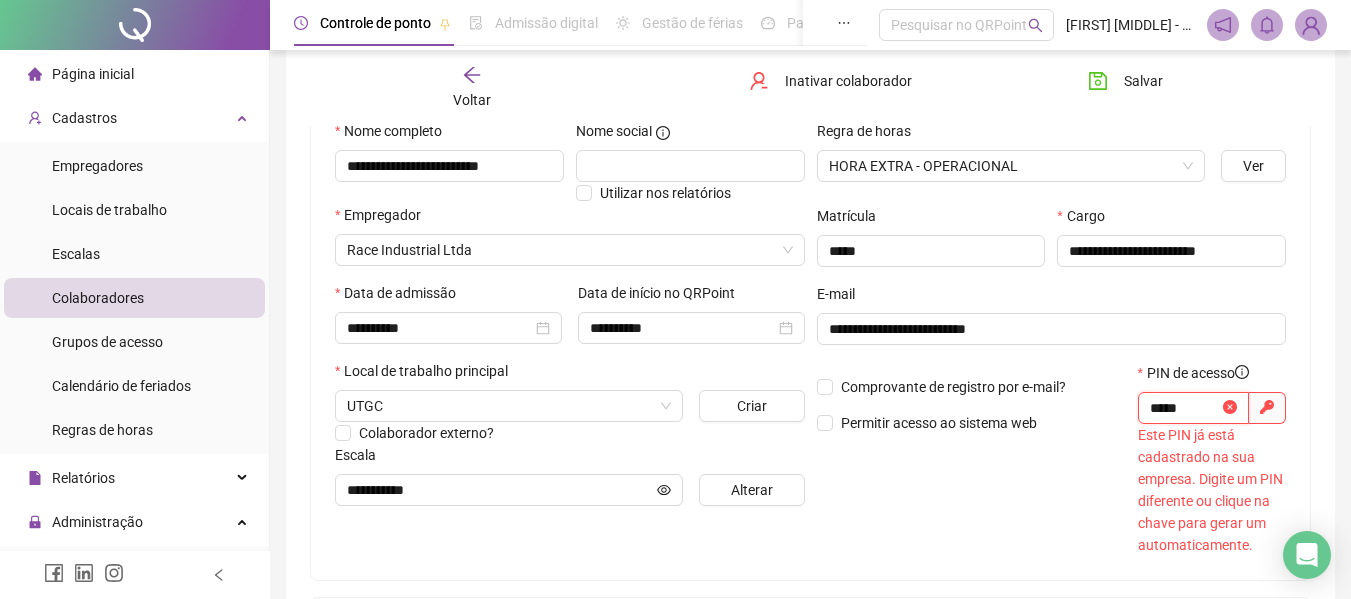 scroll, scrollTop: 242, scrollLeft: 0, axis: vertical 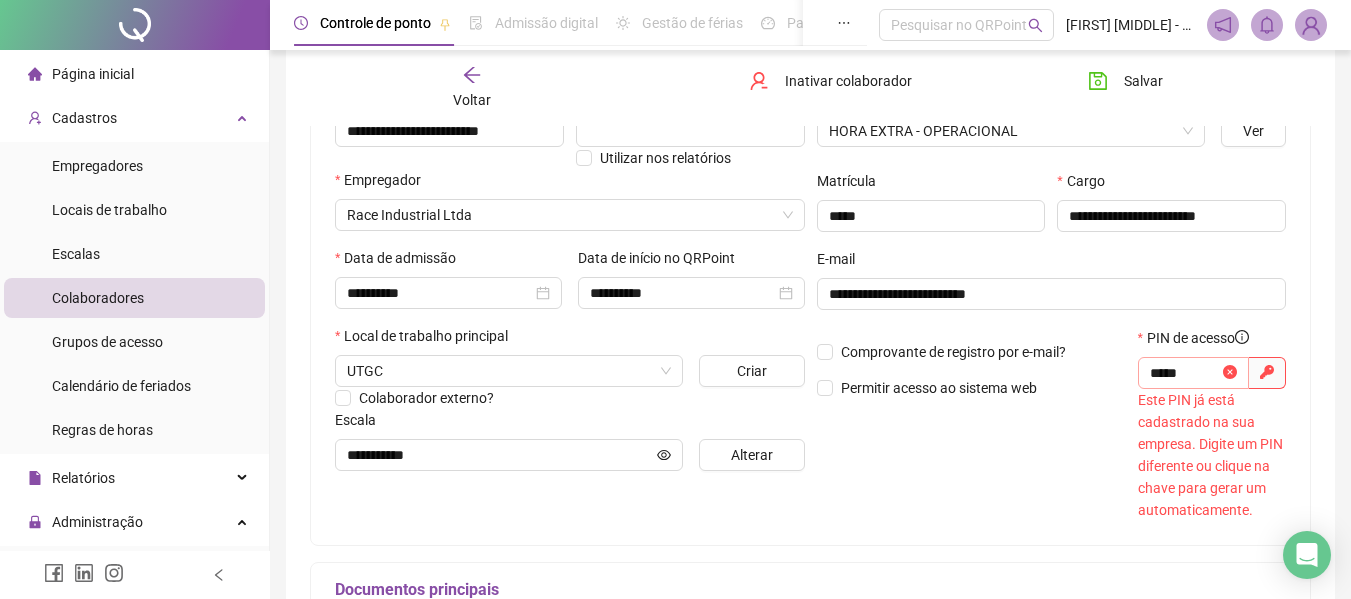 click at bounding box center [1230, 373] 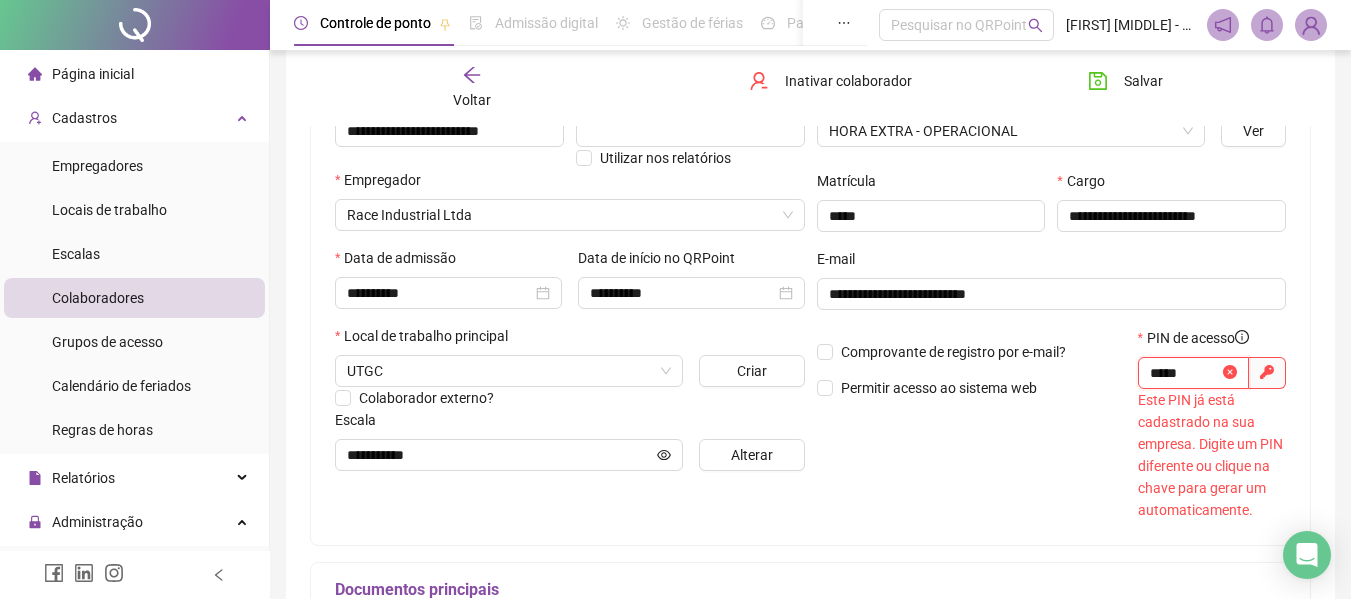 drag, startPoint x: 1199, startPoint y: 369, endPoint x: 1092, endPoint y: 365, distance: 107.07474 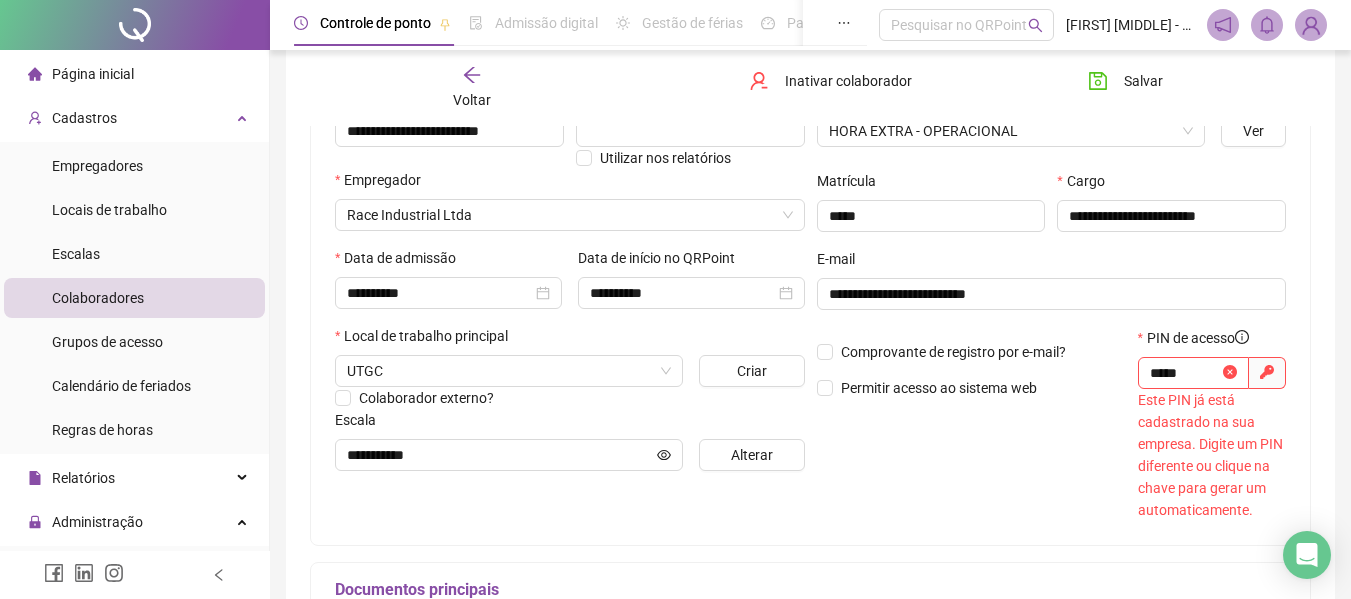 click 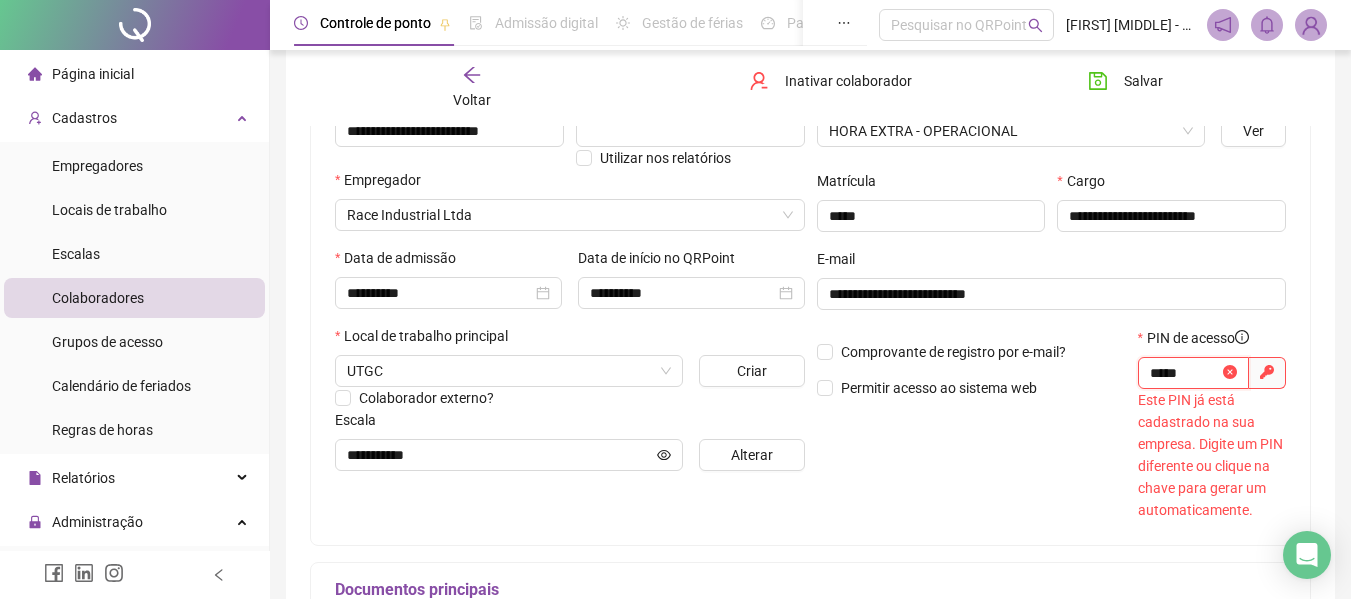 click on "*****" at bounding box center (1184, 373) 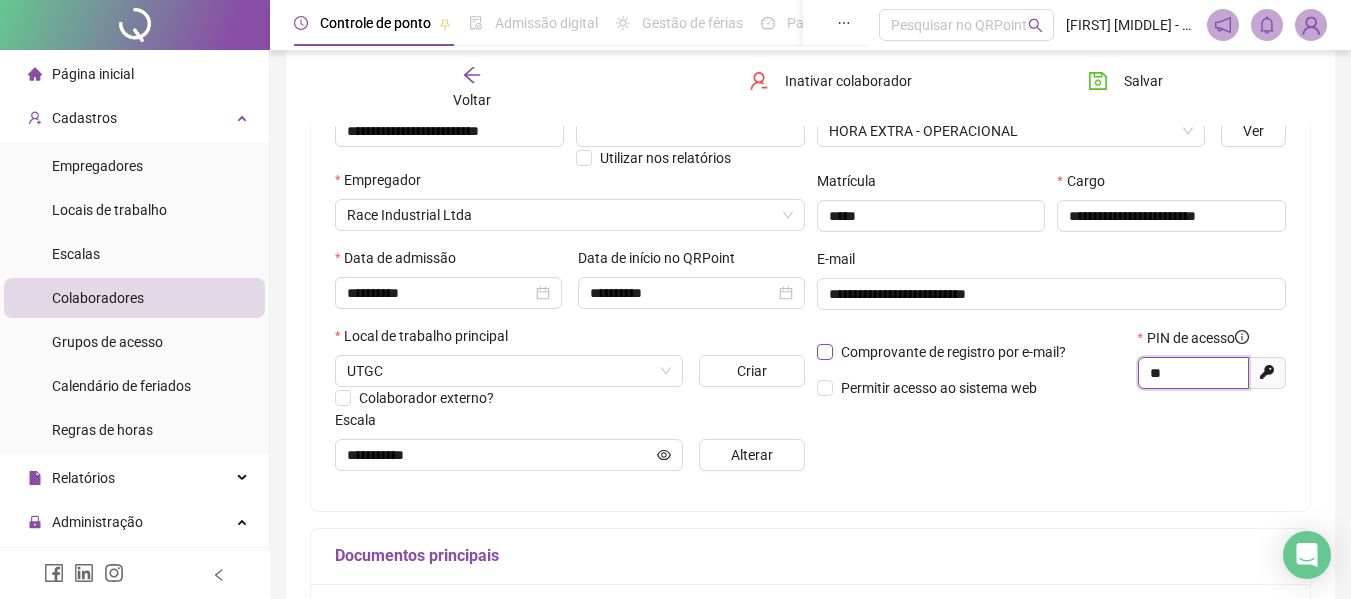 type on "*" 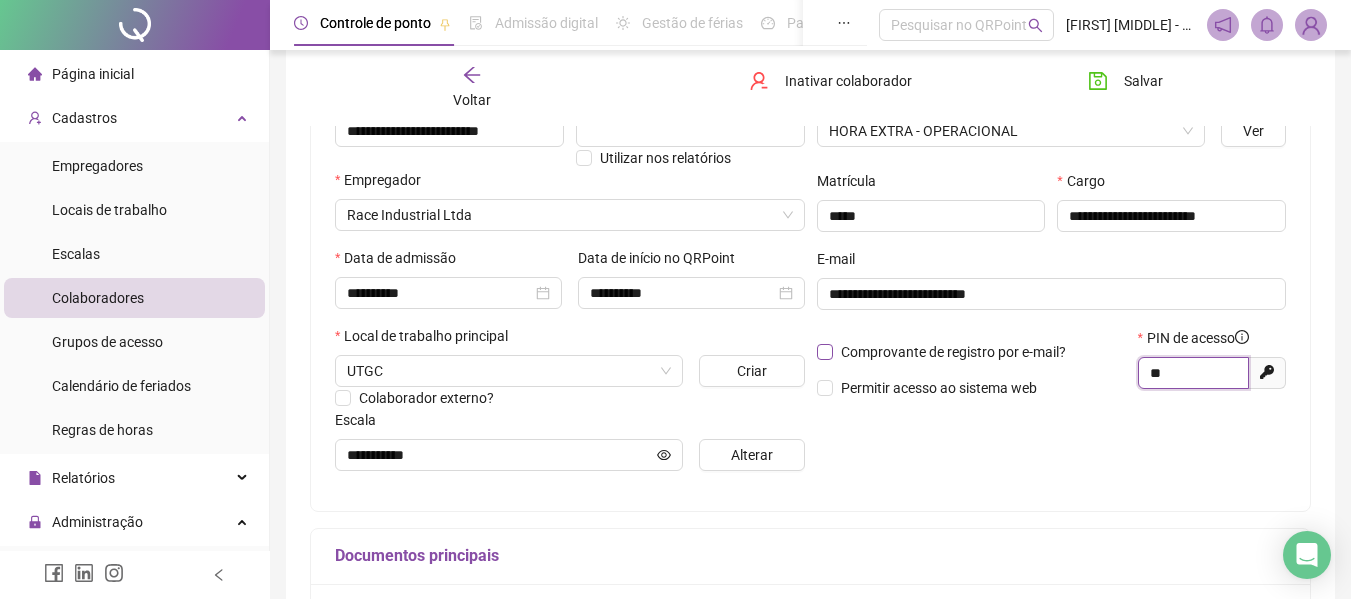 type on "*" 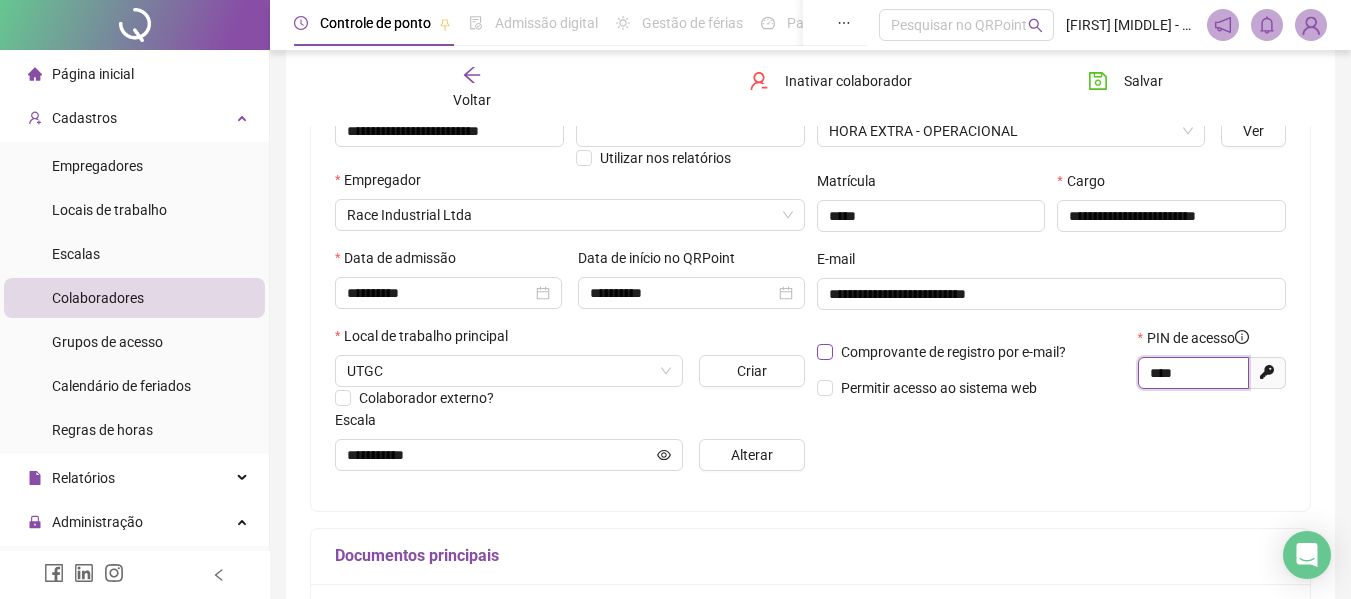 type on "*****" 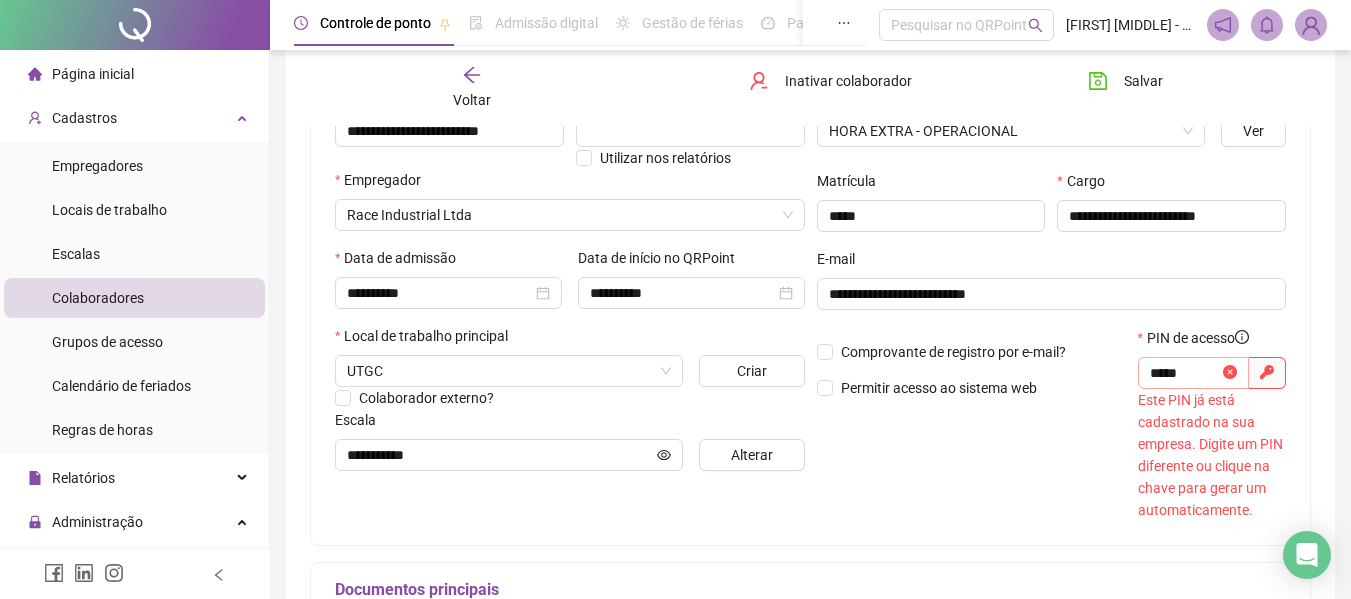 click at bounding box center (1230, 373) 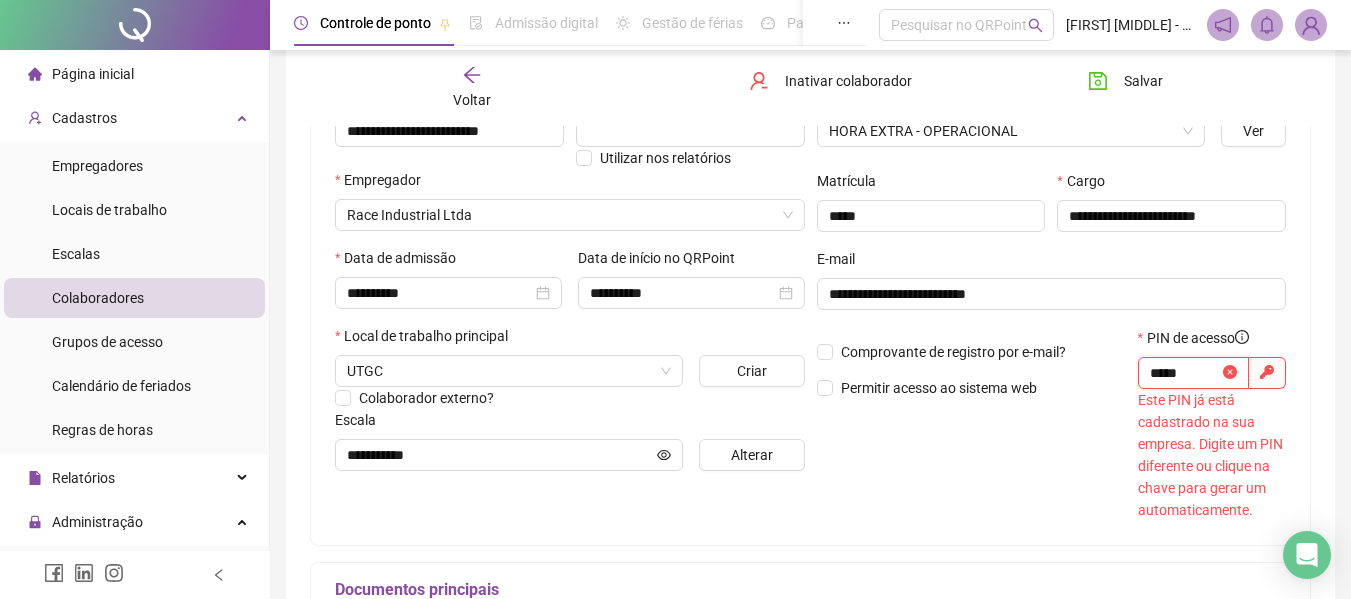 drag, startPoint x: 1205, startPoint y: 368, endPoint x: 1080, endPoint y: 363, distance: 125.09996 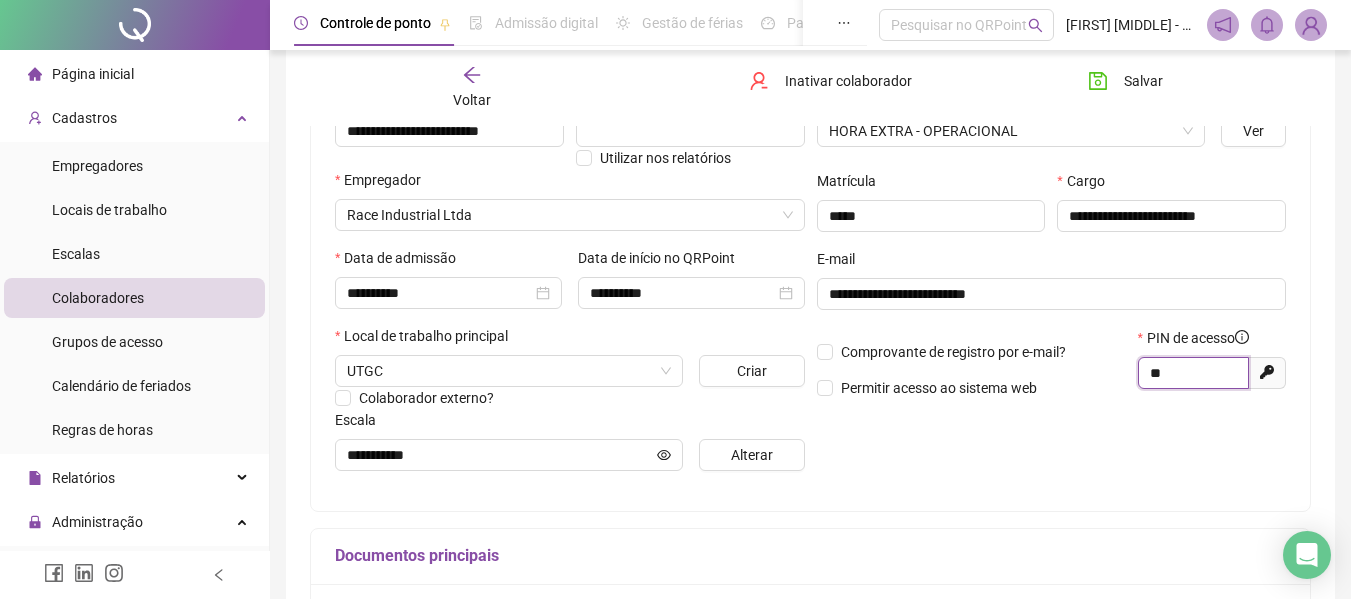 type on "*" 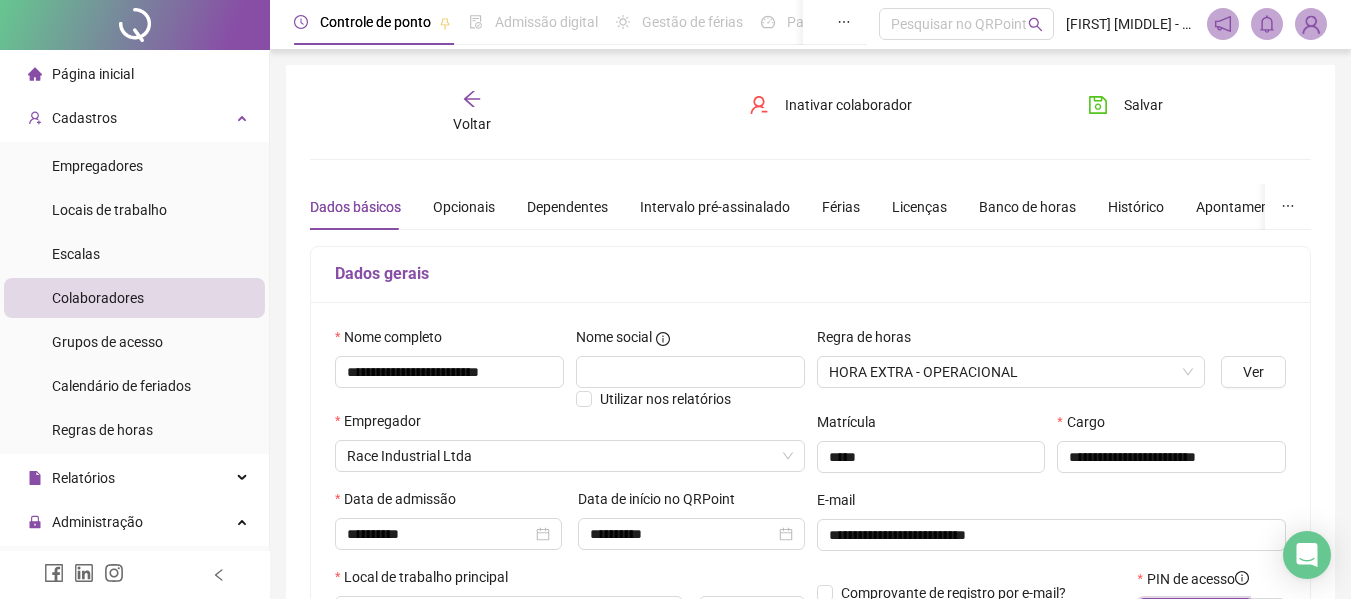 scroll, scrollTop: 0, scrollLeft: 0, axis: both 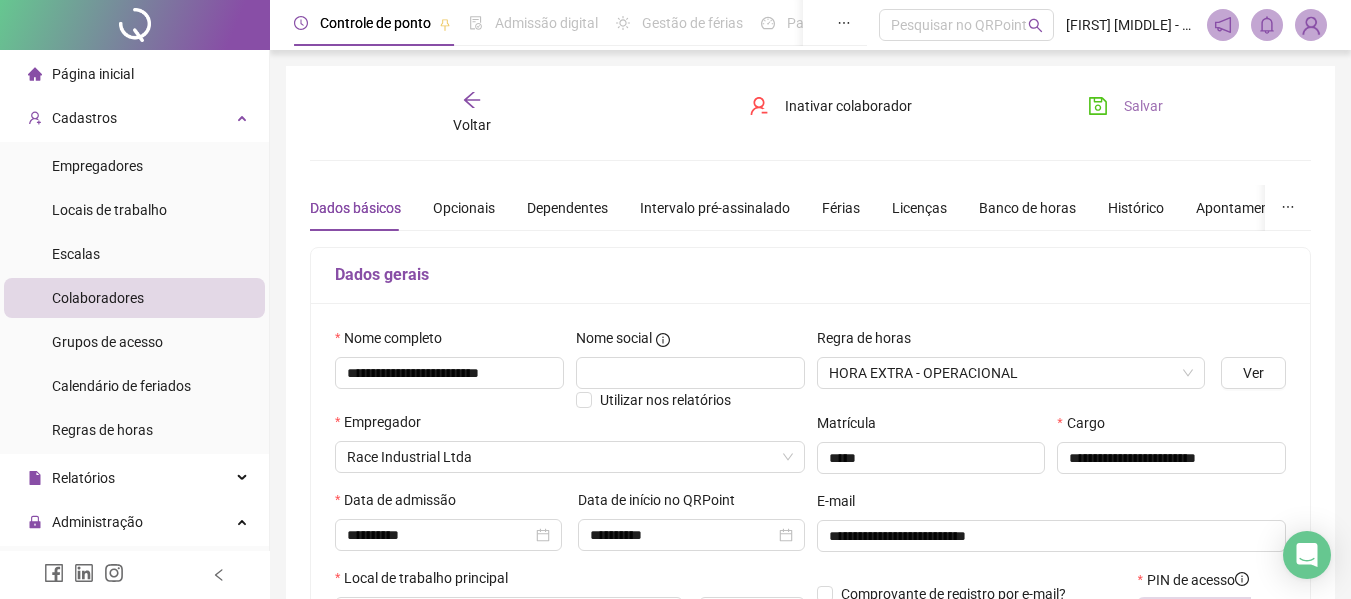 type on "****" 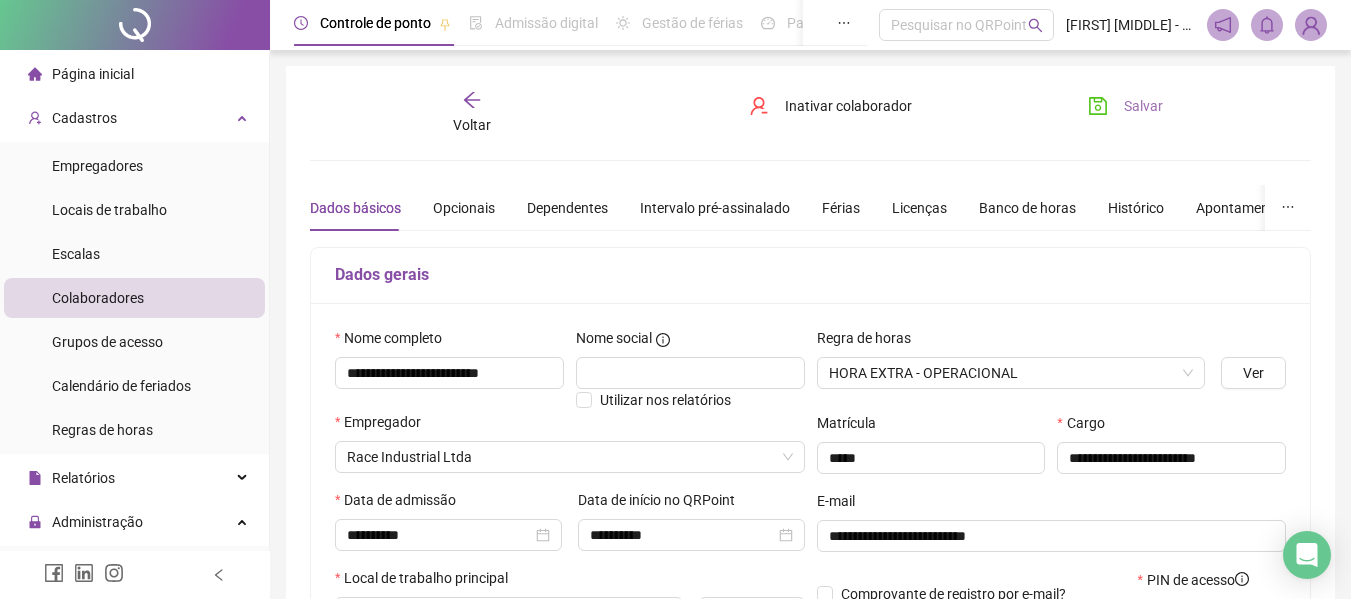 click on "Salvar" at bounding box center (1143, 106) 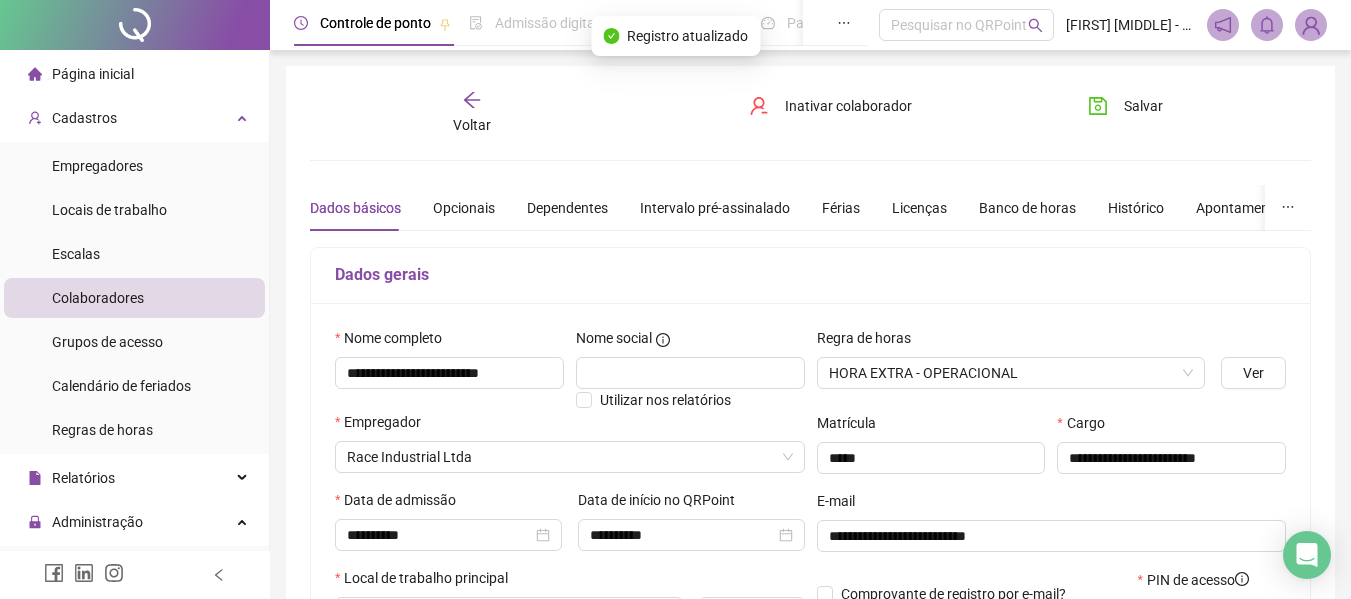 click on "Colaboradores" at bounding box center [98, 298] 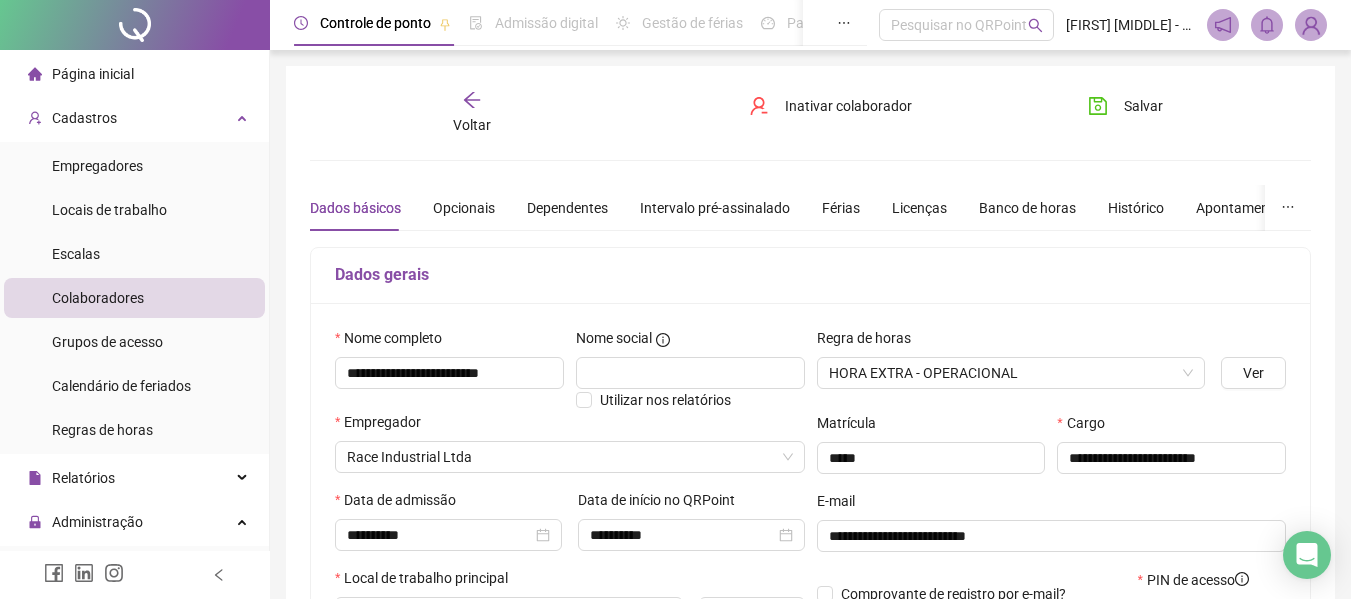 click on "Colaboradores" at bounding box center (98, 298) 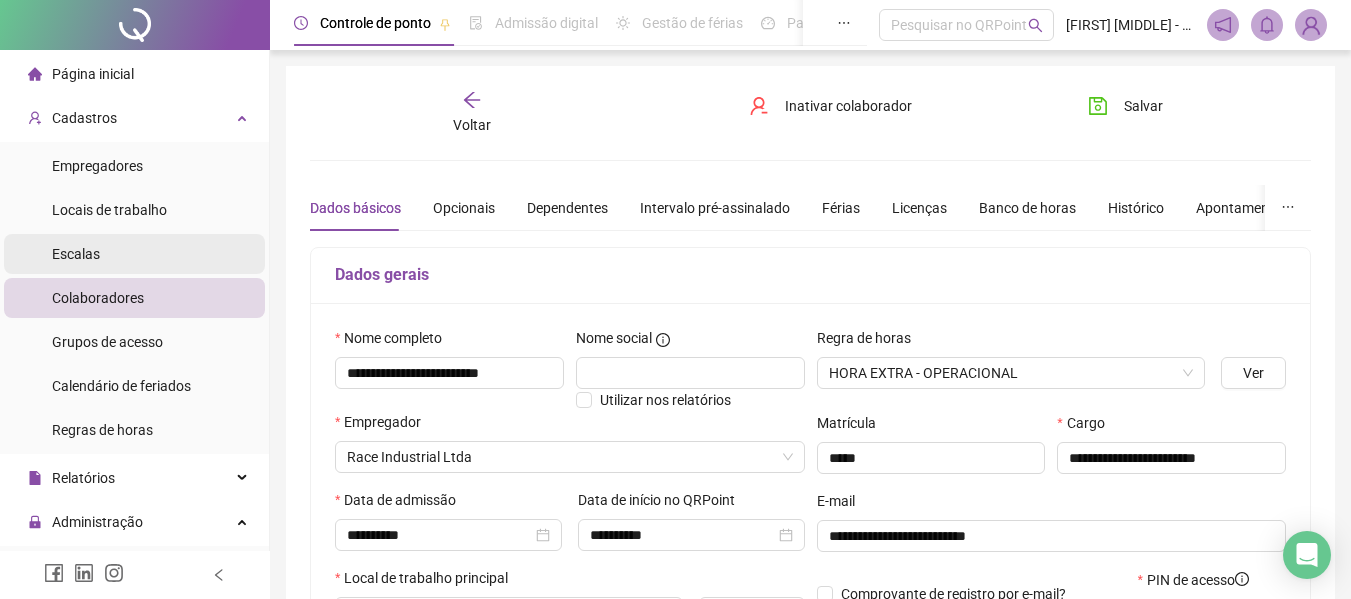 click on "Escalas" at bounding box center [76, 254] 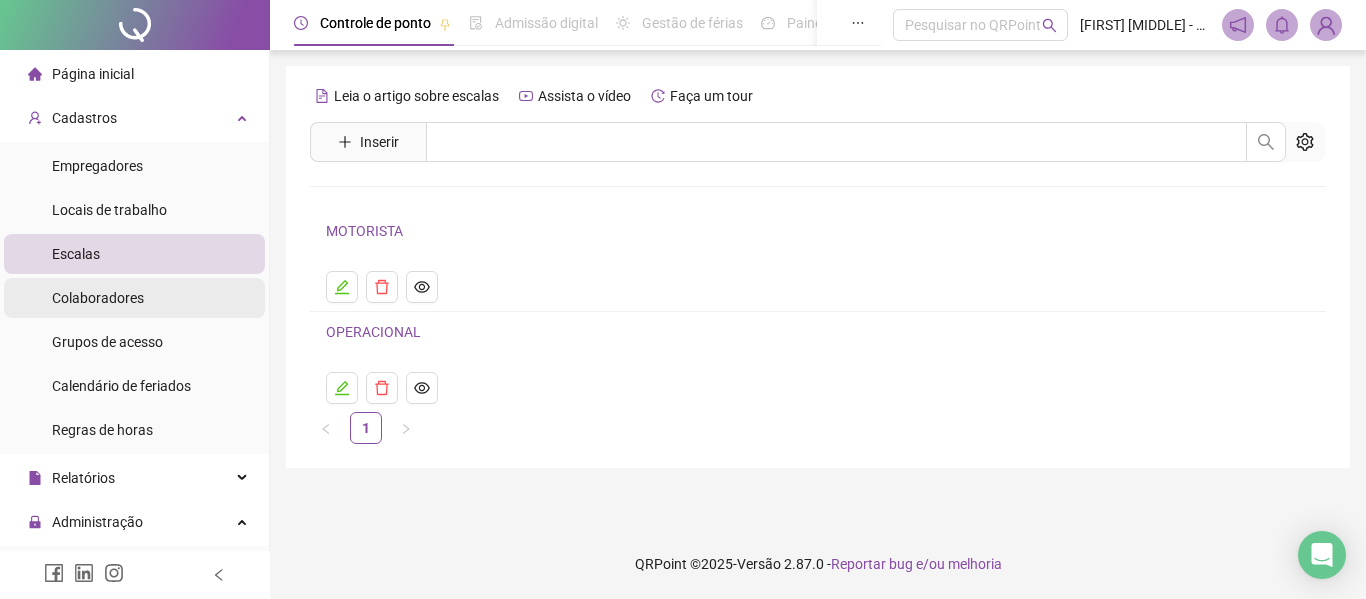 click on "Colaboradores" at bounding box center (98, 298) 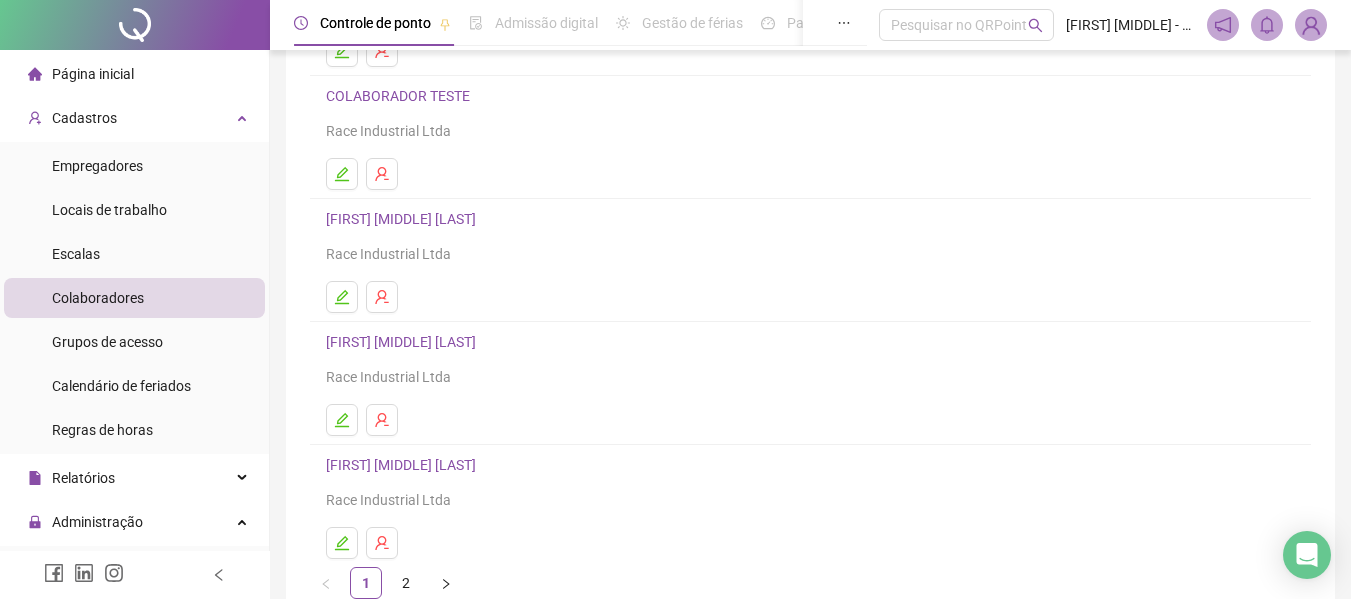 scroll, scrollTop: 300, scrollLeft: 0, axis: vertical 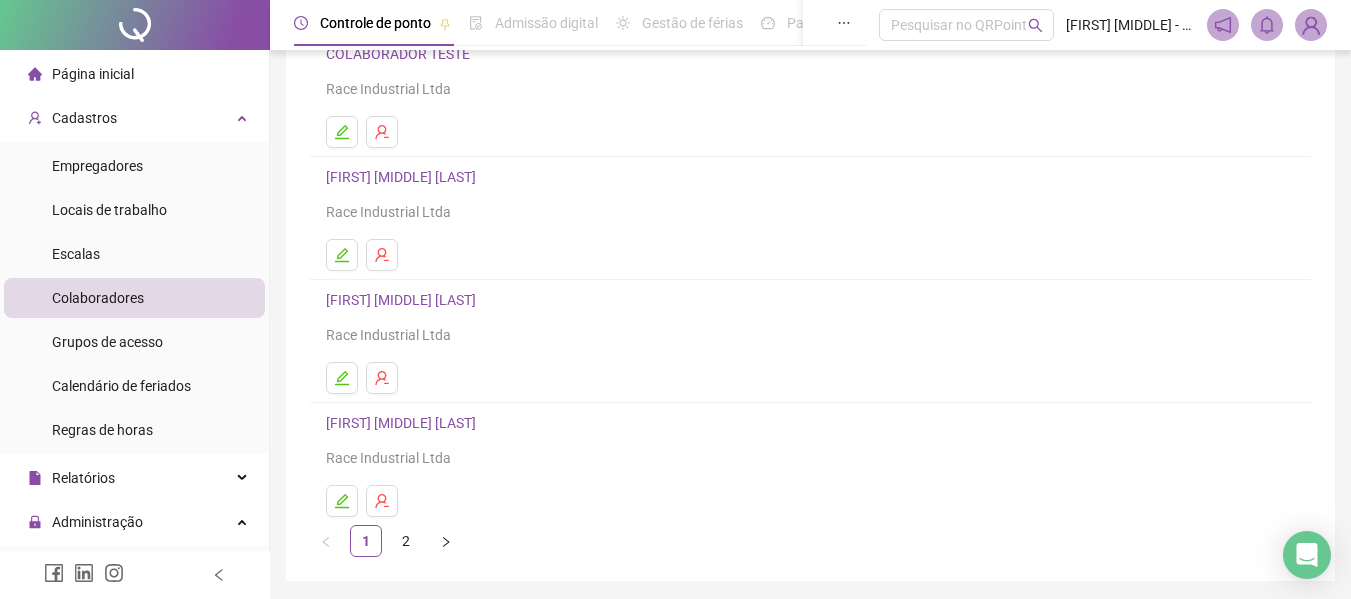 click on "[FIRST] [MIDDLE] [LAST]" at bounding box center (404, 177) 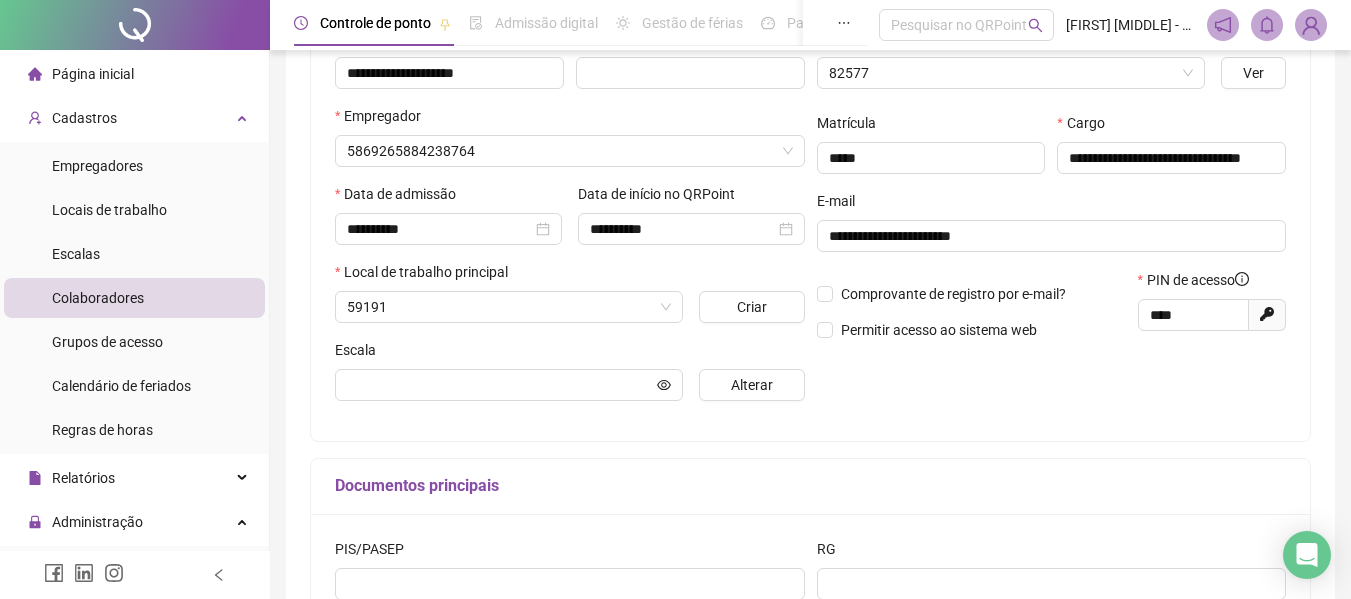 scroll, scrollTop: 310, scrollLeft: 0, axis: vertical 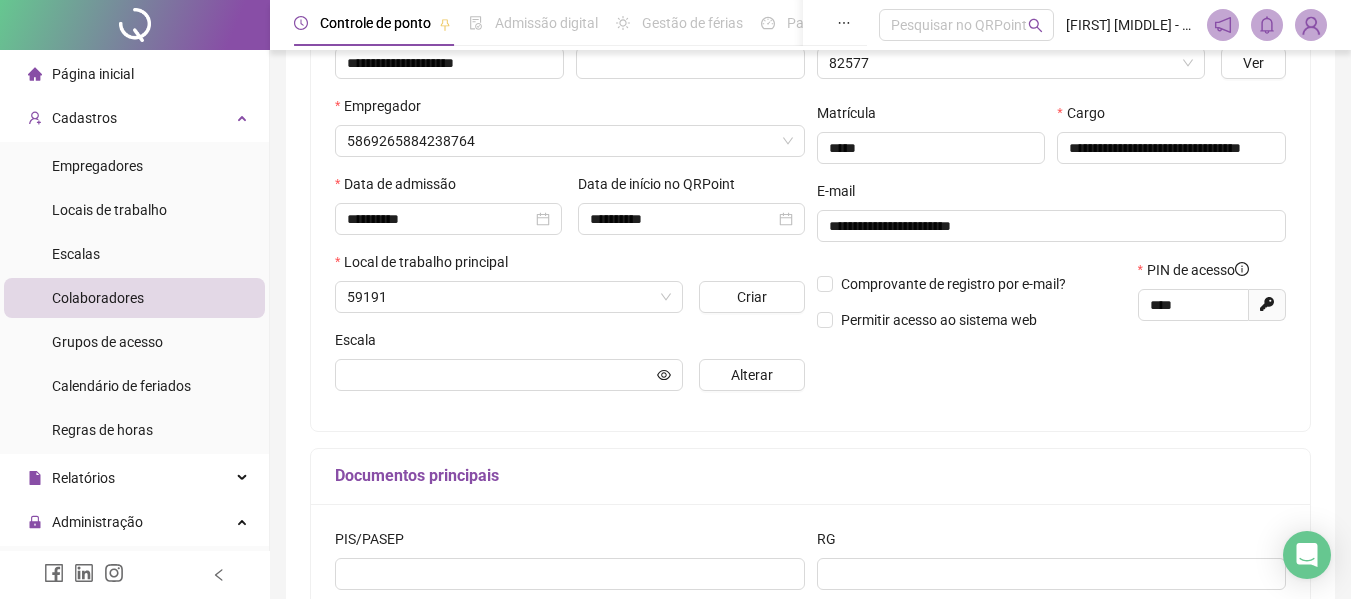 type on "**********" 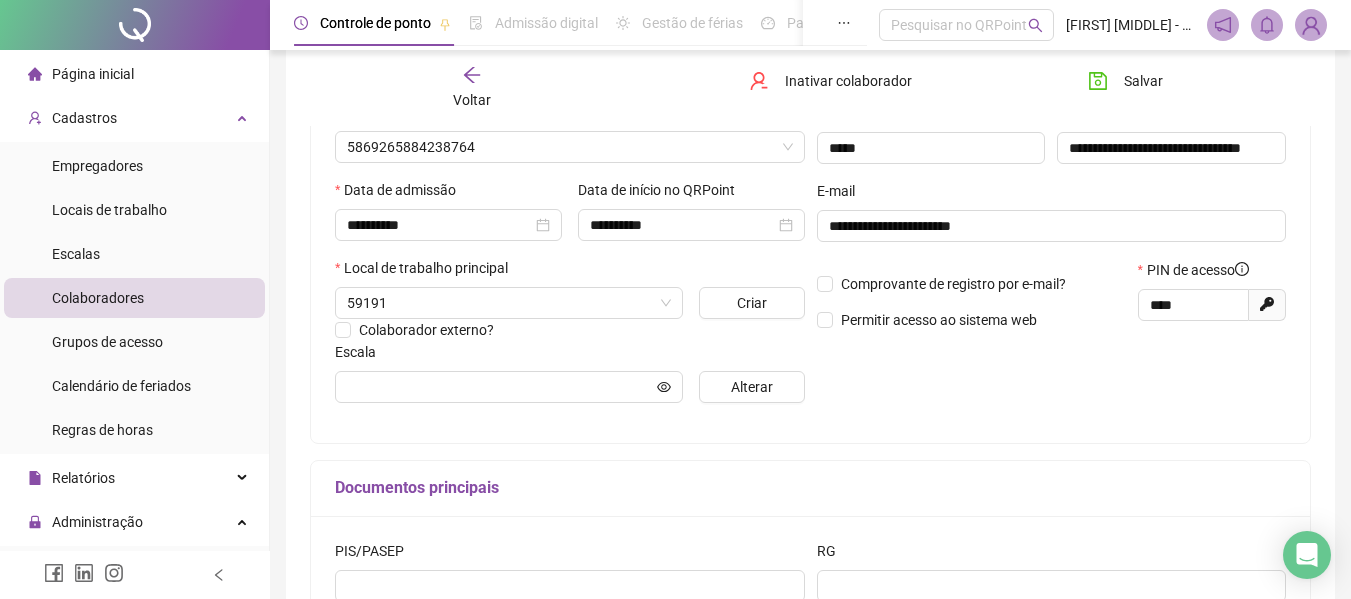 type on "**********" 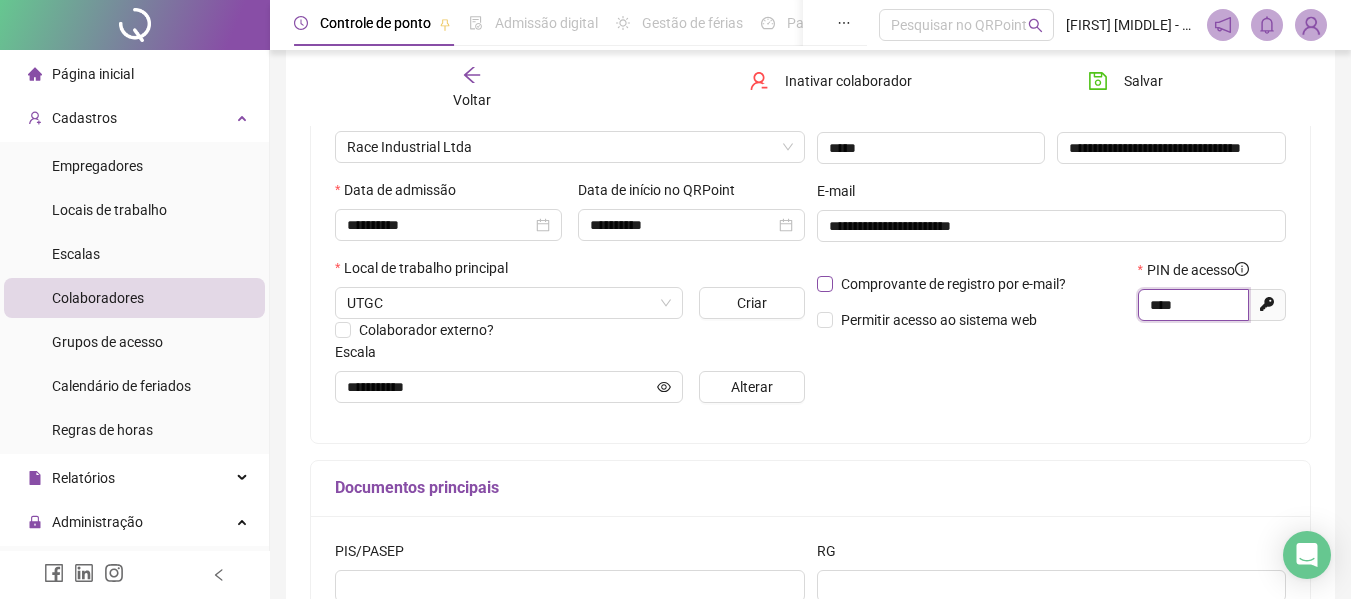 drag, startPoint x: 1167, startPoint y: 300, endPoint x: 1044, endPoint y: 293, distance: 123.19903 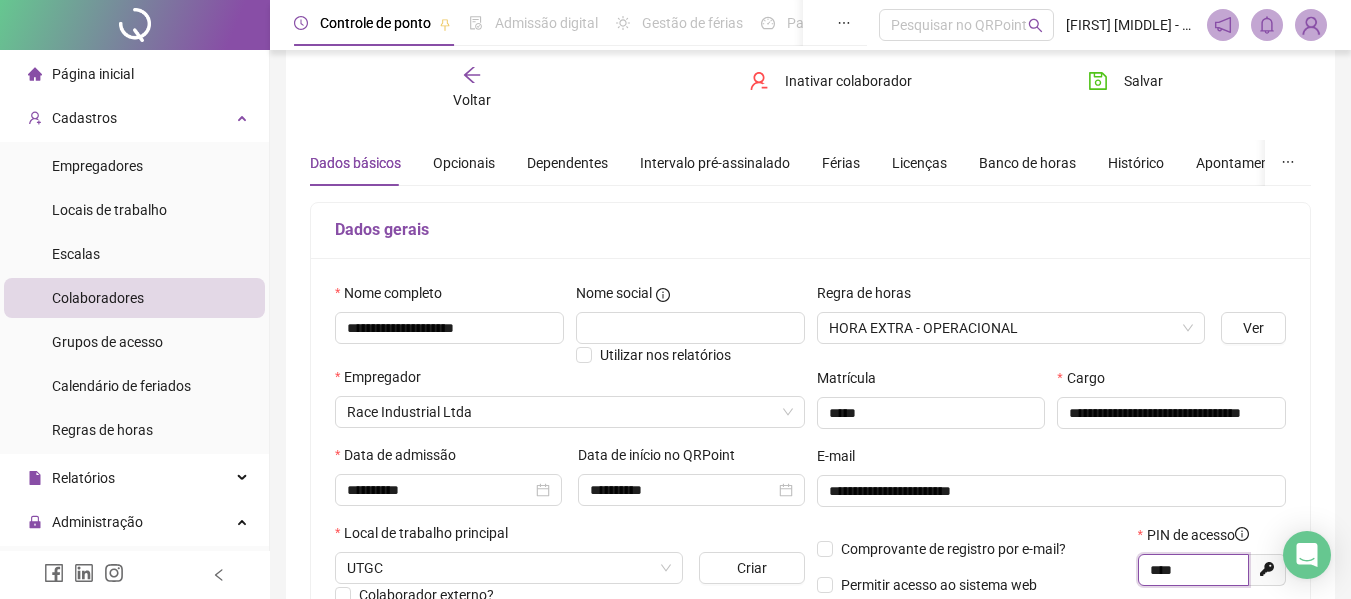 scroll, scrollTop: 42, scrollLeft: 0, axis: vertical 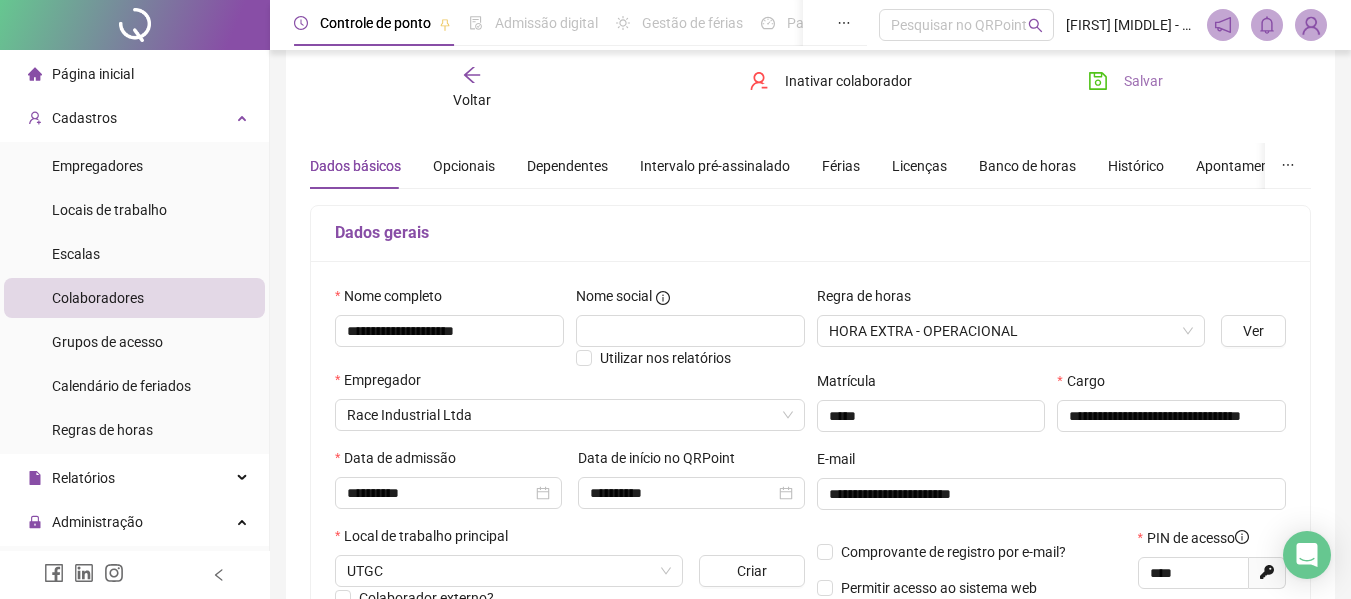 click on "Salvar" at bounding box center [1143, 81] 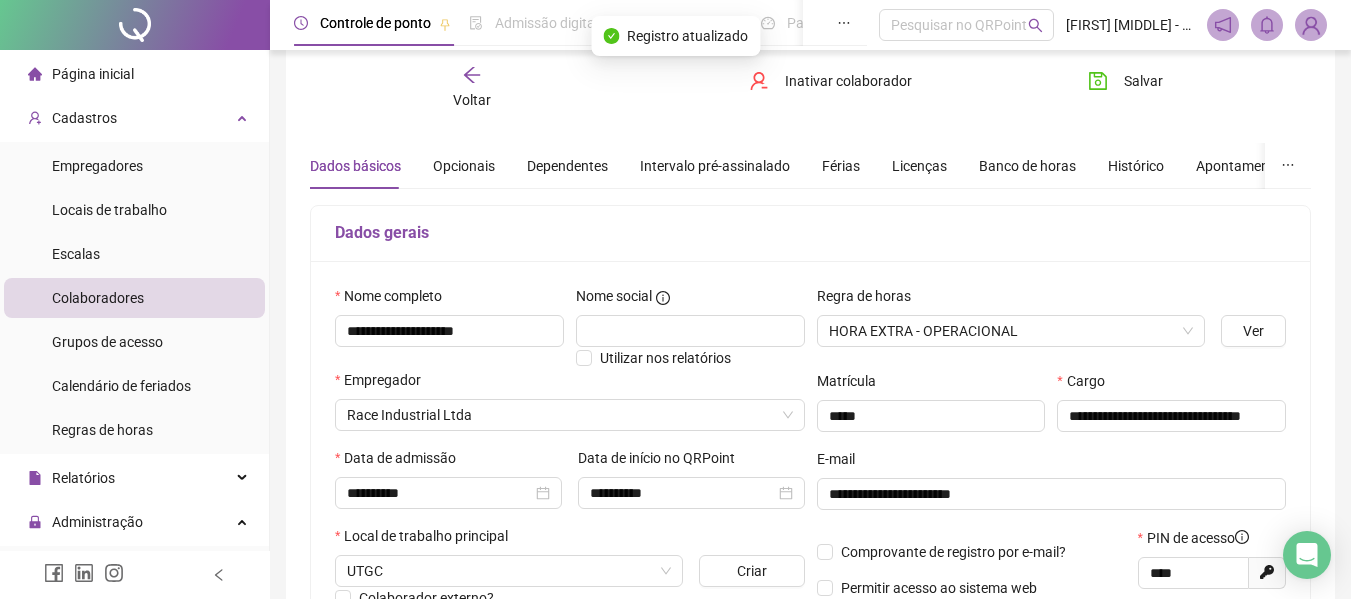 click on "Colaboradores" at bounding box center (98, 298) 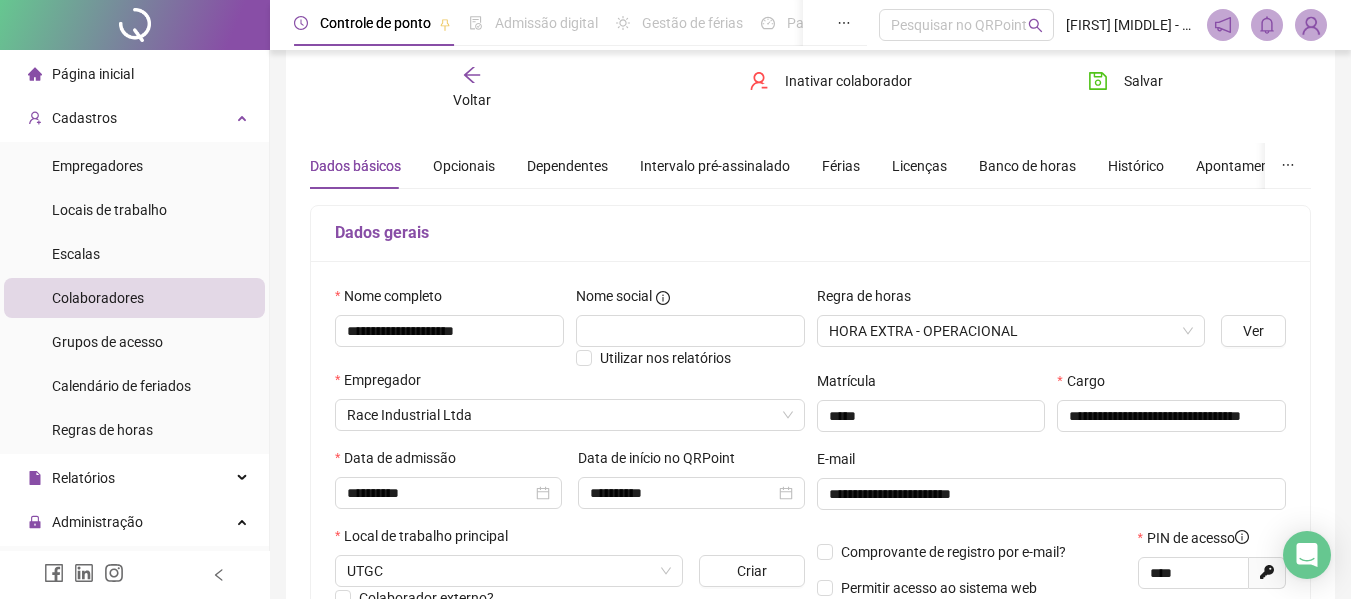 click on "Colaboradores" at bounding box center [98, 298] 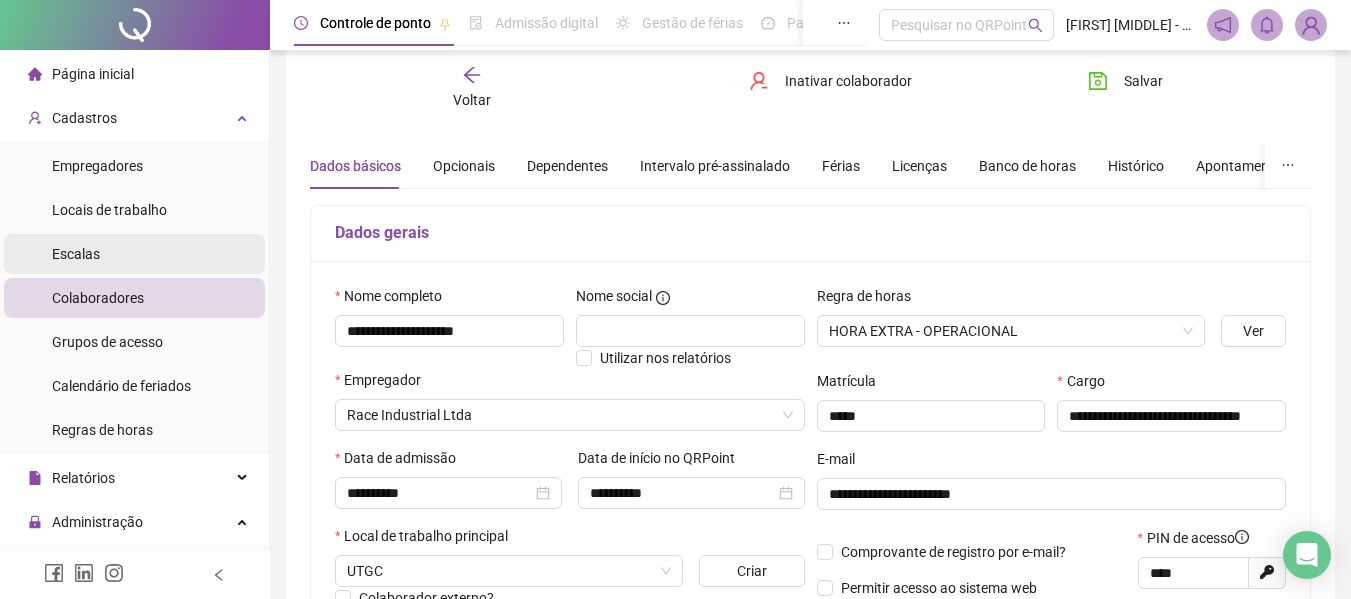 click on "Escalas" at bounding box center (76, 254) 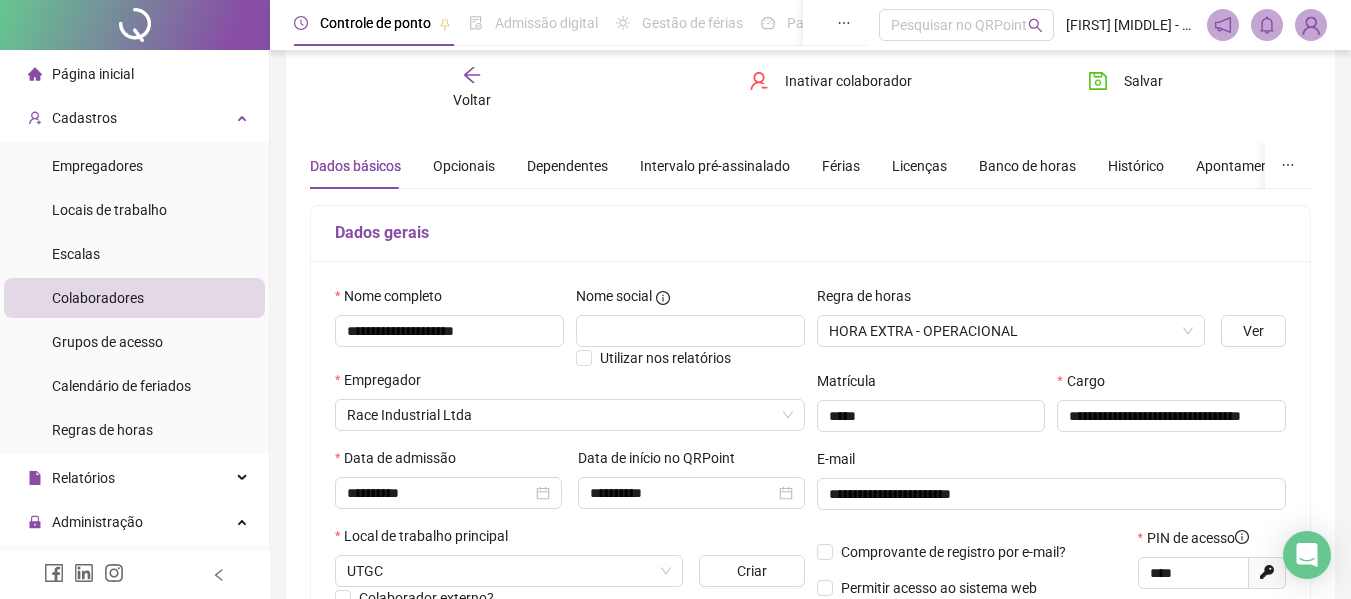 scroll, scrollTop: 0, scrollLeft: 0, axis: both 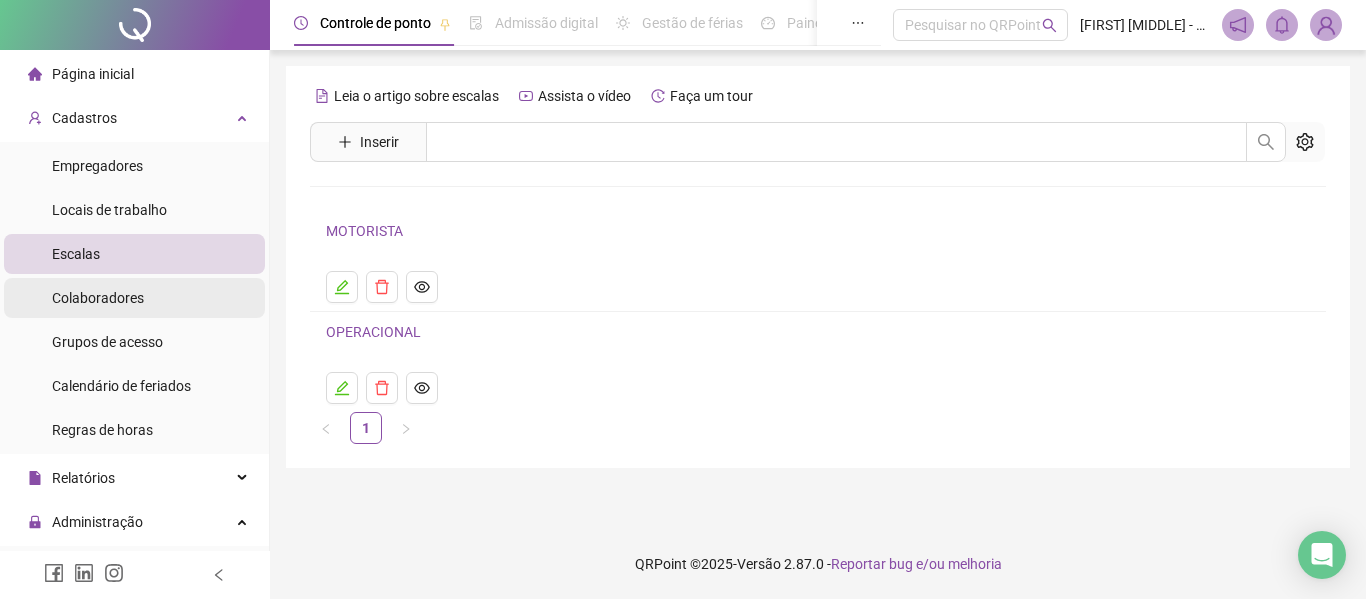 click on "Colaboradores" at bounding box center [98, 298] 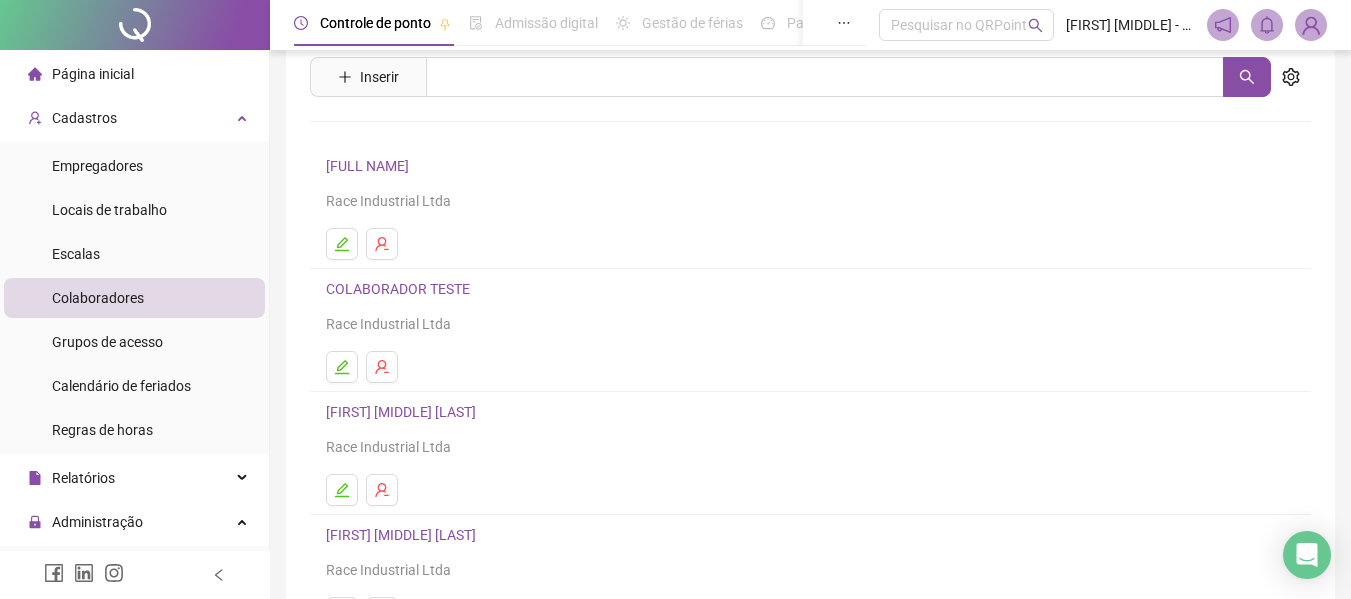 scroll, scrollTop: 100, scrollLeft: 0, axis: vertical 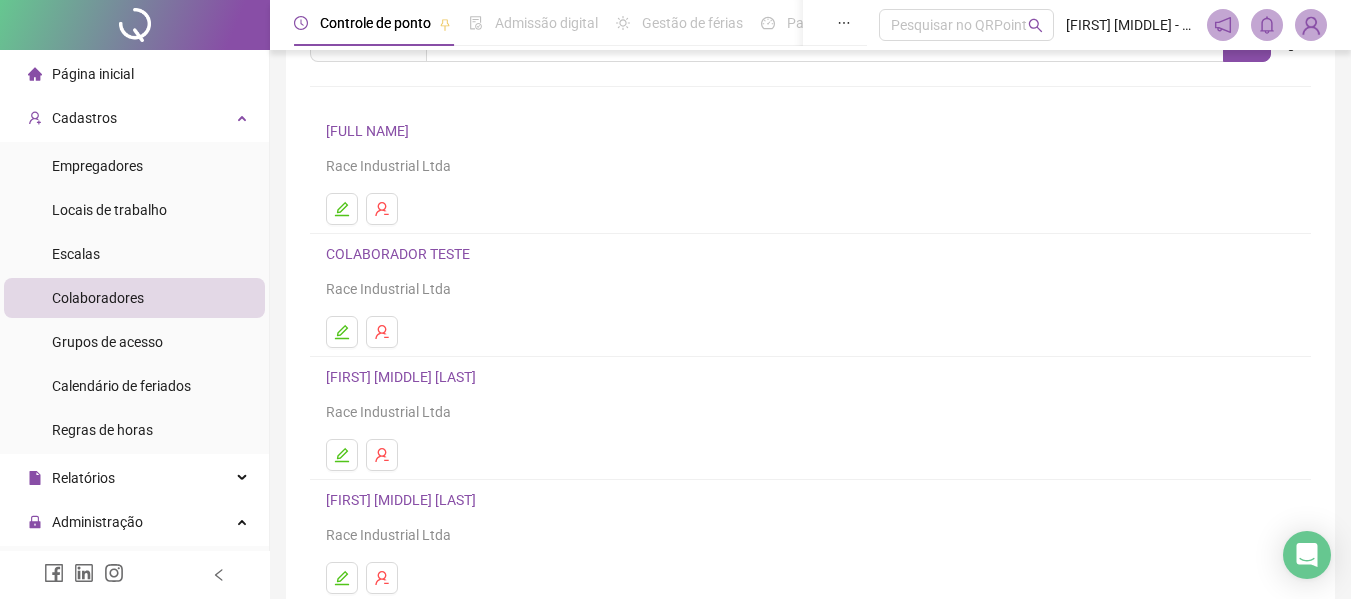 click on "[FIRST] [MIDDLE] [LAST]" at bounding box center (810, 377) 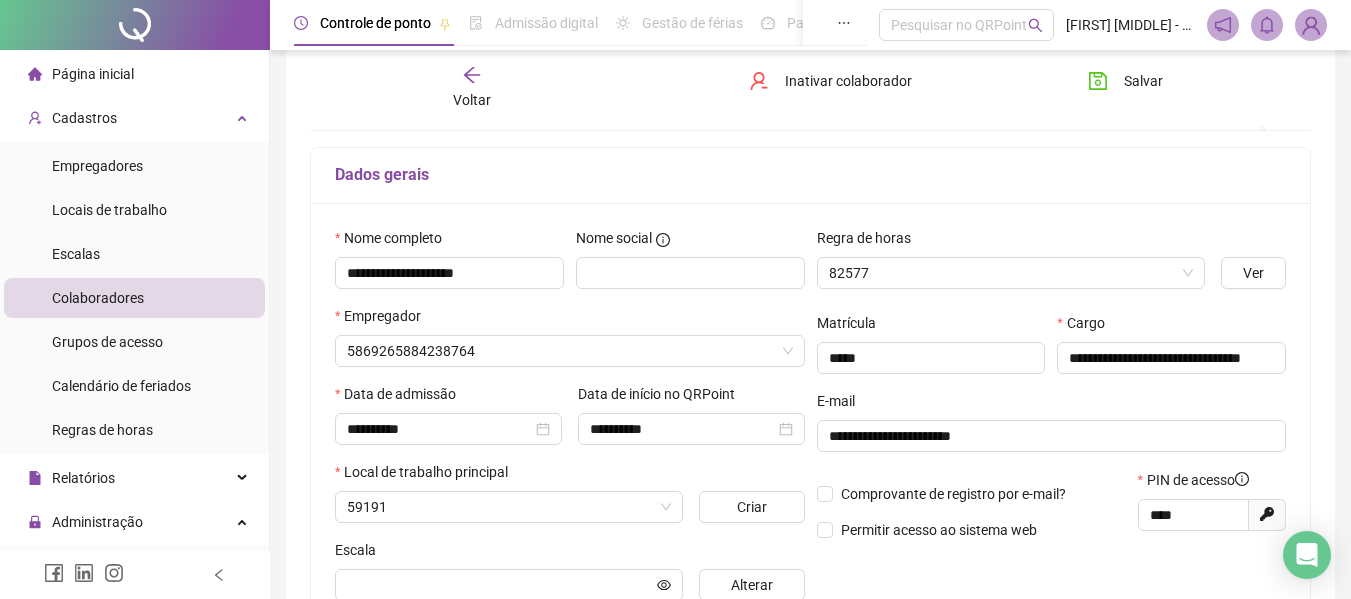scroll, scrollTop: 110, scrollLeft: 0, axis: vertical 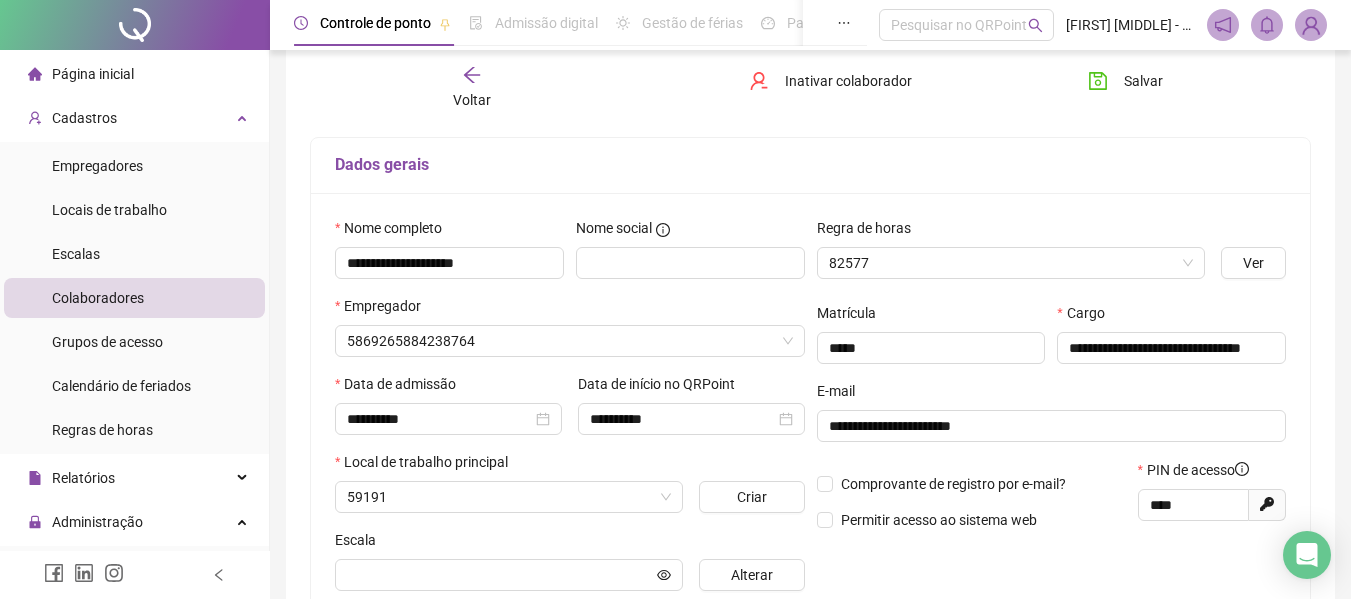 type on "**********" 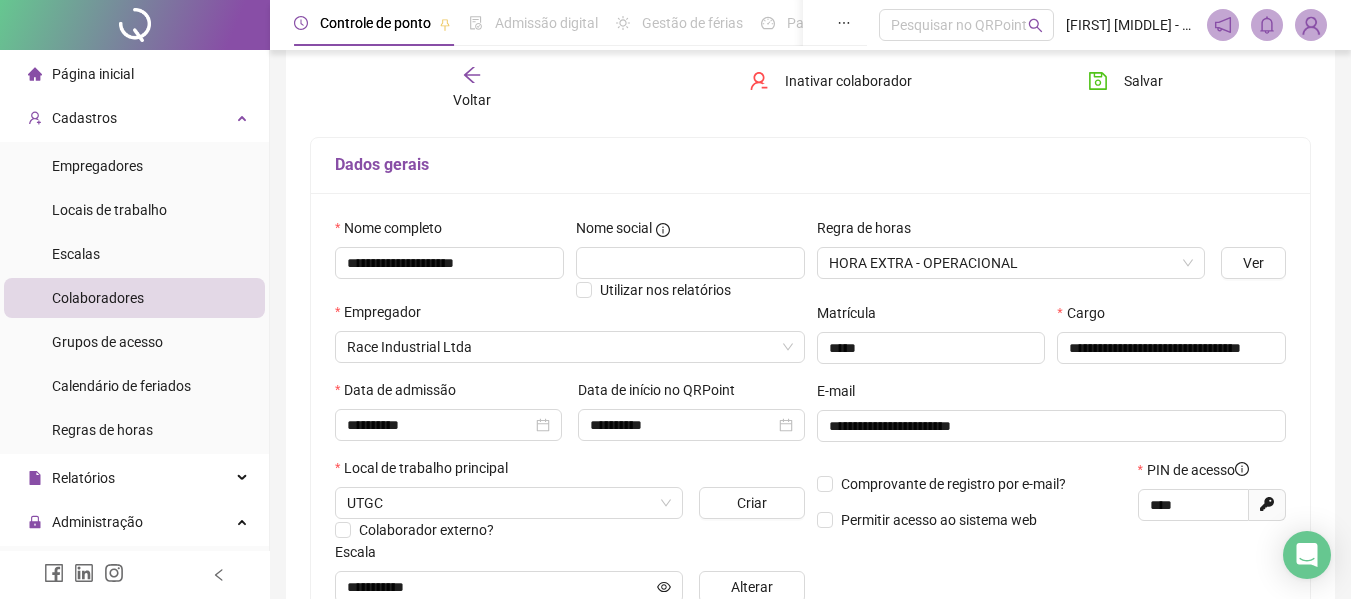 click on "Colaboradores" at bounding box center (134, 298) 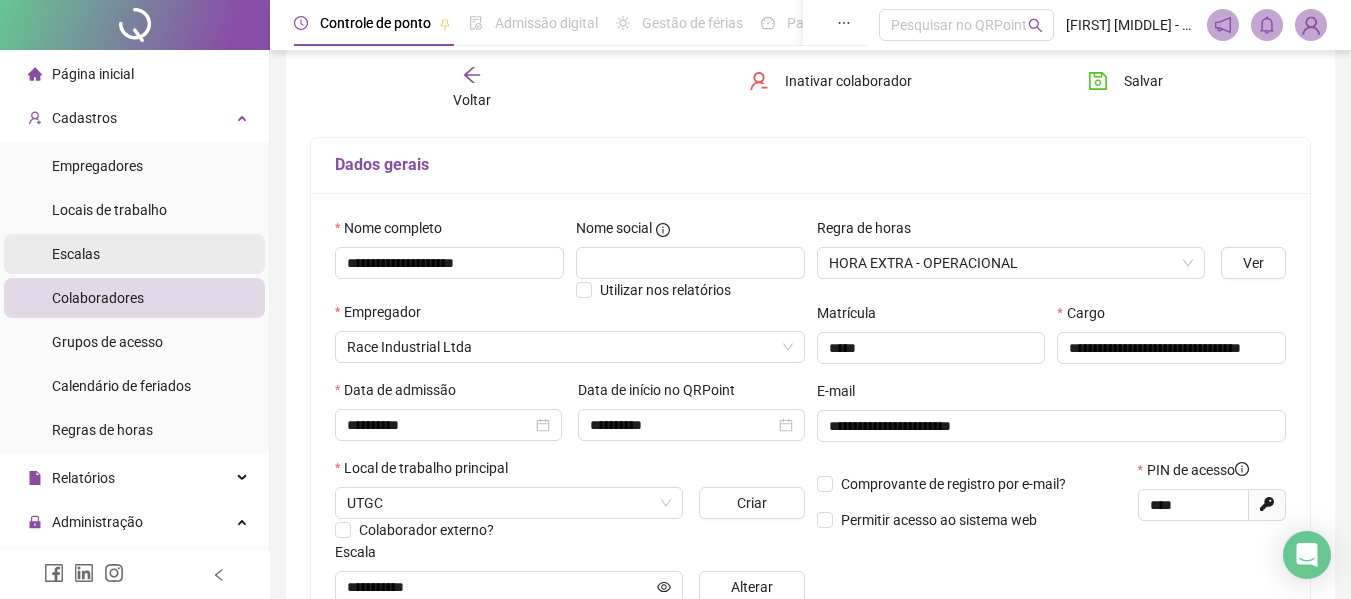 click on "Escalas" at bounding box center [134, 254] 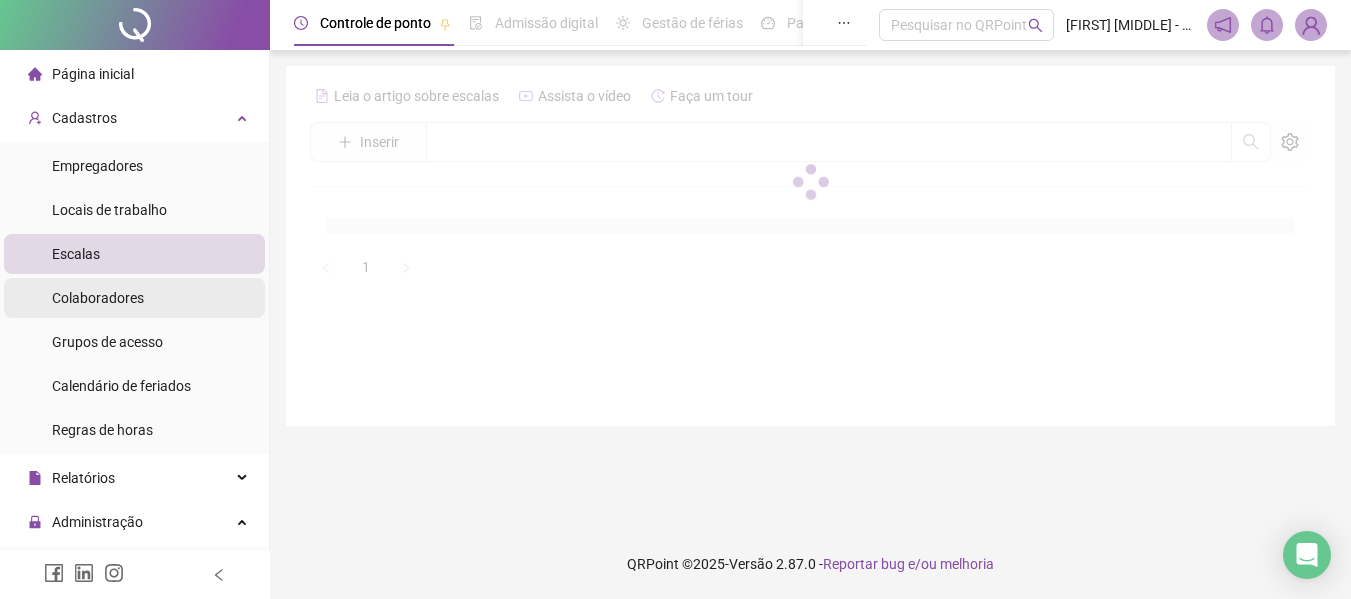 scroll, scrollTop: 0, scrollLeft: 0, axis: both 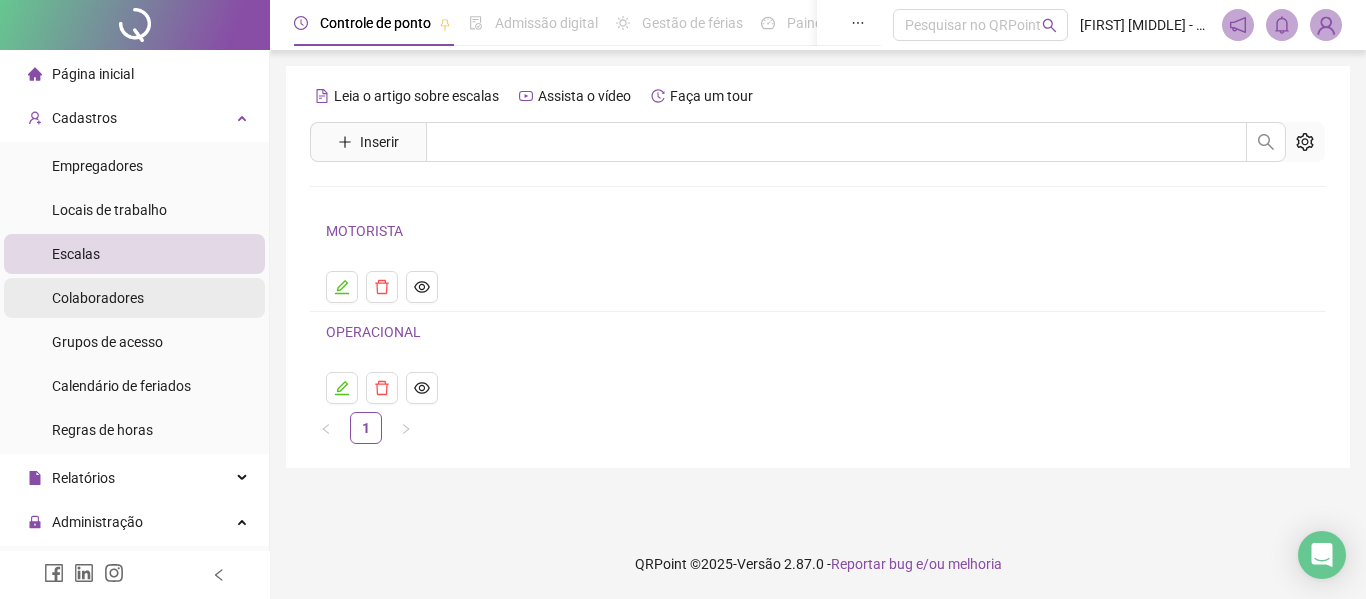click on "Colaboradores" at bounding box center [98, 298] 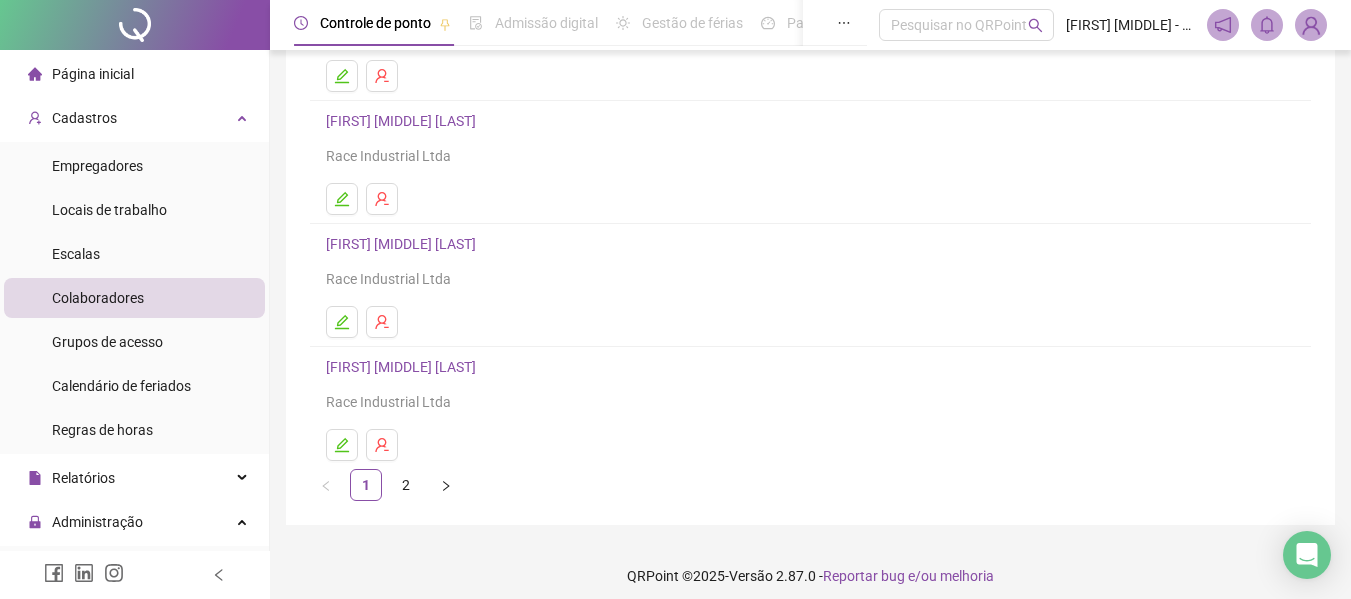 scroll, scrollTop: 368, scrollLeft: 0, axis: vertical 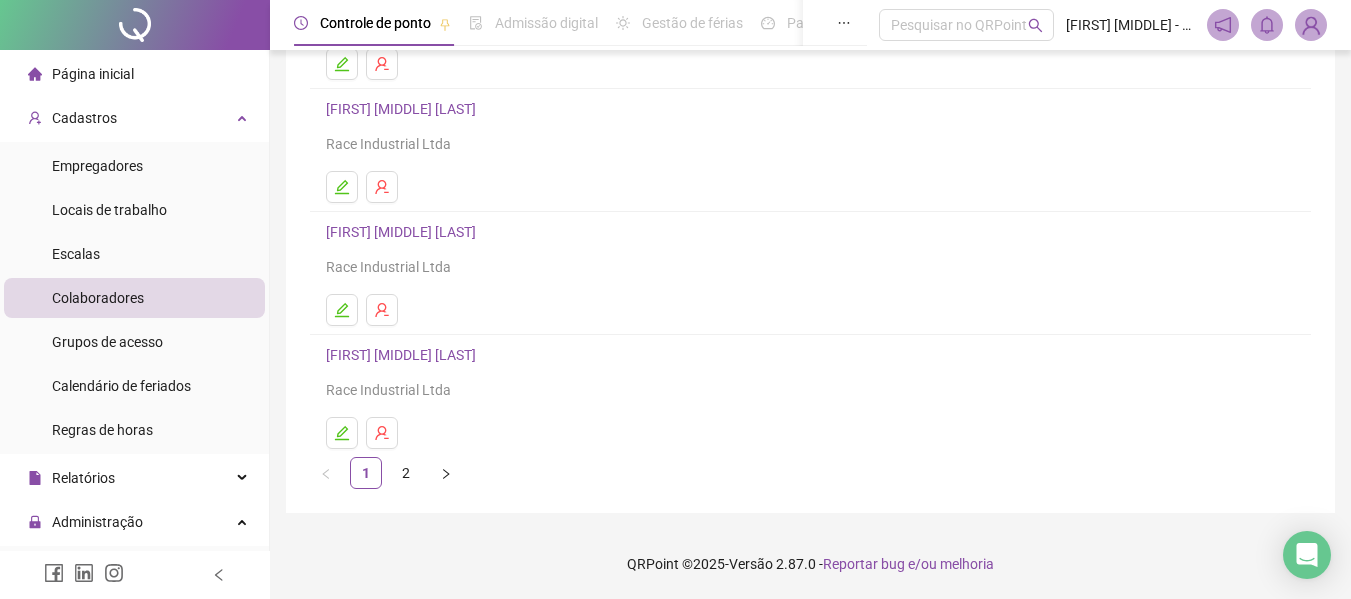 click on "2" at bounding box center [406, 473] 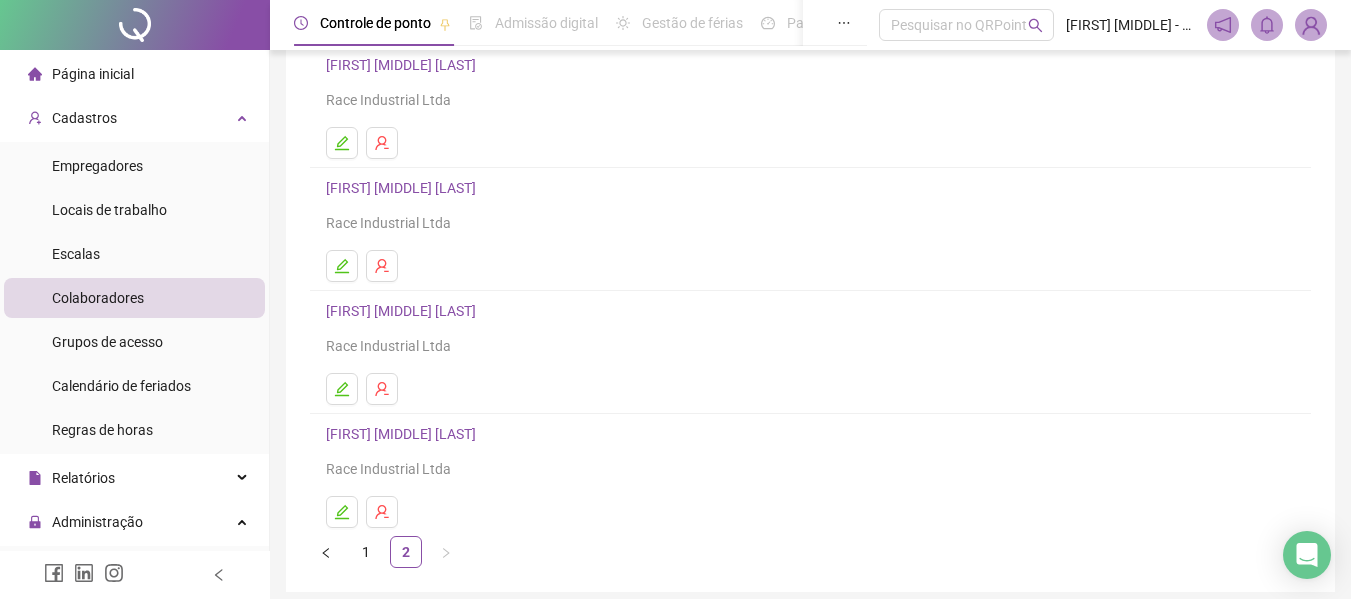 scroll, scrollTop: 368, scrollLeft: 0, axis: vertical 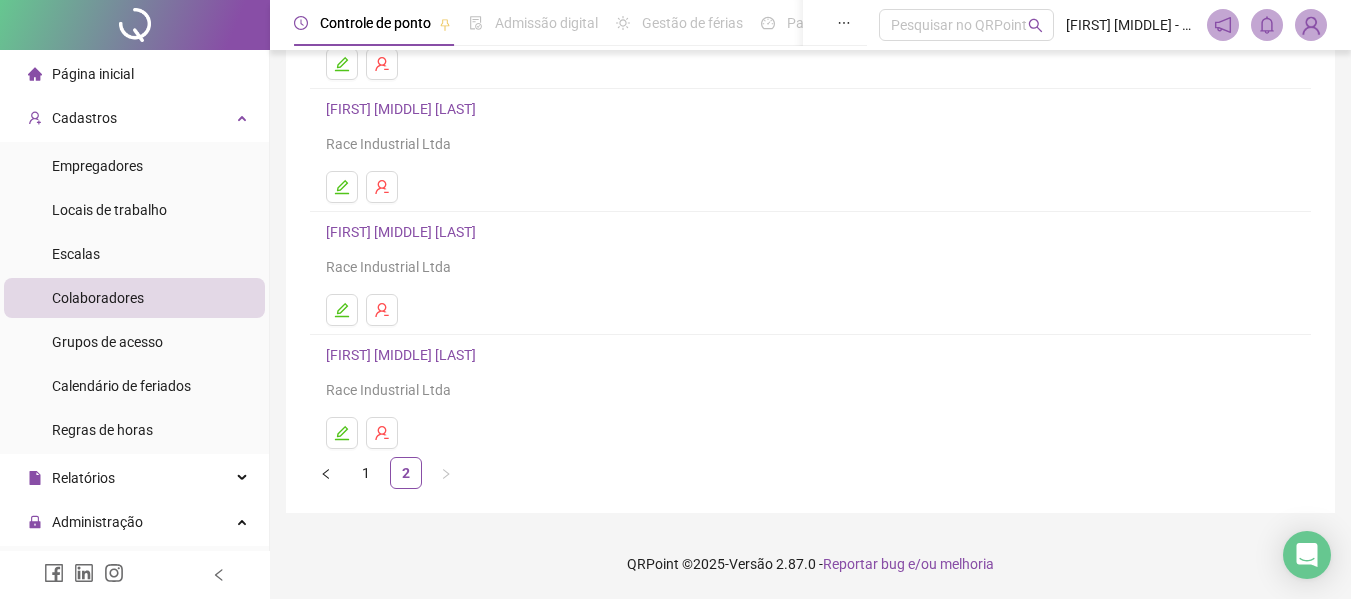 click on "[FIRST] [MIDDLE] [LAST]" at bounding box center (404, 355) 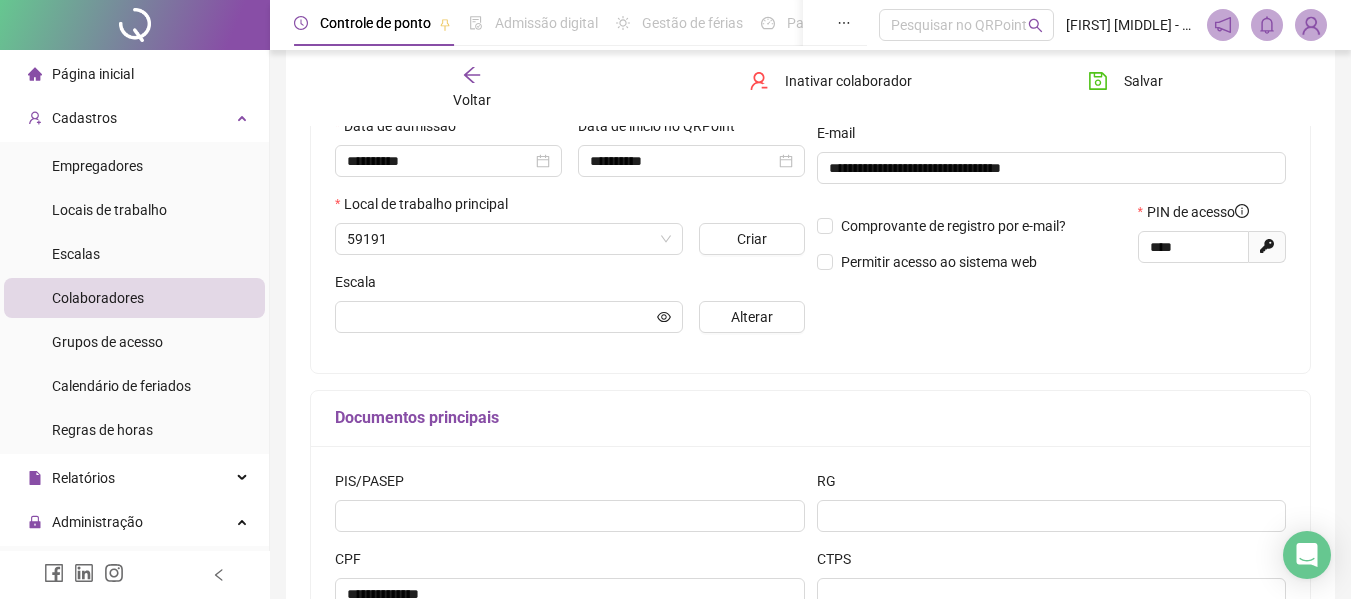 scroll, scrollTop: 378, scrollLeft: 0, axis: vertical 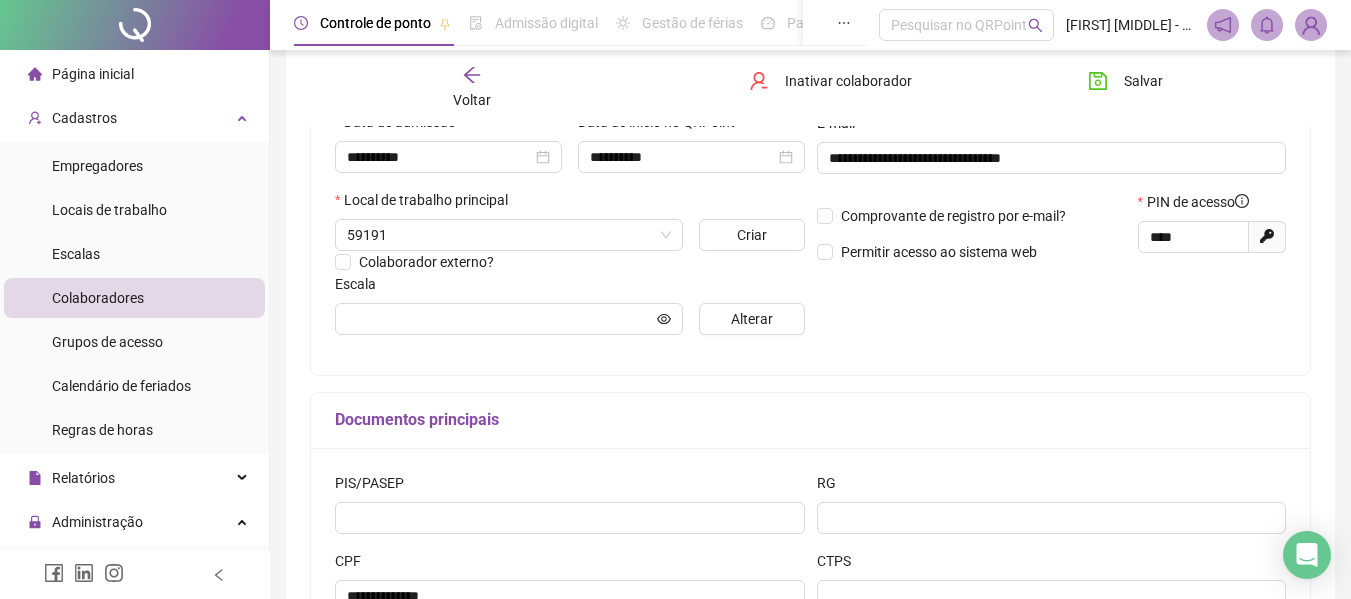 type on "**********" 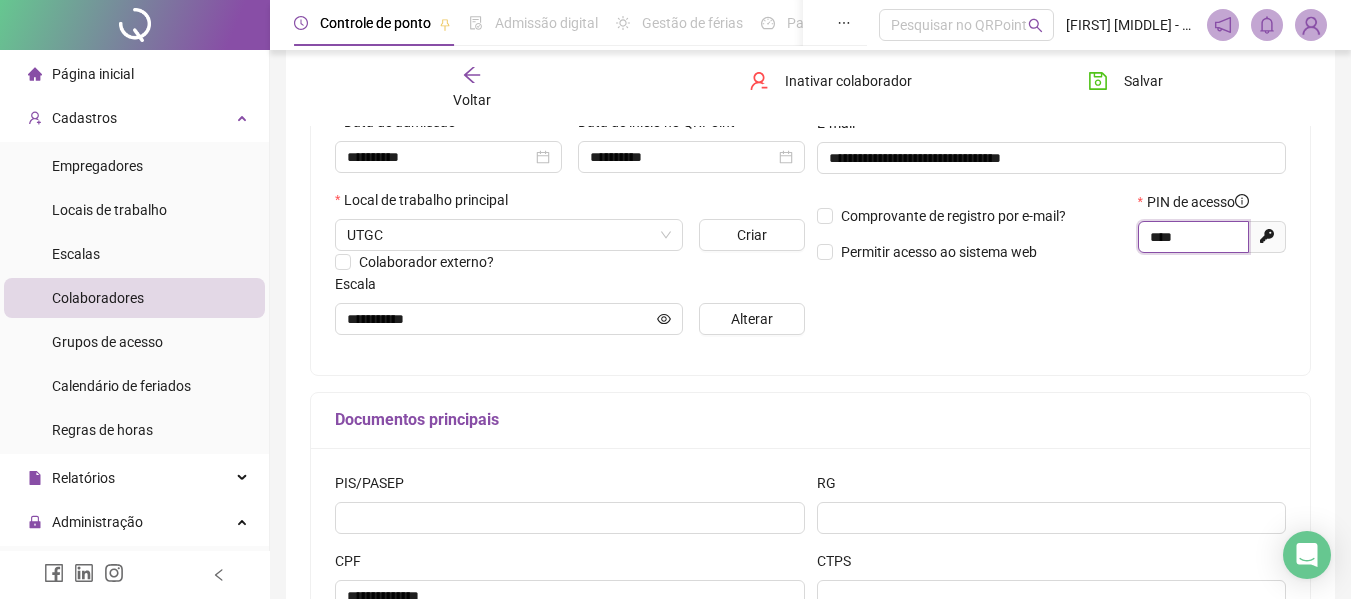 drag, startPoint x: 1086, startPoint y: 241, endPoint x: 1055, endPoint y: 241, distance: 31 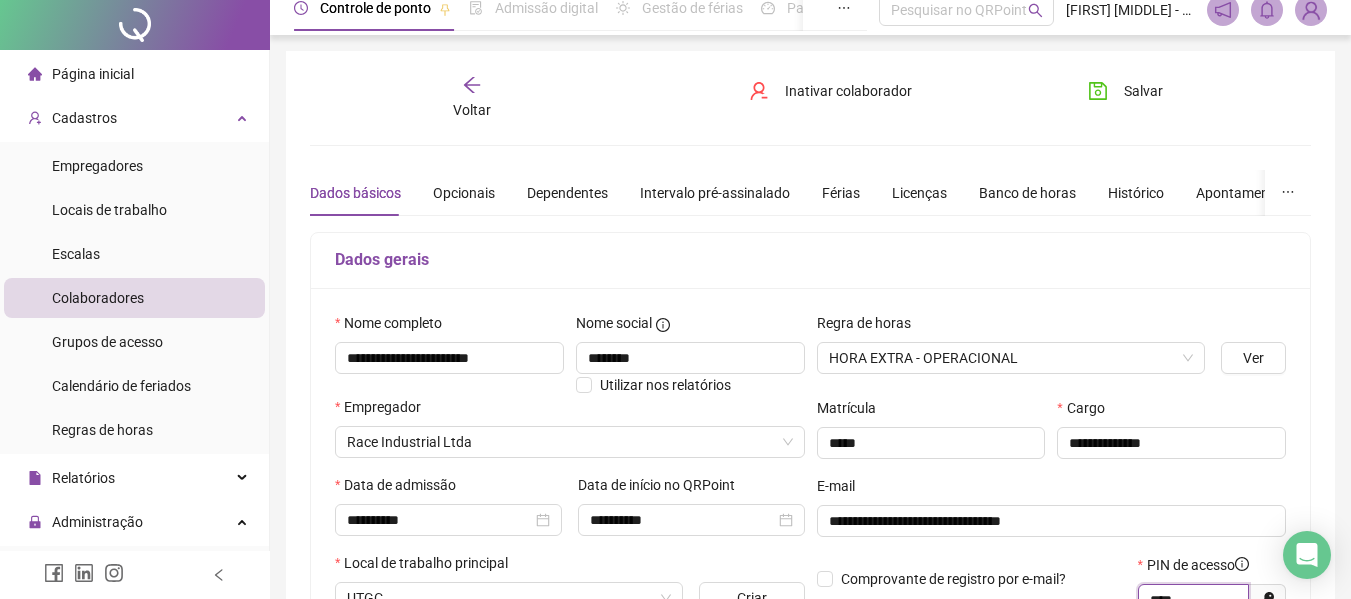 scroll, scrollTop: 0, scrollLeft: 0, axis: both 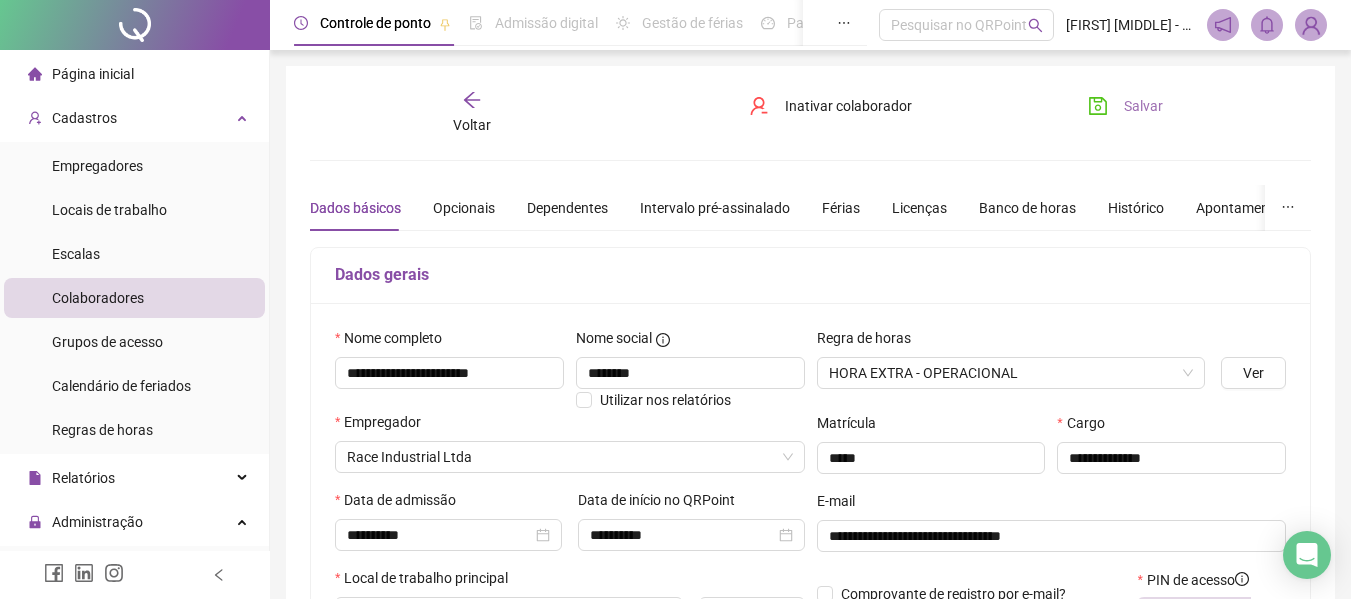 type on "****" 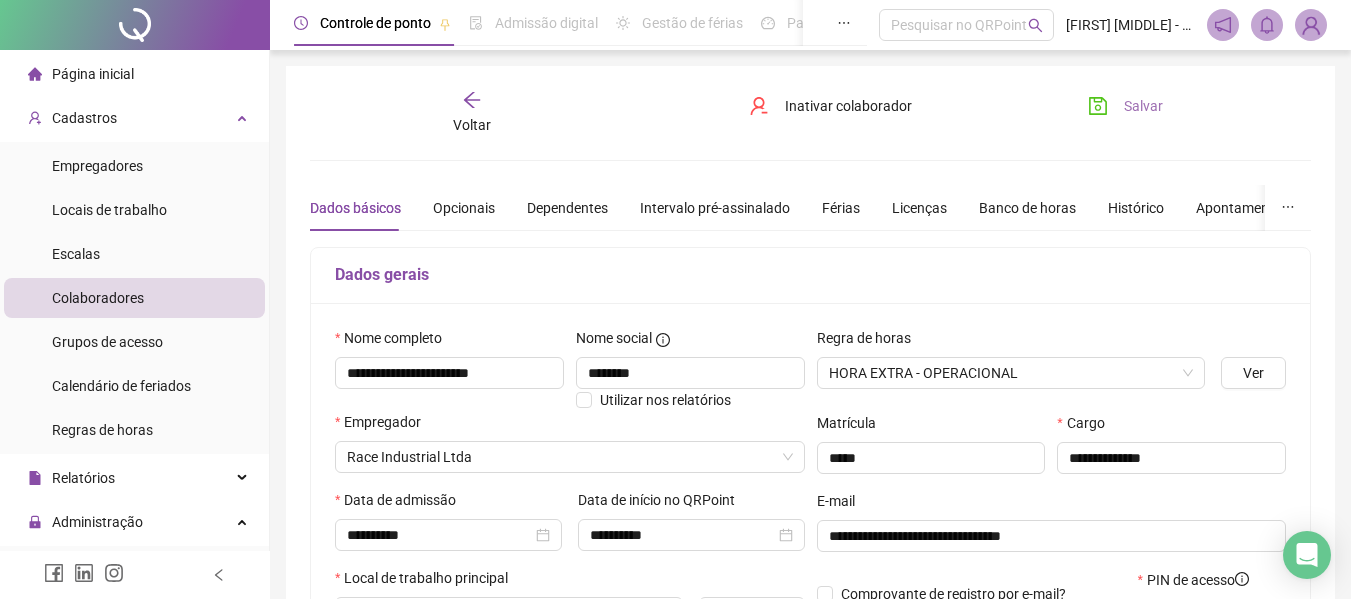 click on "Salvar" at bounding box center (1143, 106) 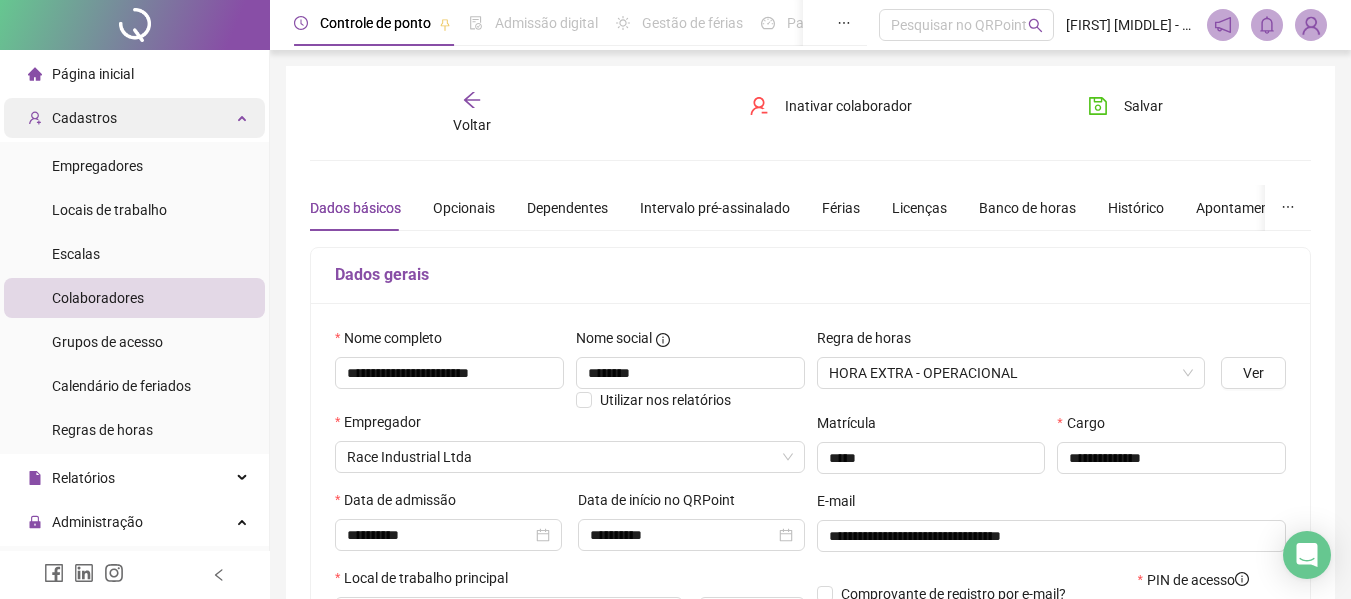 click on "Cadastros" at bounding box center (134, 118) 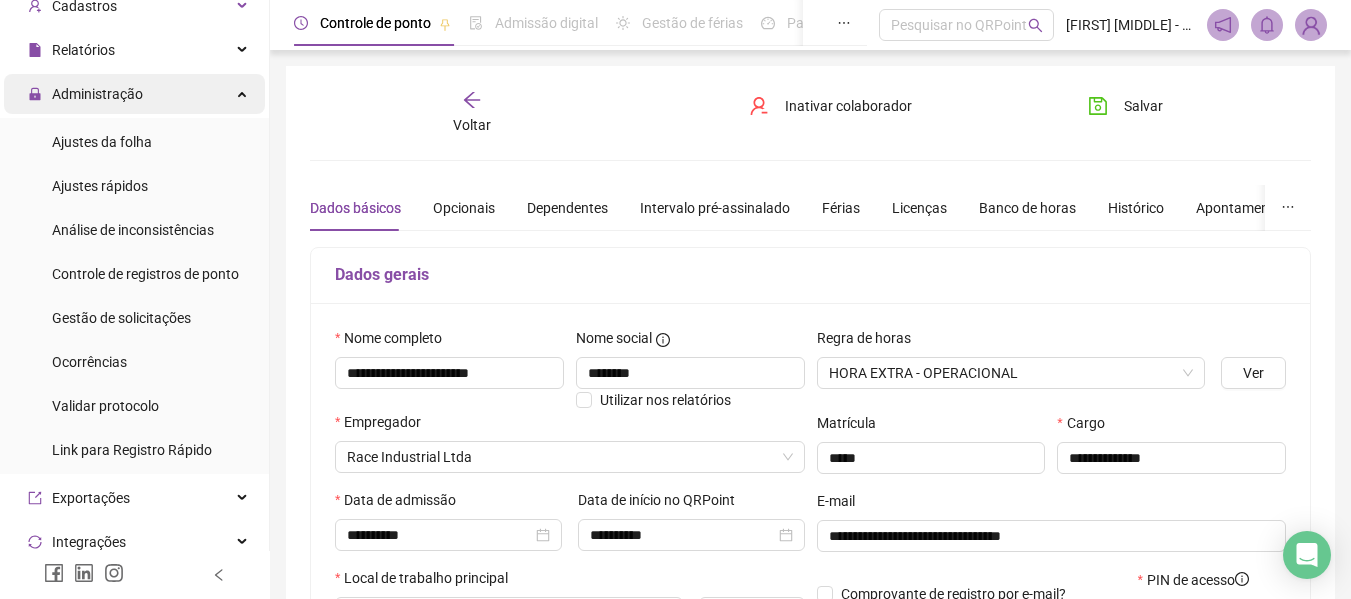scroll, scrollTop: 0, scrollLeft: 0, axis: both 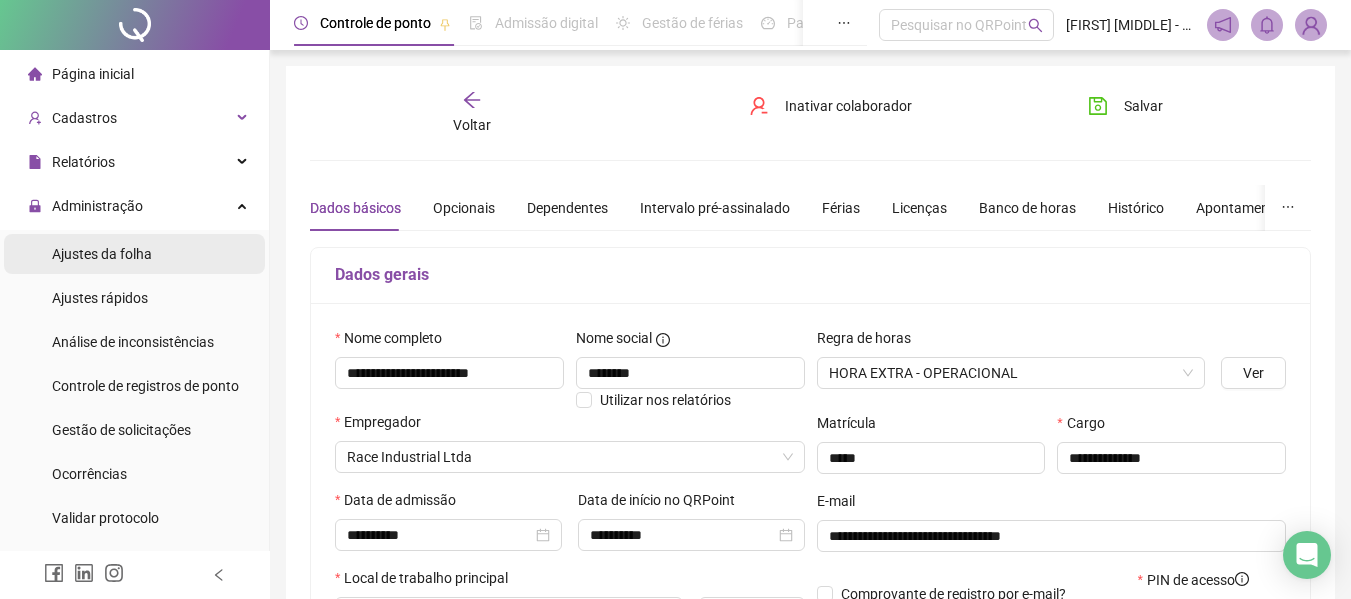 click on "Ajustes da folha" at bounding box center (102, 254) 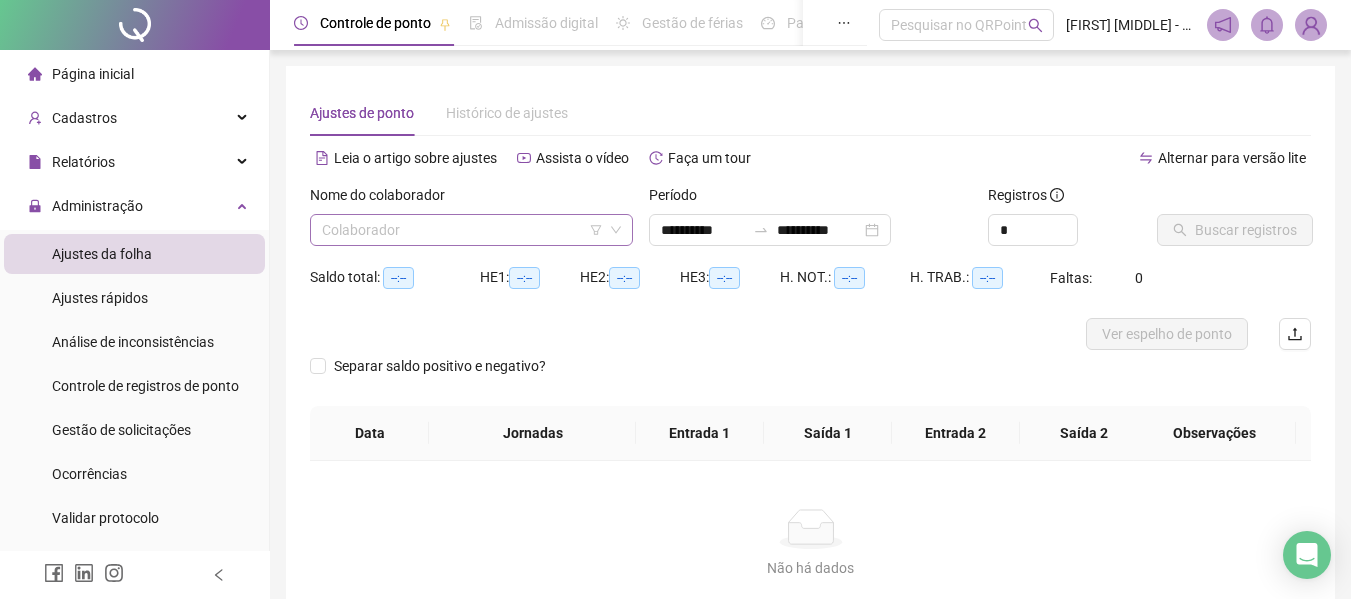 click 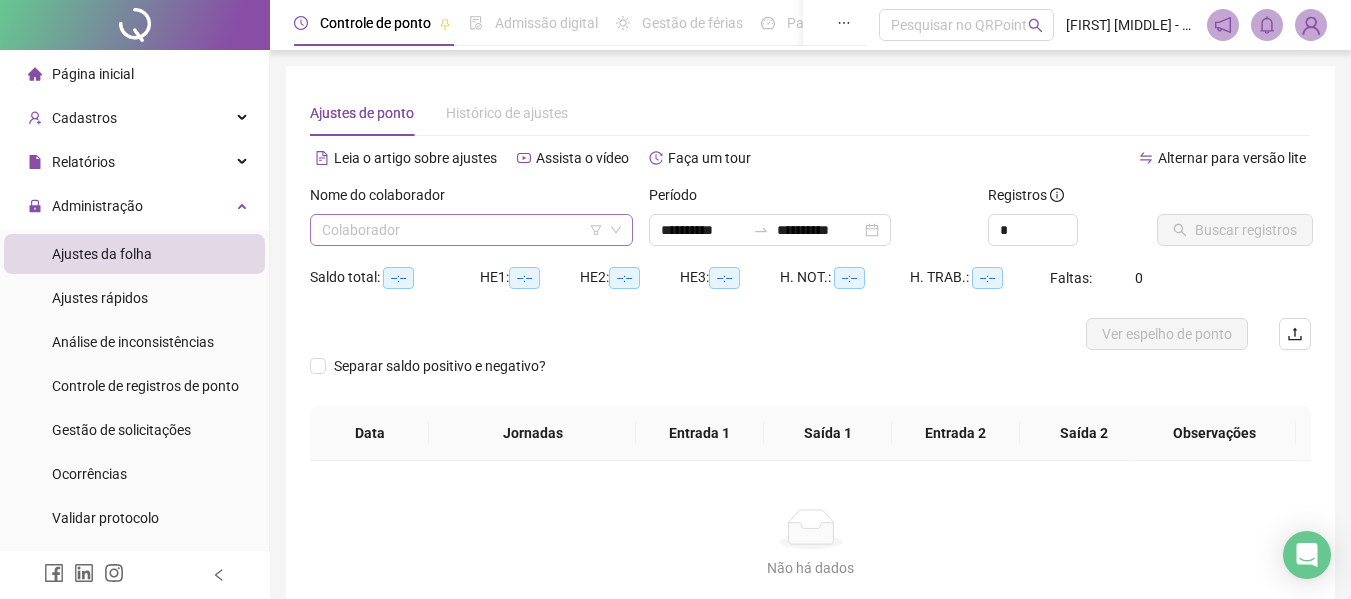 click 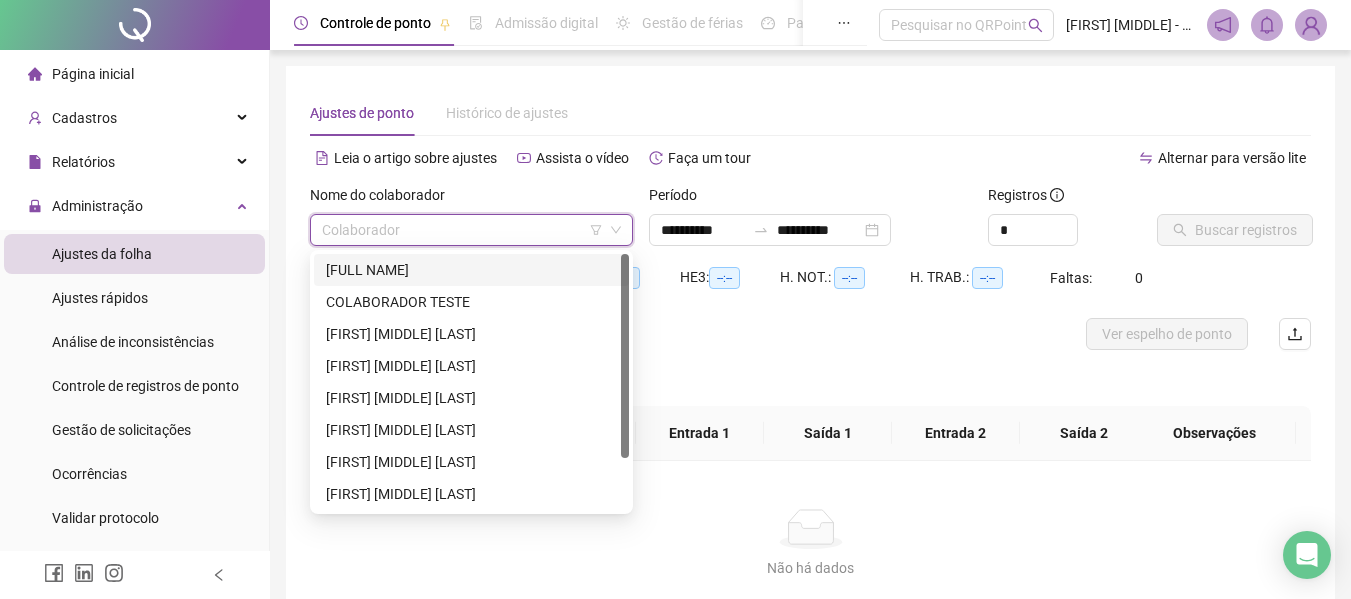click on "[FULL NAME]" at bounding box center [471, 270] 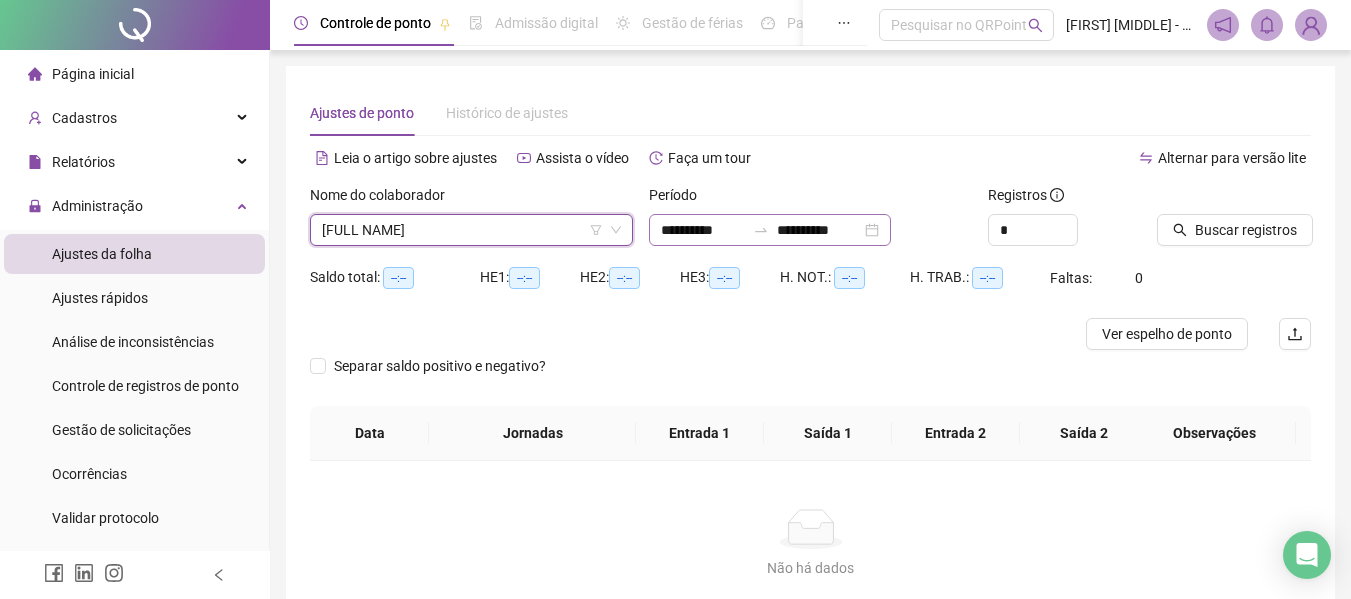 click on "**********" at bounding box center [770, 230] 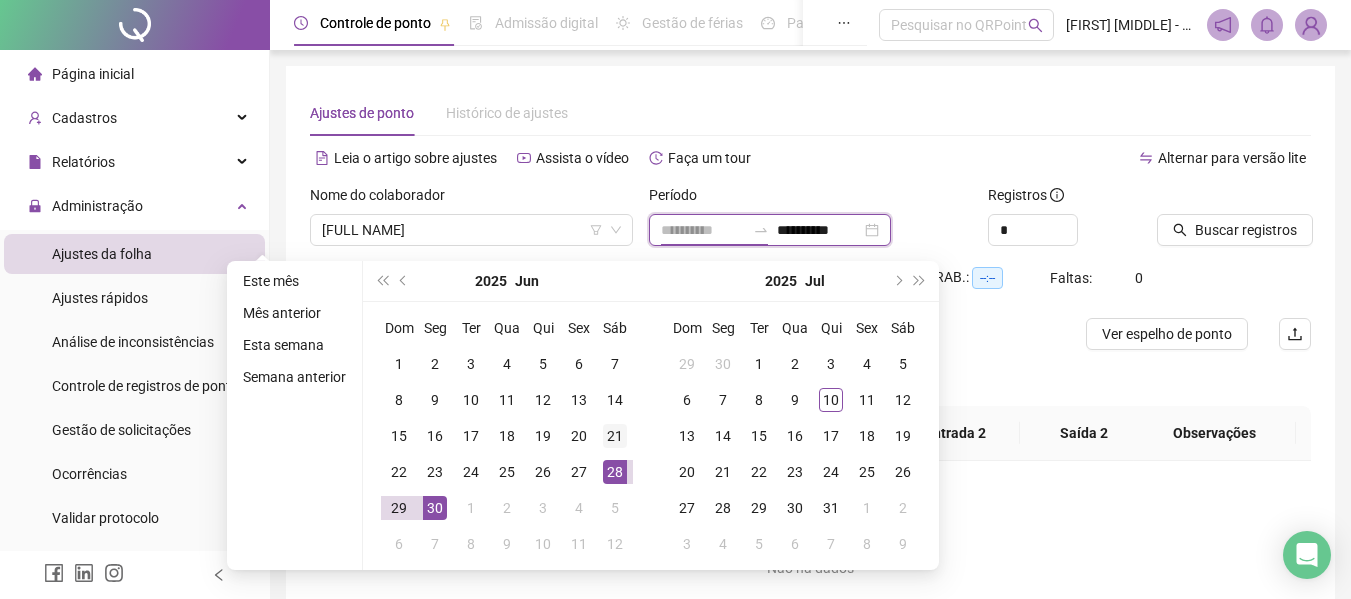 type on "**********" 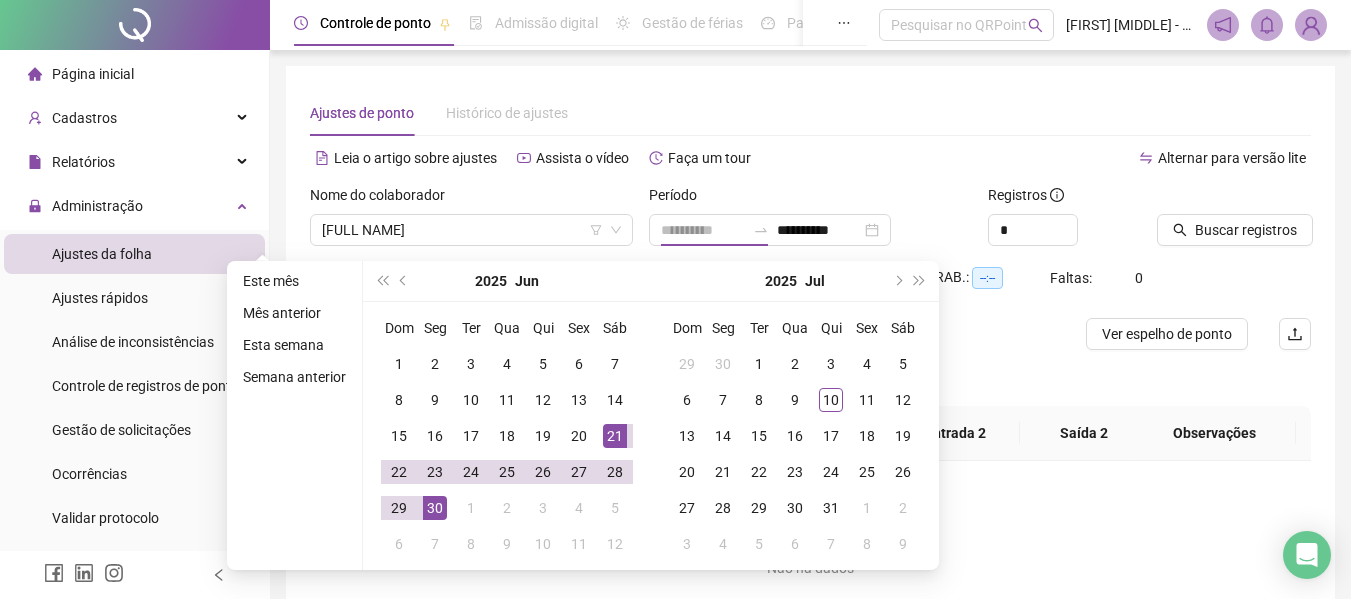 click on "21" at bounding box center (615, 436) 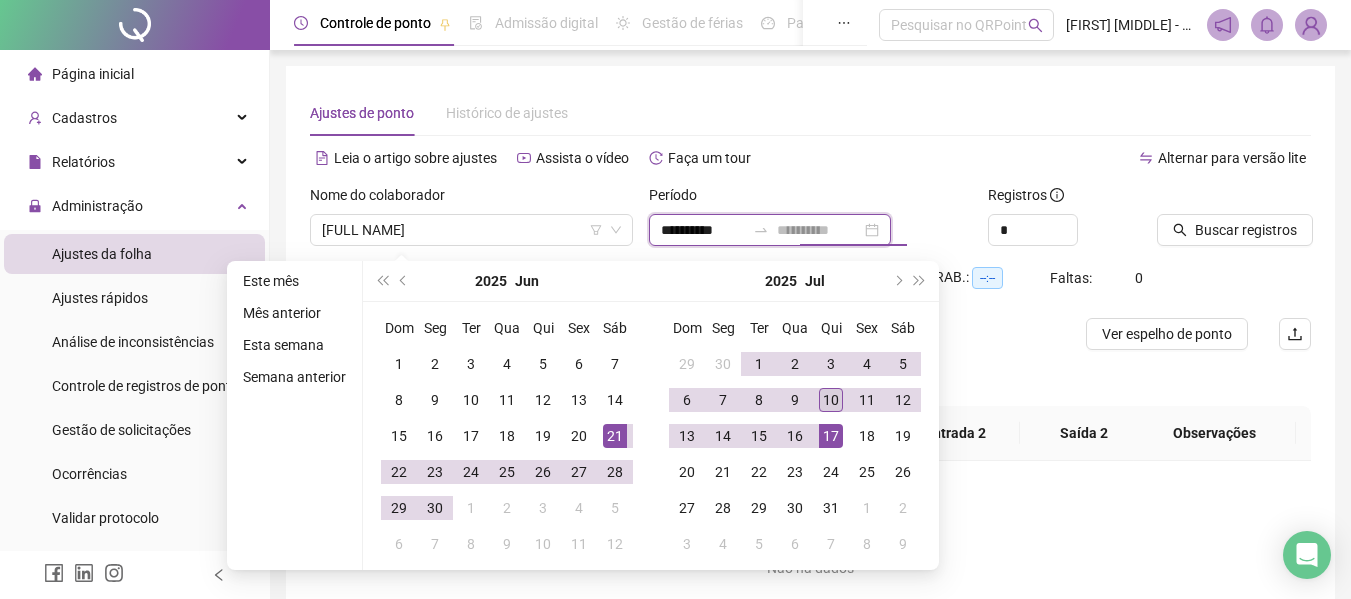 type on "**********" 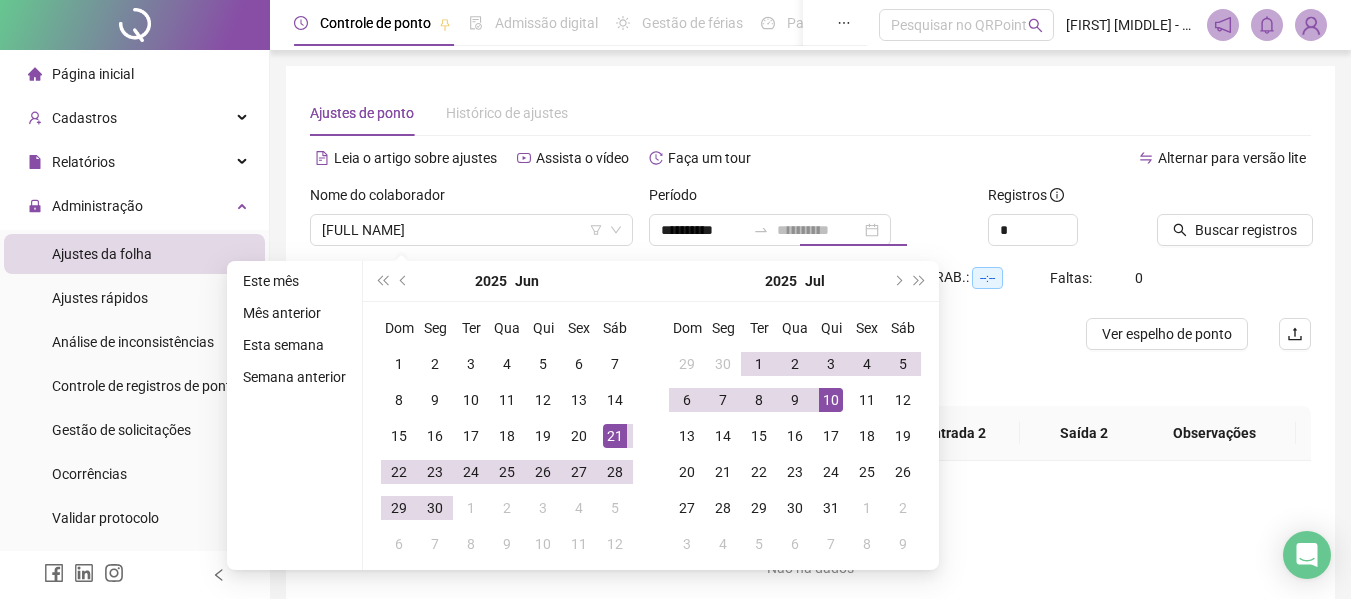 click on "10" at bounding box center (831, 400) 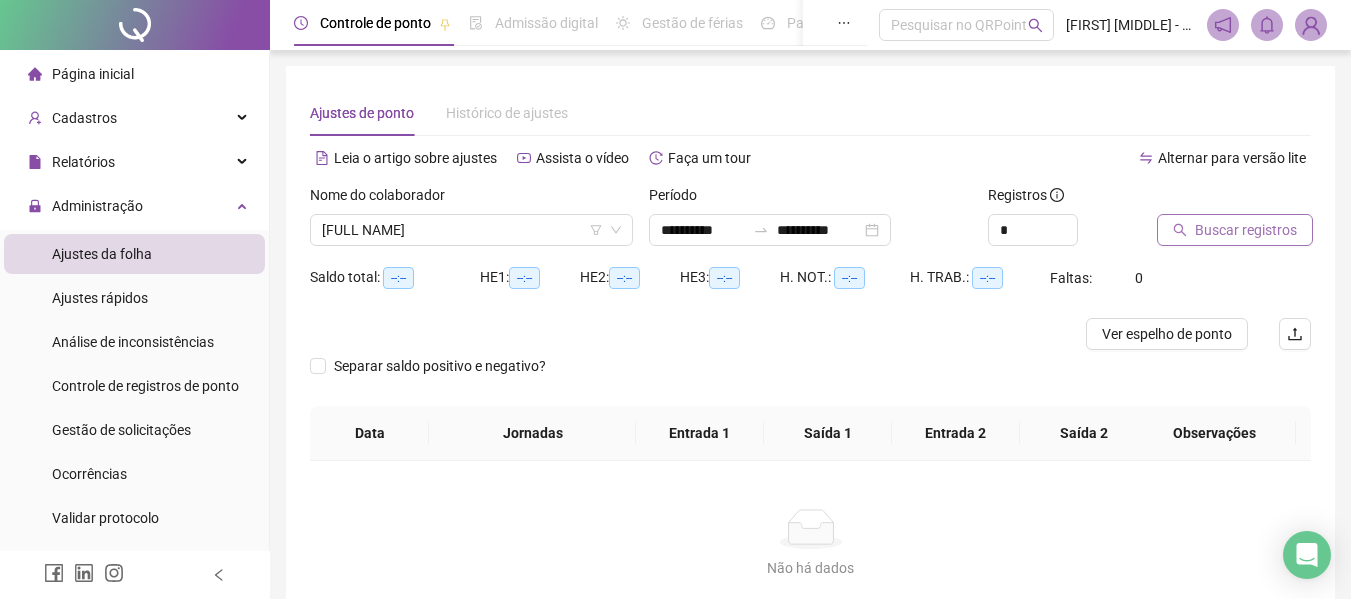 click on "Buscar registros" at bounding box center (1246, 230) 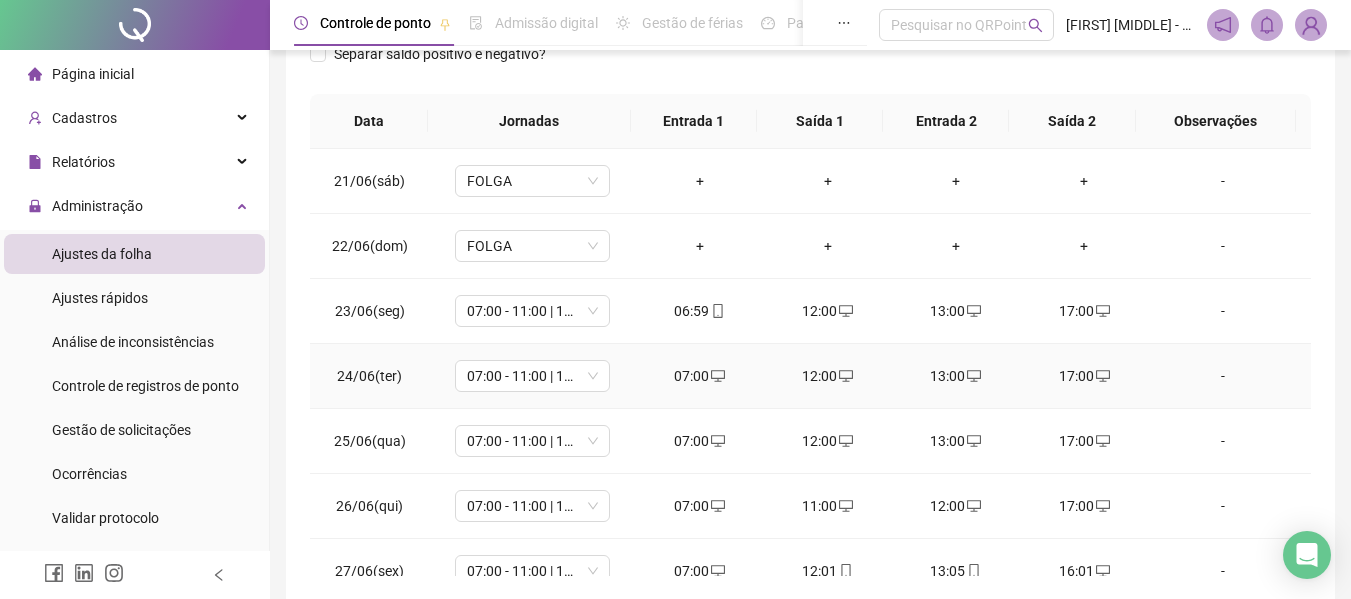 scroll, scrollTop: 399, scrollLeft: 0, axis: vertical 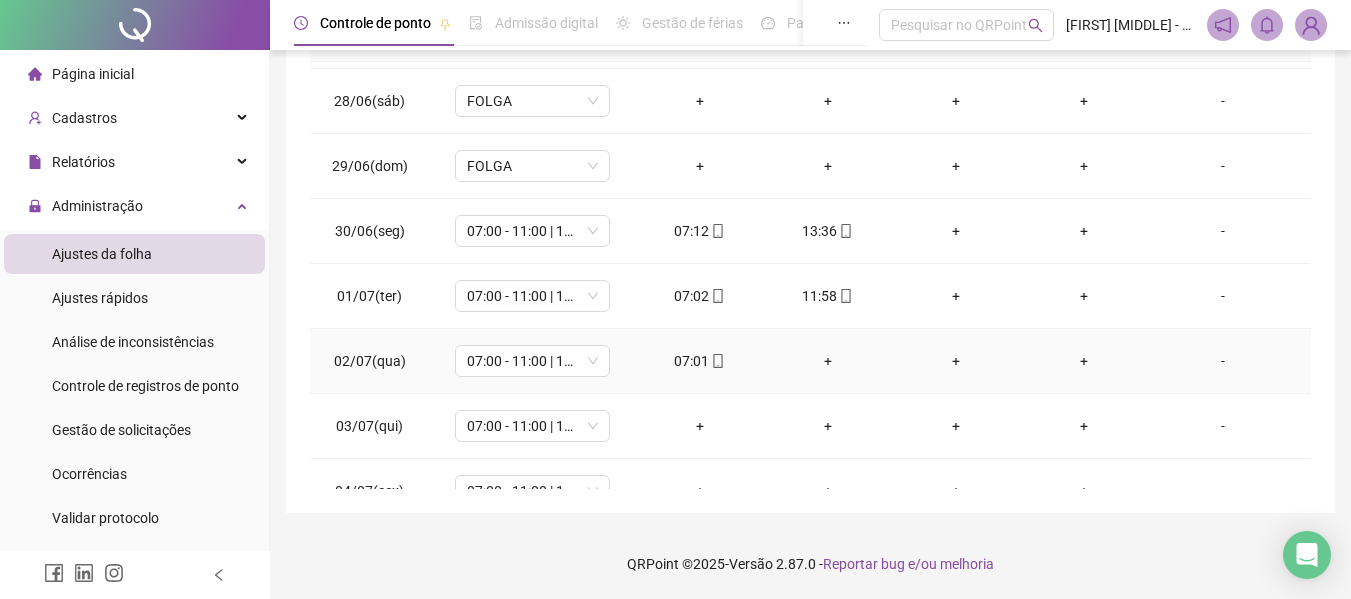 click on "+" at bounding box center (828, 361) 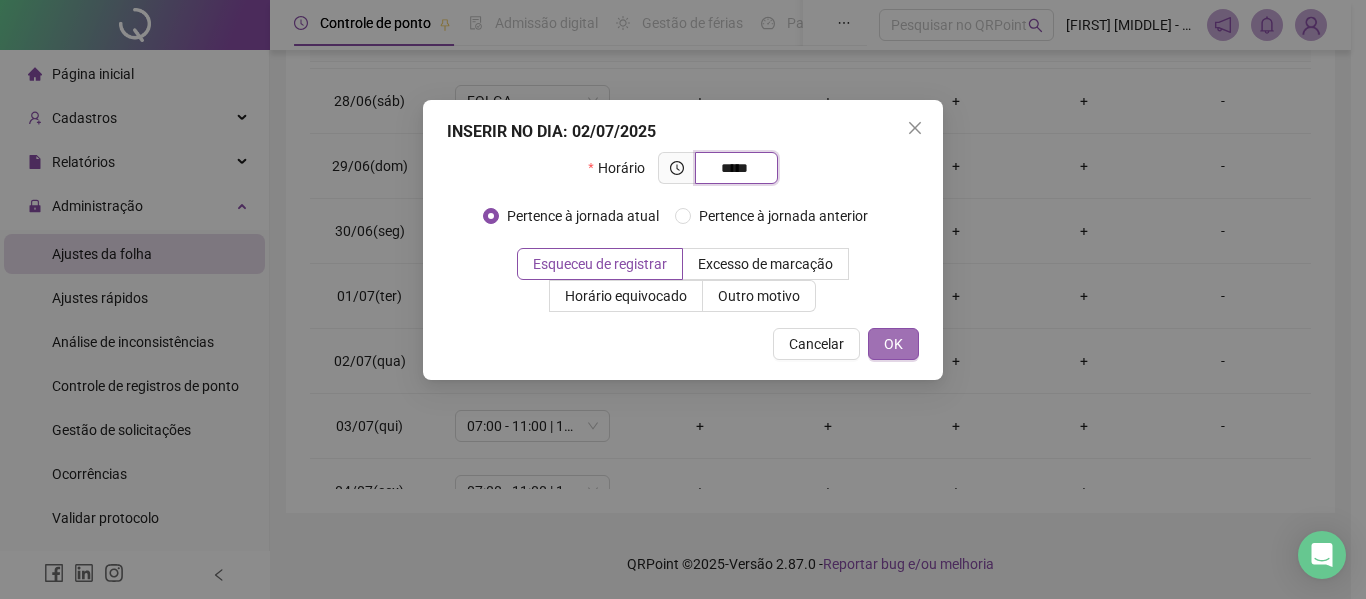 type on "*****" 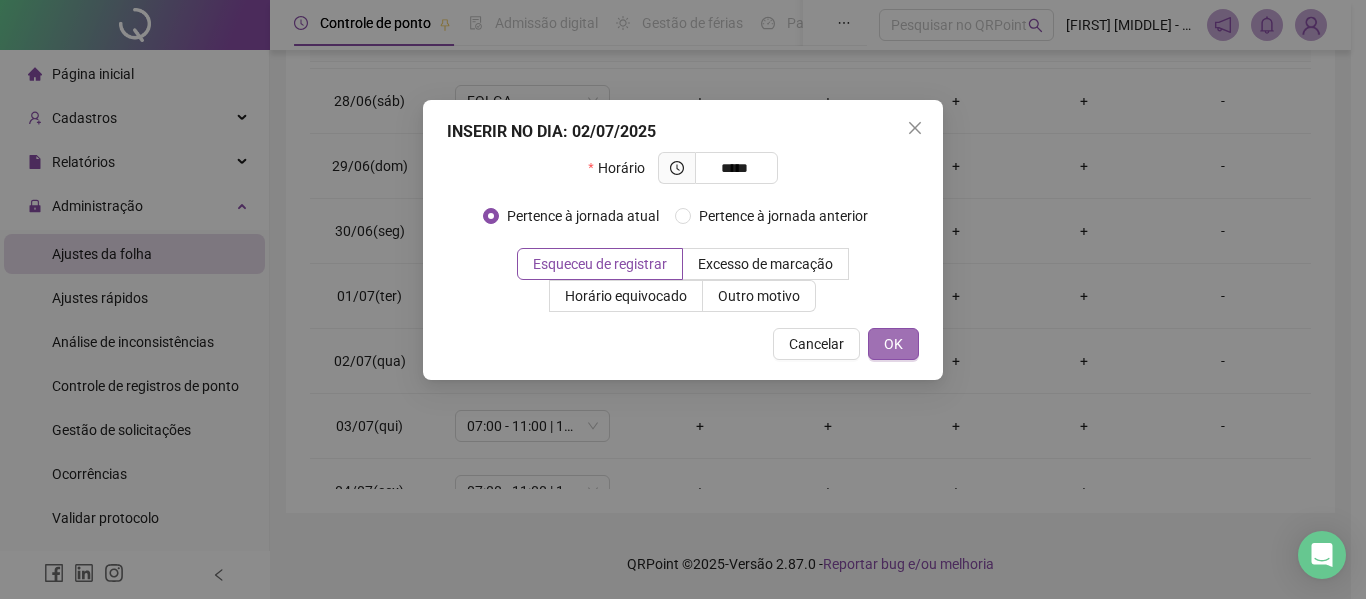 click on "OK" at bounding box center [893, 344] 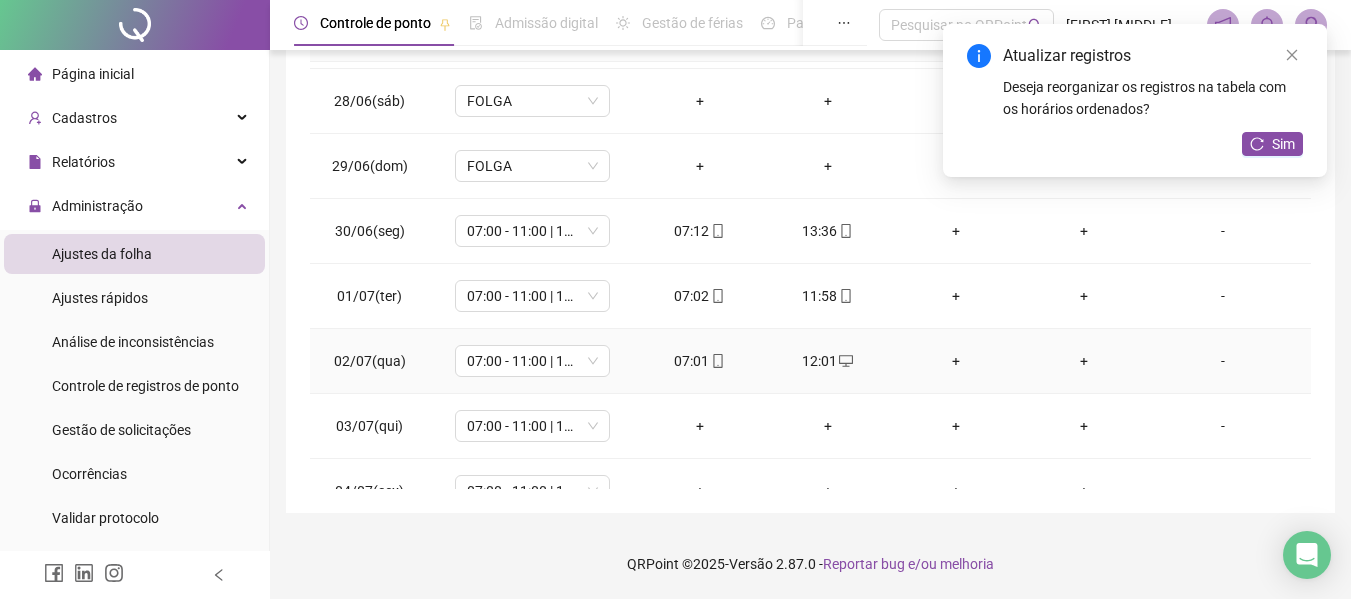 click on "+" at bounding box center [956, 361] 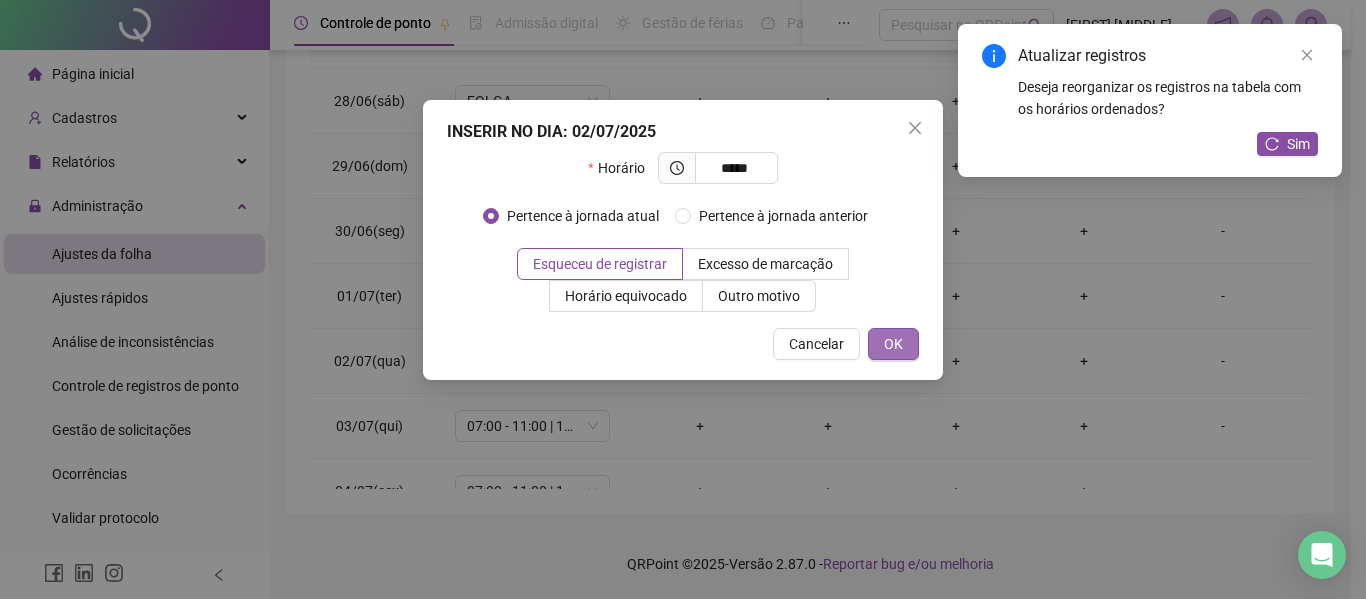 type on "*****" 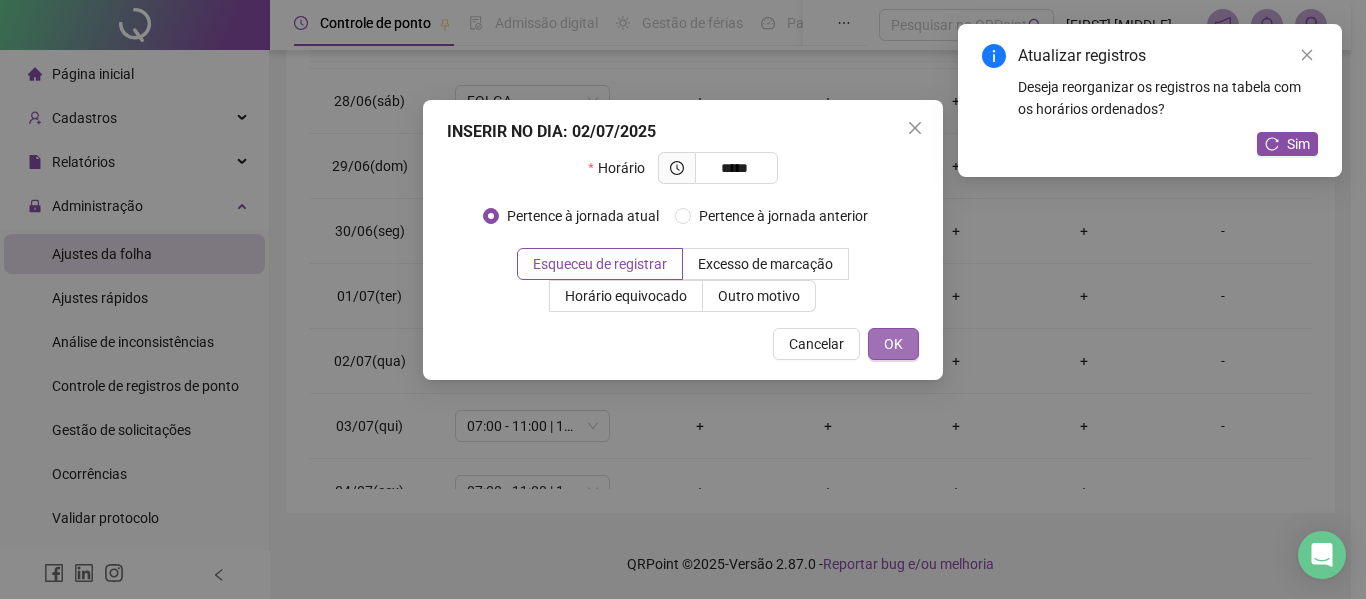 click on "OK" at bounding box center [893, 344] 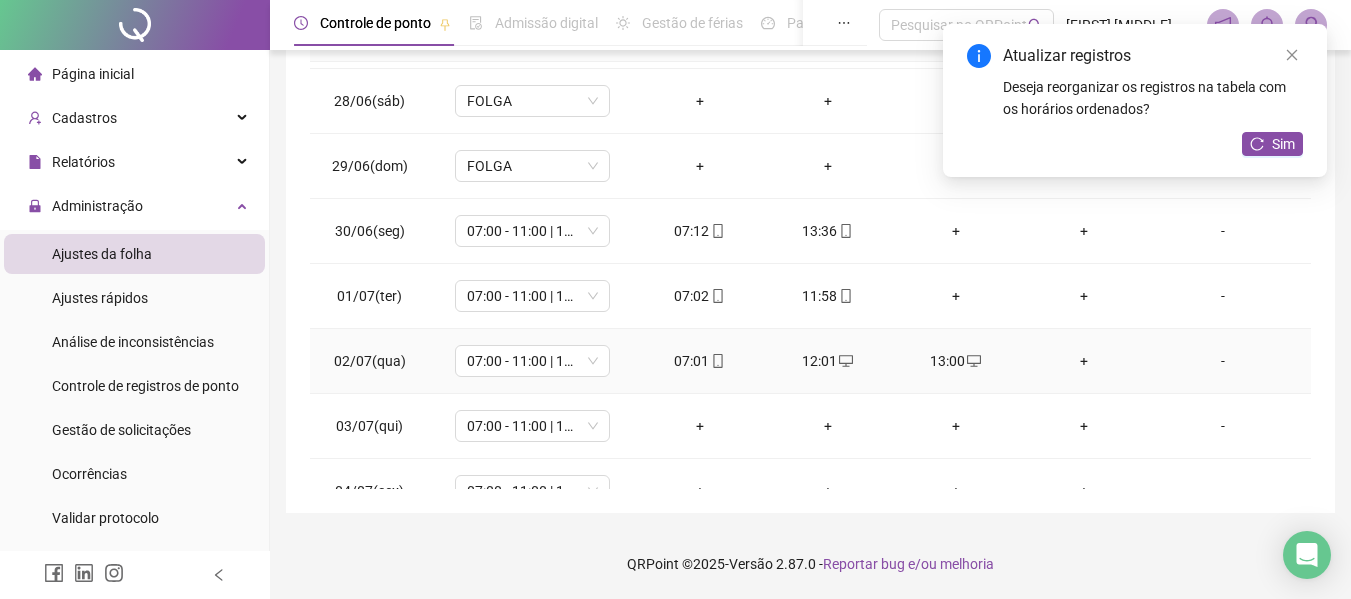 click on "+" at bounding box center [1084, 361] 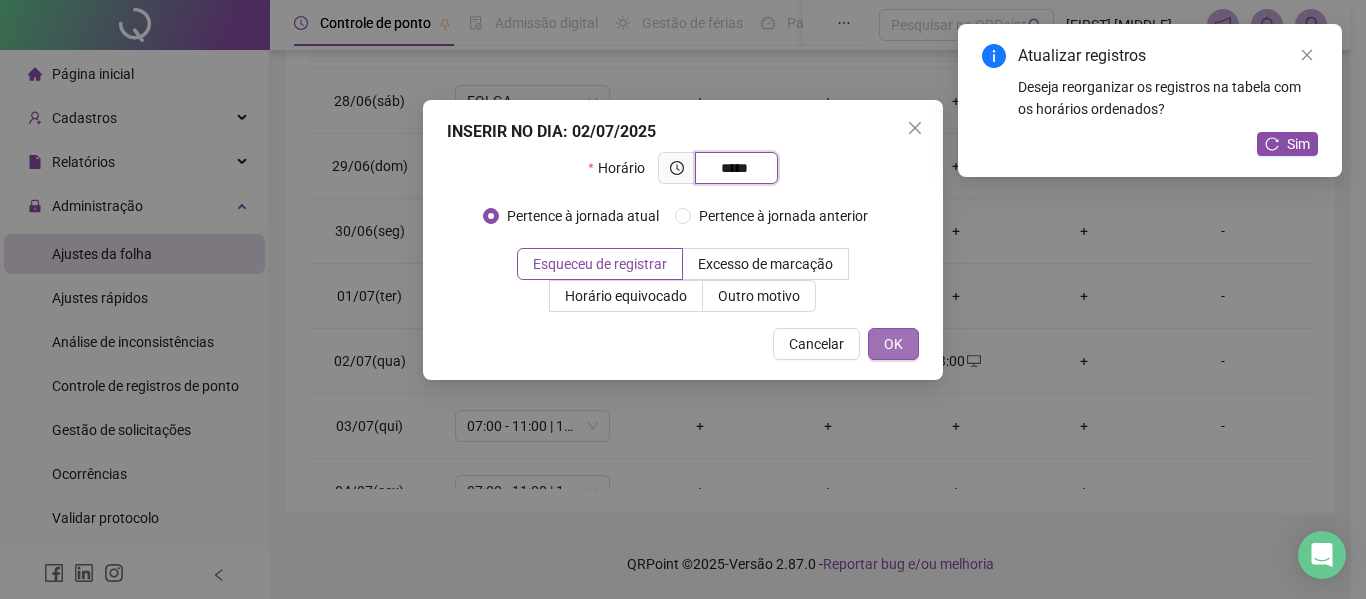 type on "*****" 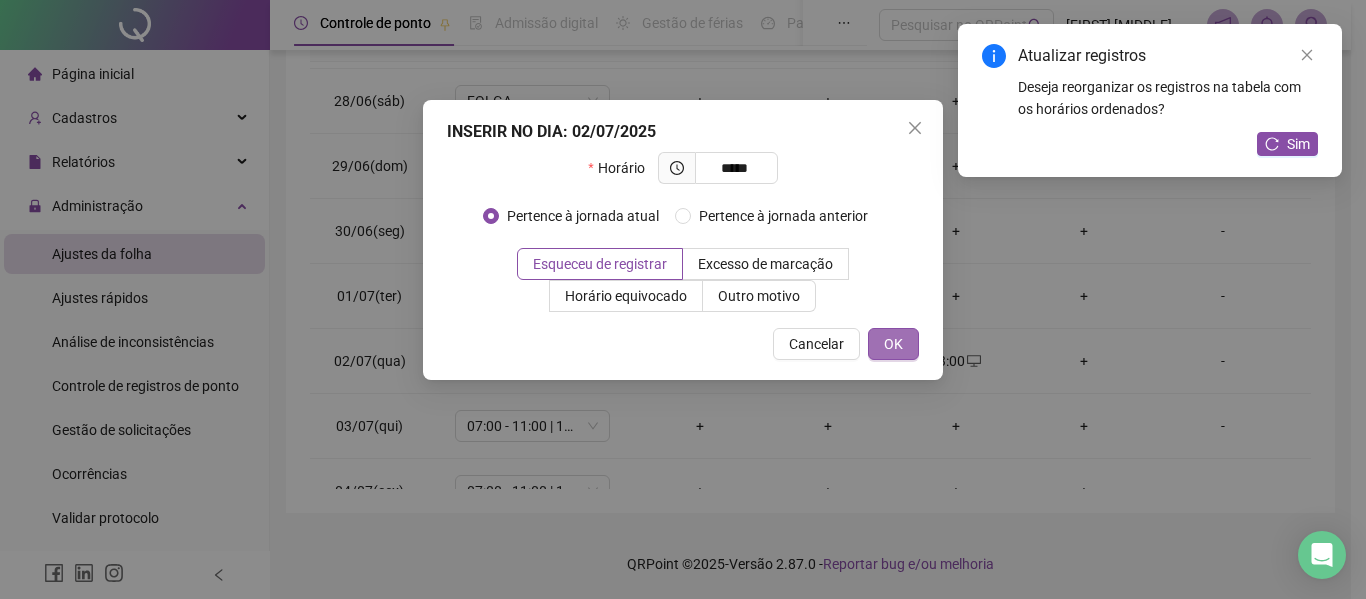 click on "OK" at bounding box center (893, 344) 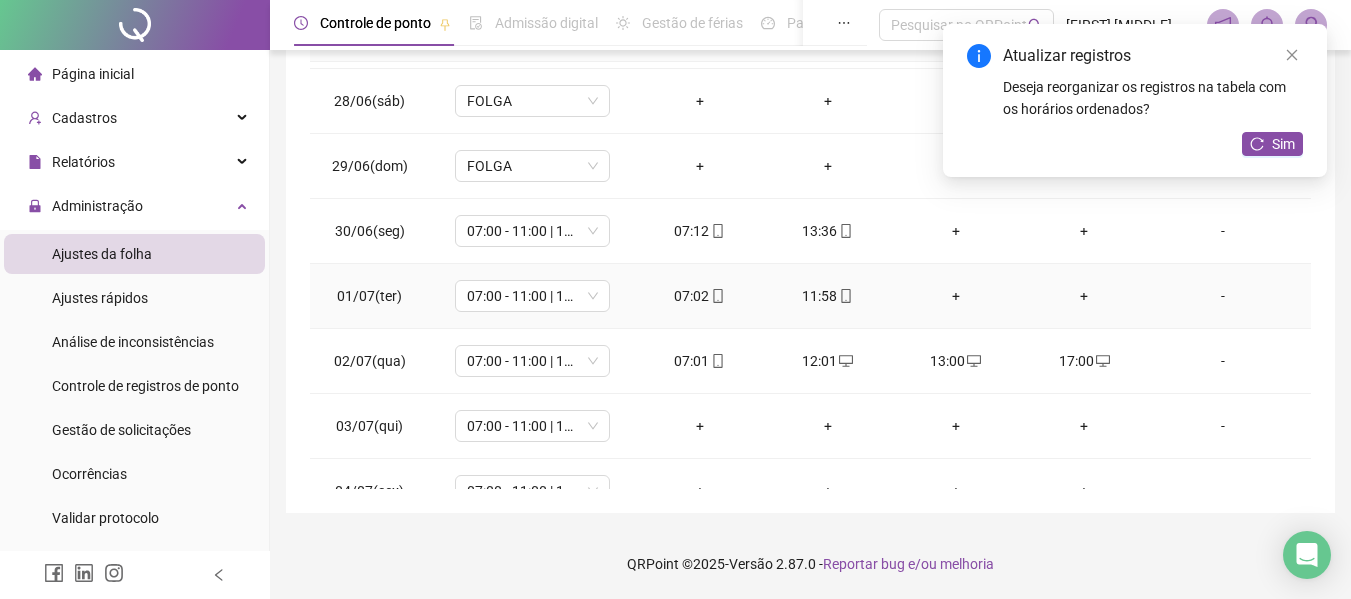click on "+" at bounding box center [956, 296] 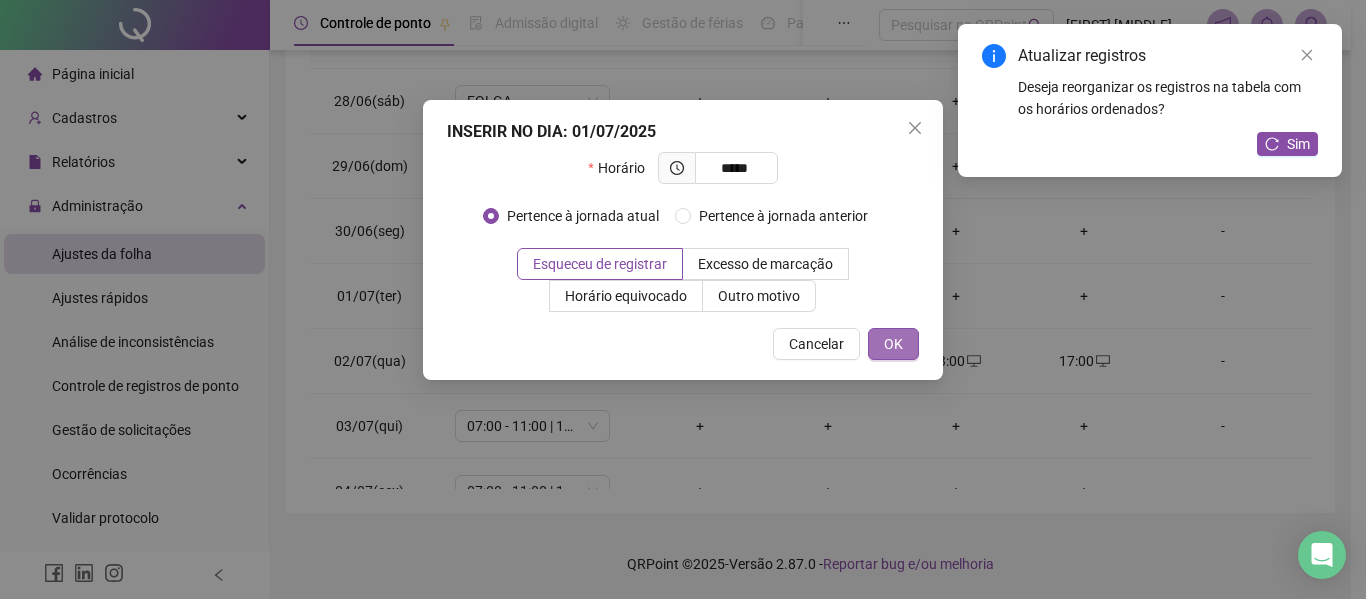 type on "*****" 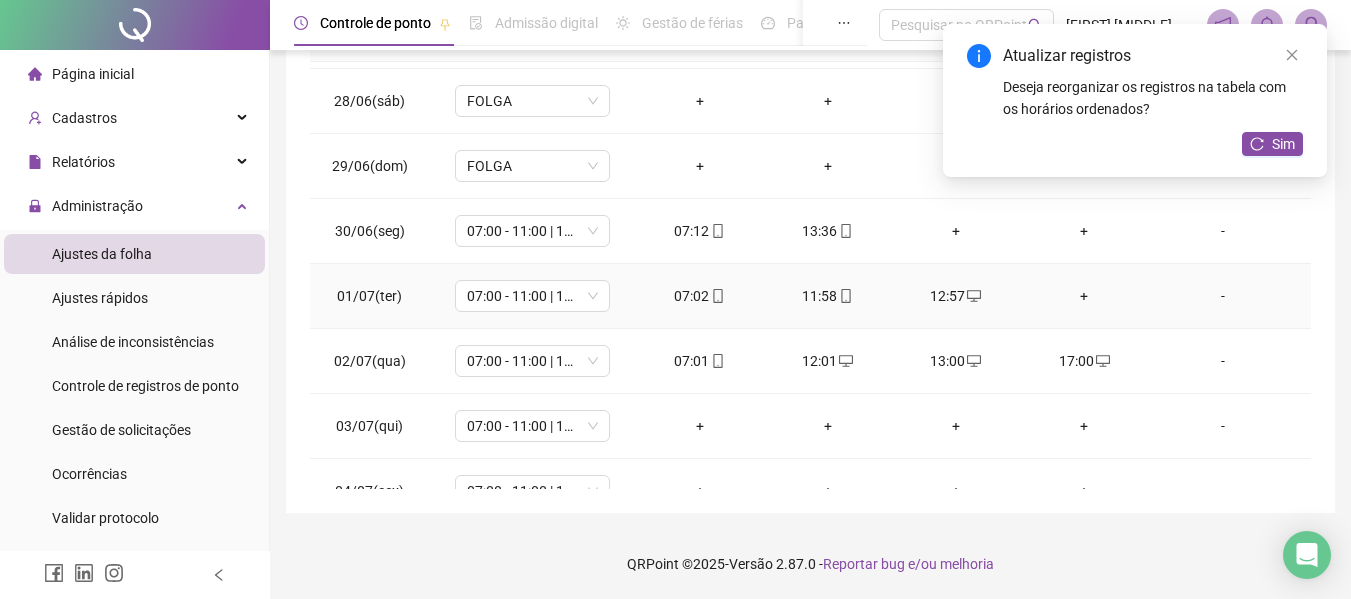 click on "+" at bounding box center [1084, 296] 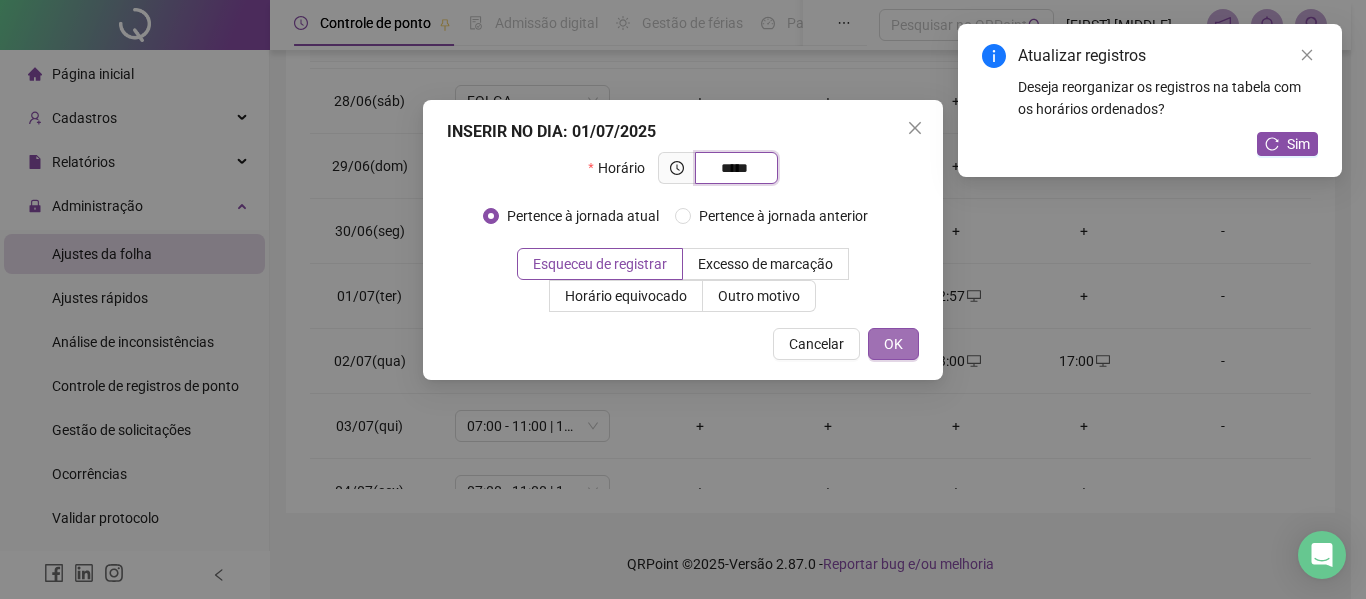 type on "*****" 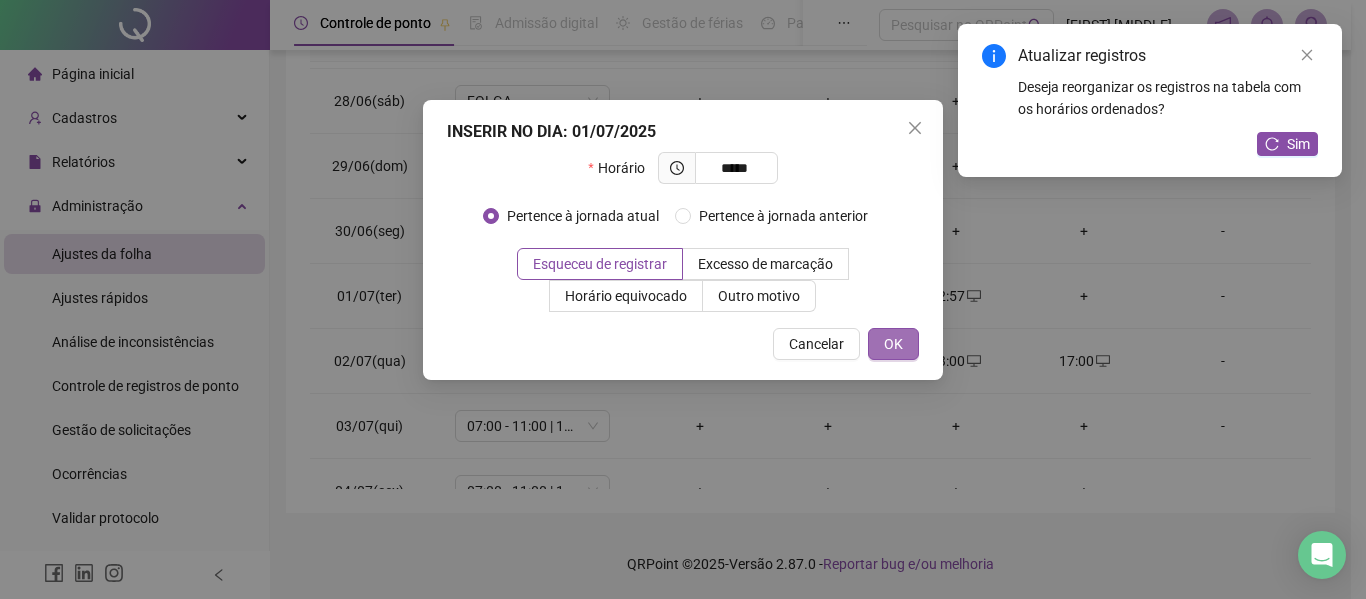 click on "OK" at bounding box center (893, 344) 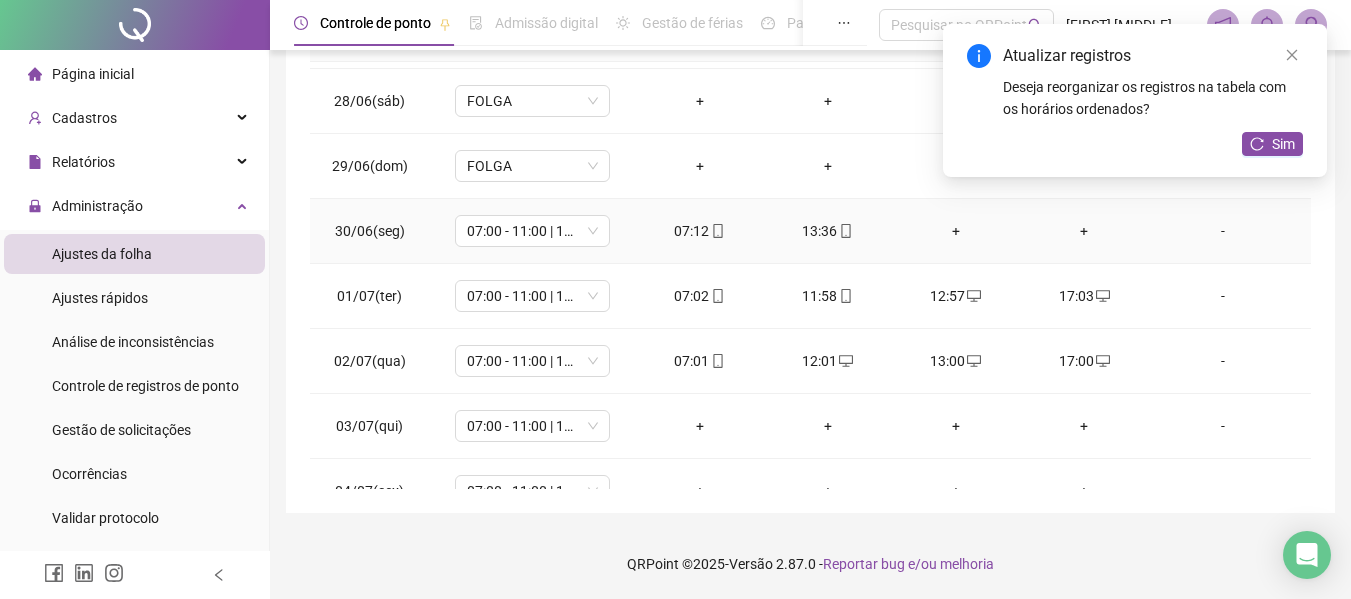 click on "+" at bounding box center [956, 231] 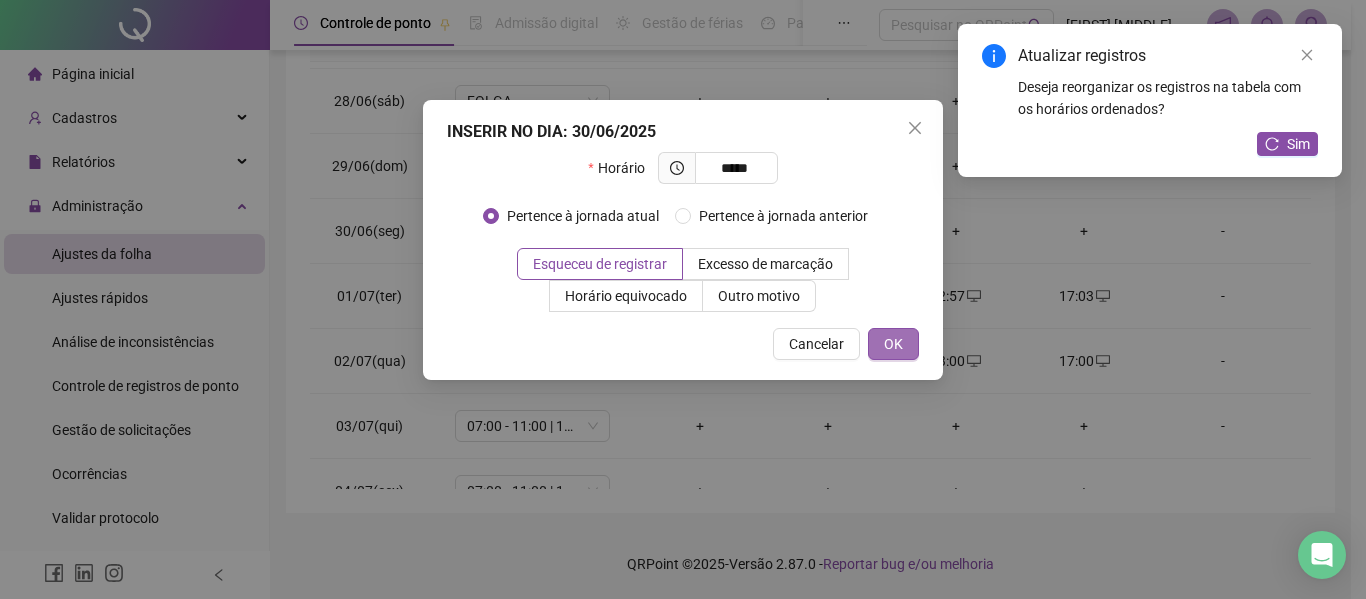 type on "*****" 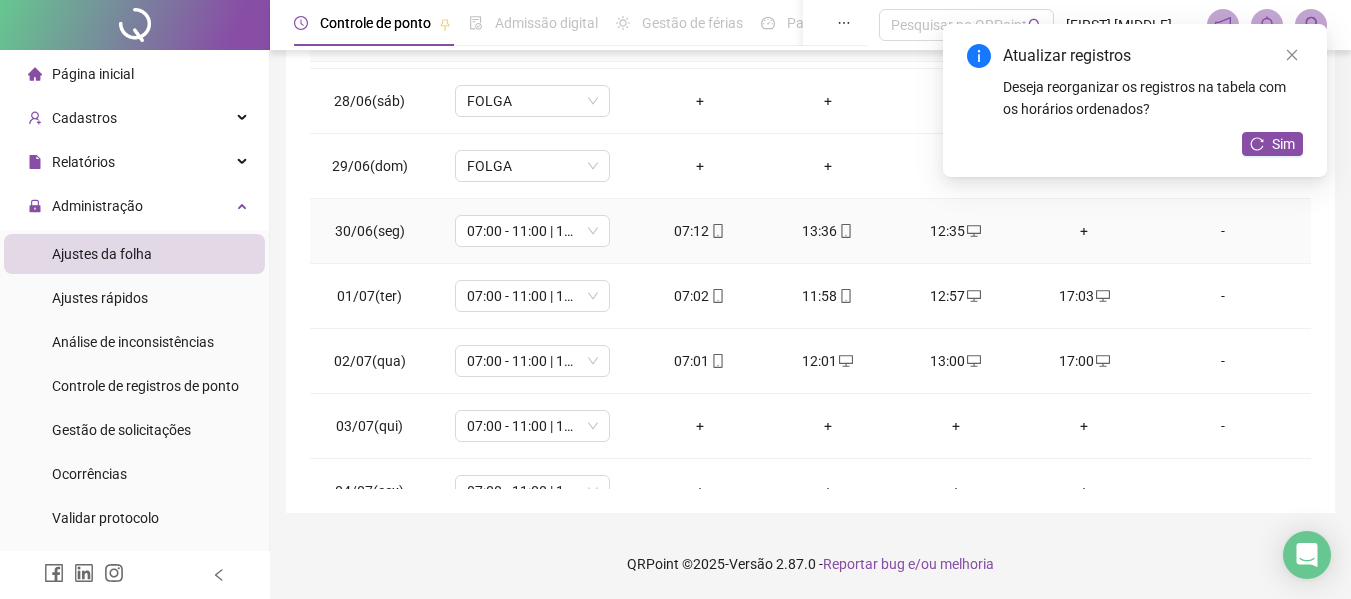 click on "+" at bounding box center [1084, 231] 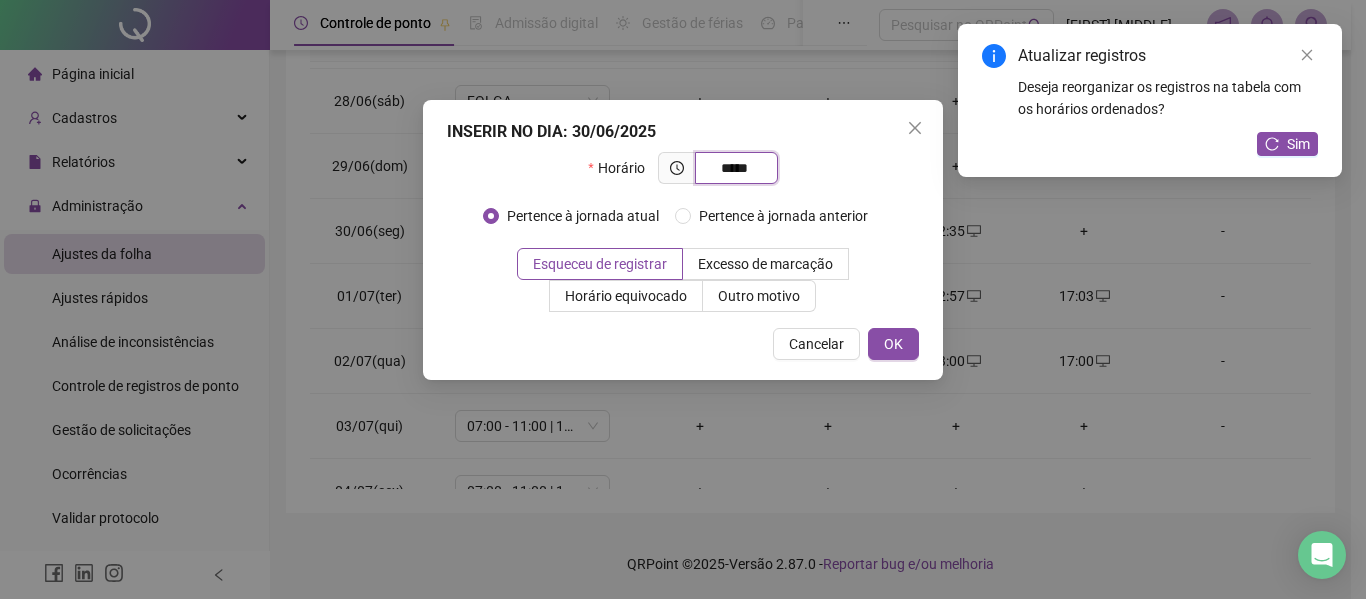 type on "*****" 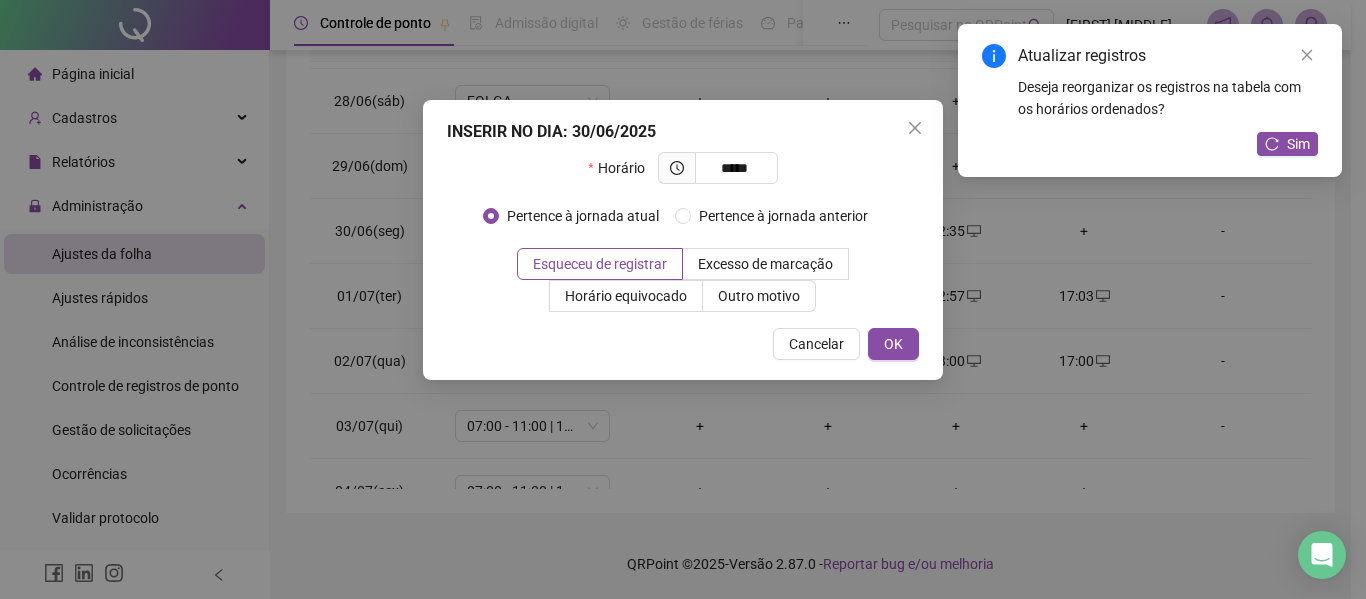 click on "INSERIR NO DIA :   [DATE] Horário ***** Pertence à jornada atual Pertence à jornada anterior Esqueceu de registrar Excesso de marcação Horário equivocado Outro motivo Motivo Cancelar OK" at bounding box center [683, 240] 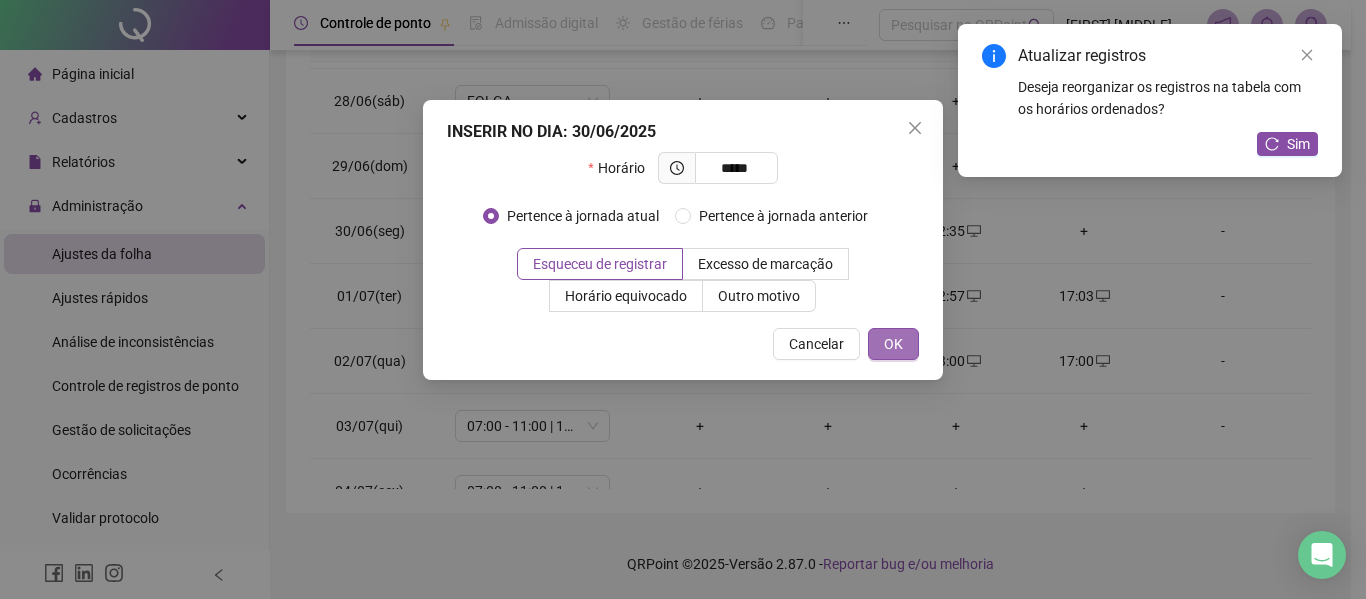 click on "OK" at bounding box center [893, 344] 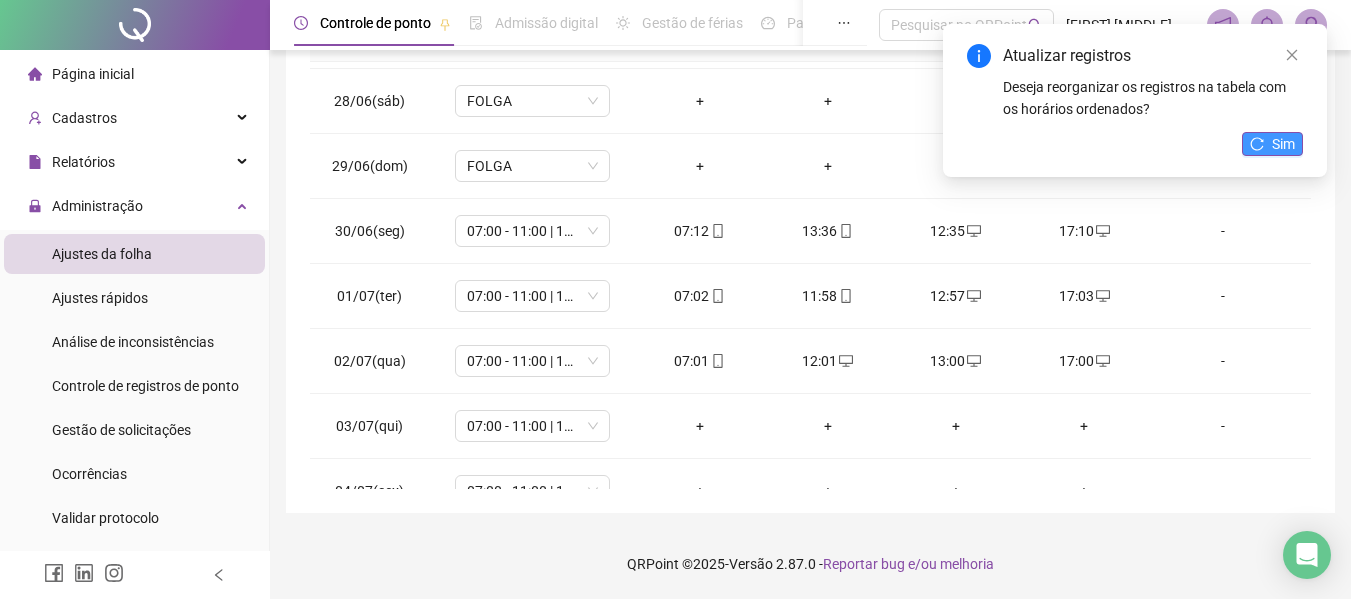 click on "Sim" at bounding box center [1272, 144] 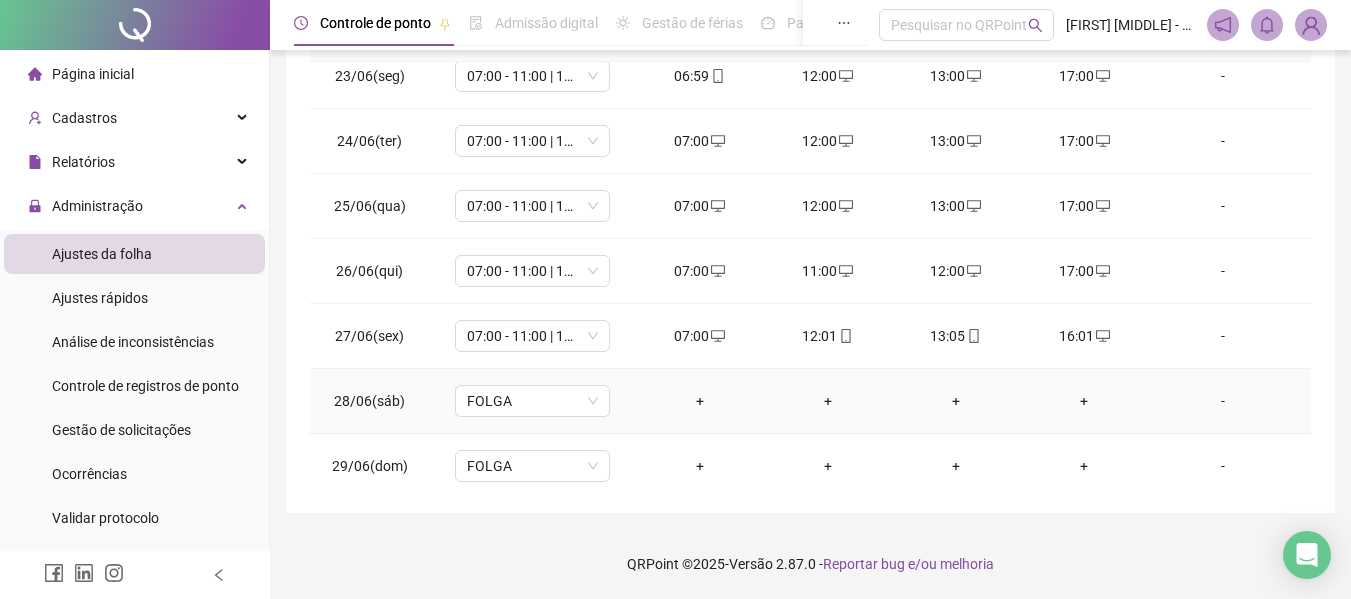 scroll, scrollTop: 0, scrollLeft: 0, axis: both 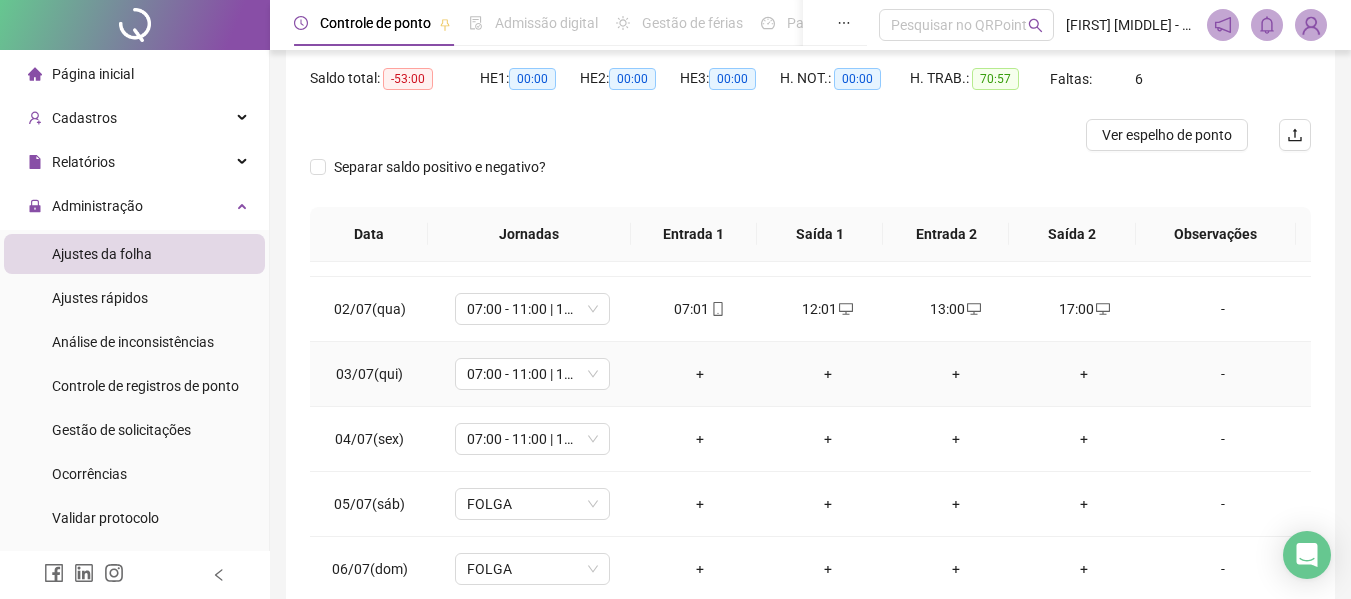 click on "+" at bounding box center (700, 374) 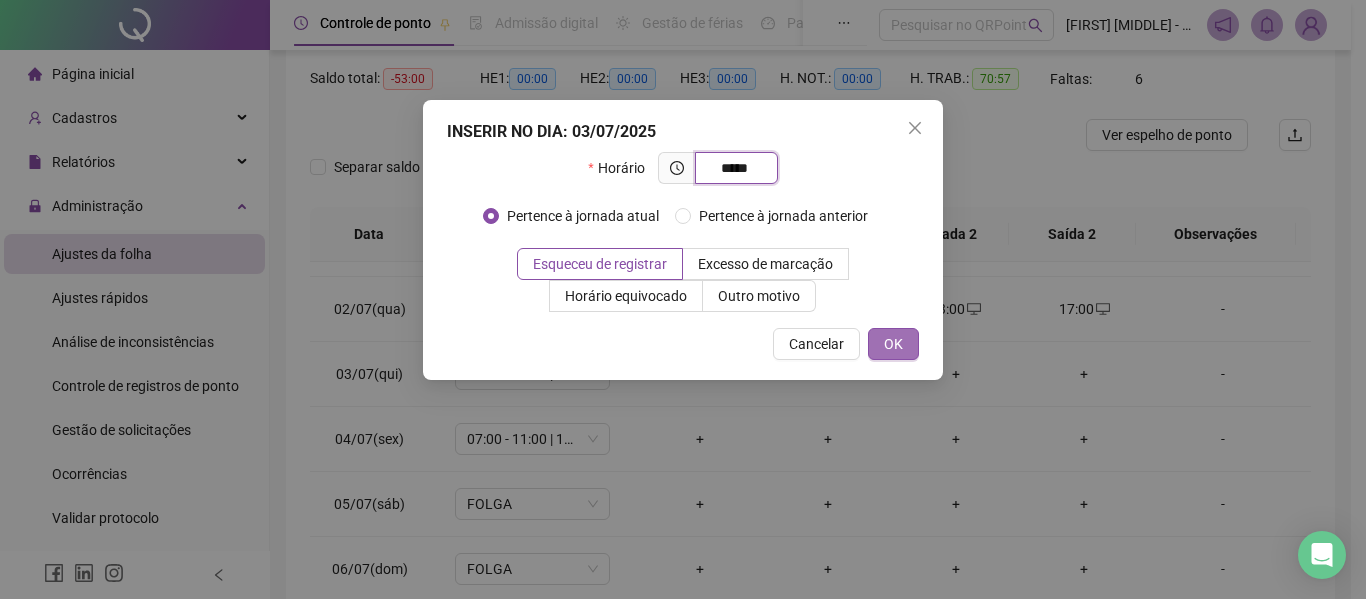 type on "*****" 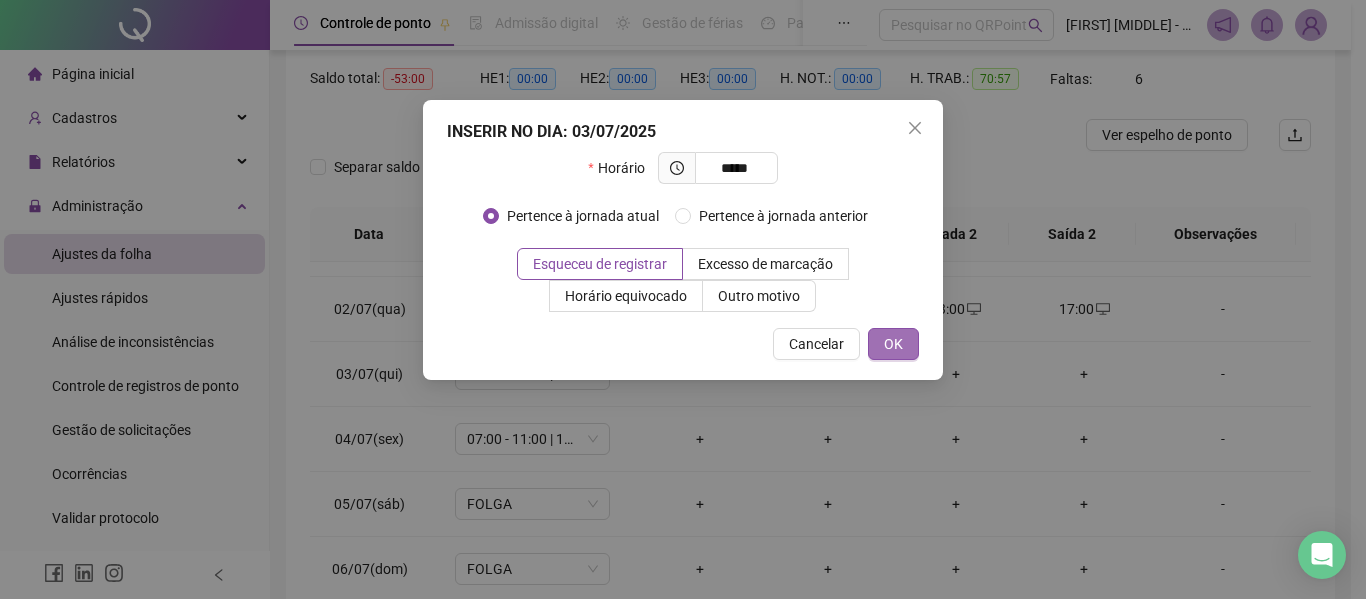 click on "OK" at bounding box center (893, 344) 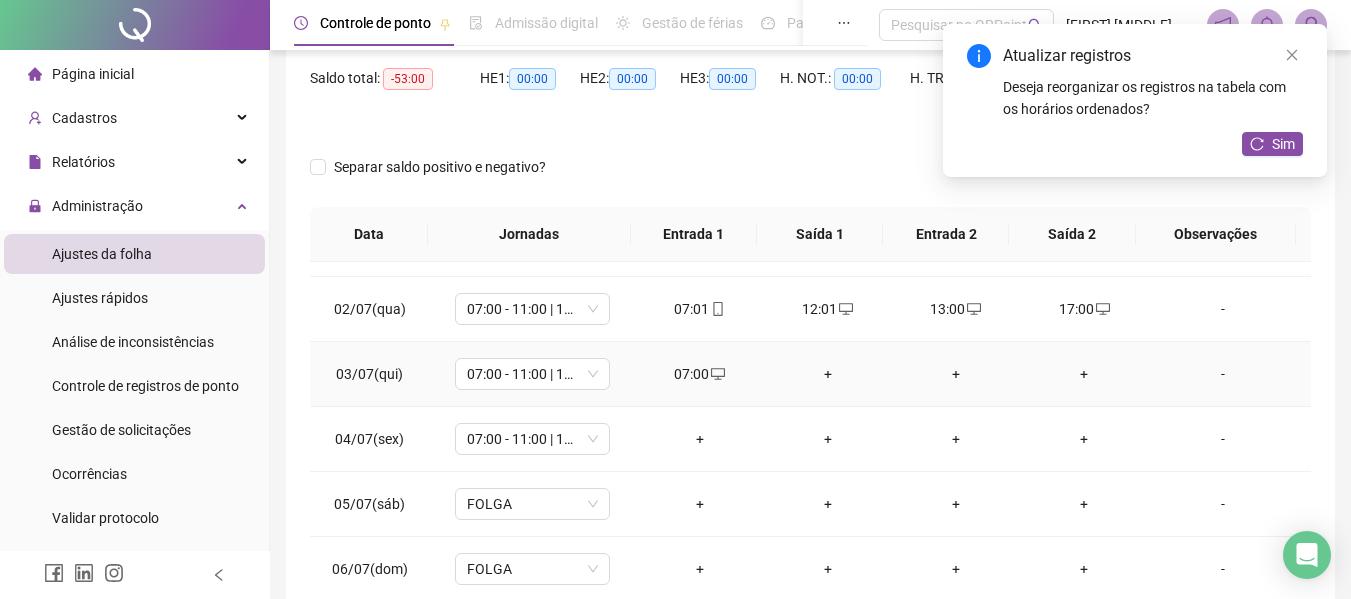 click on "+" at bounding box center [828, 374] 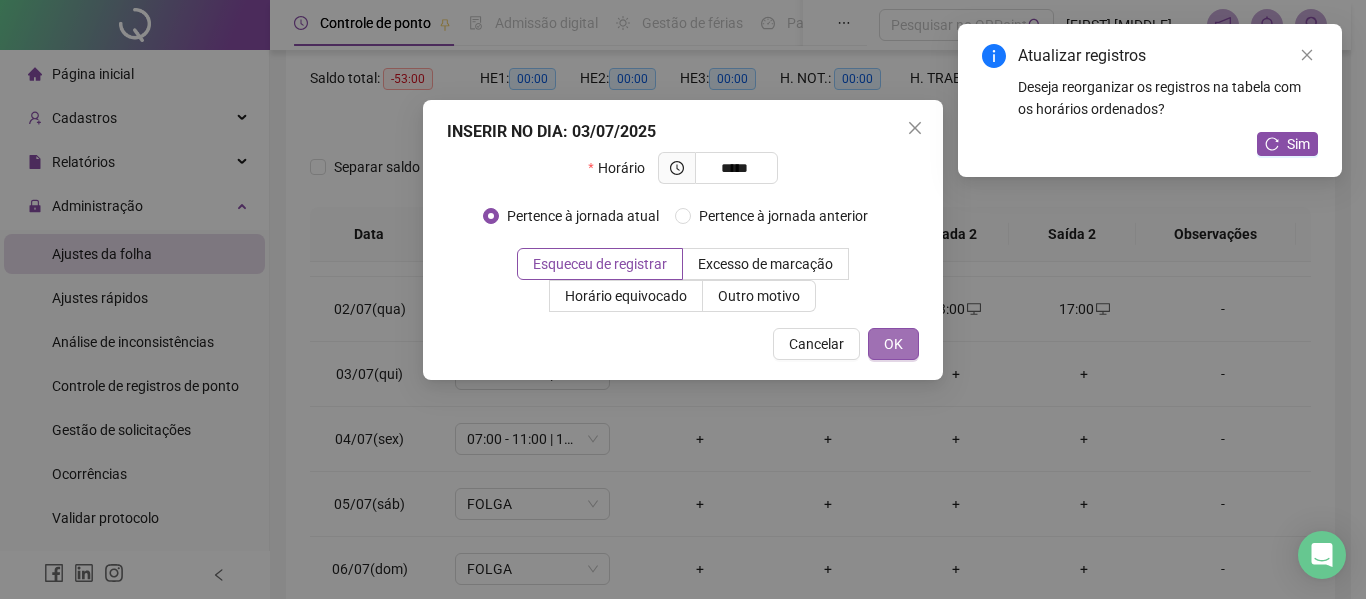 type on "*****" 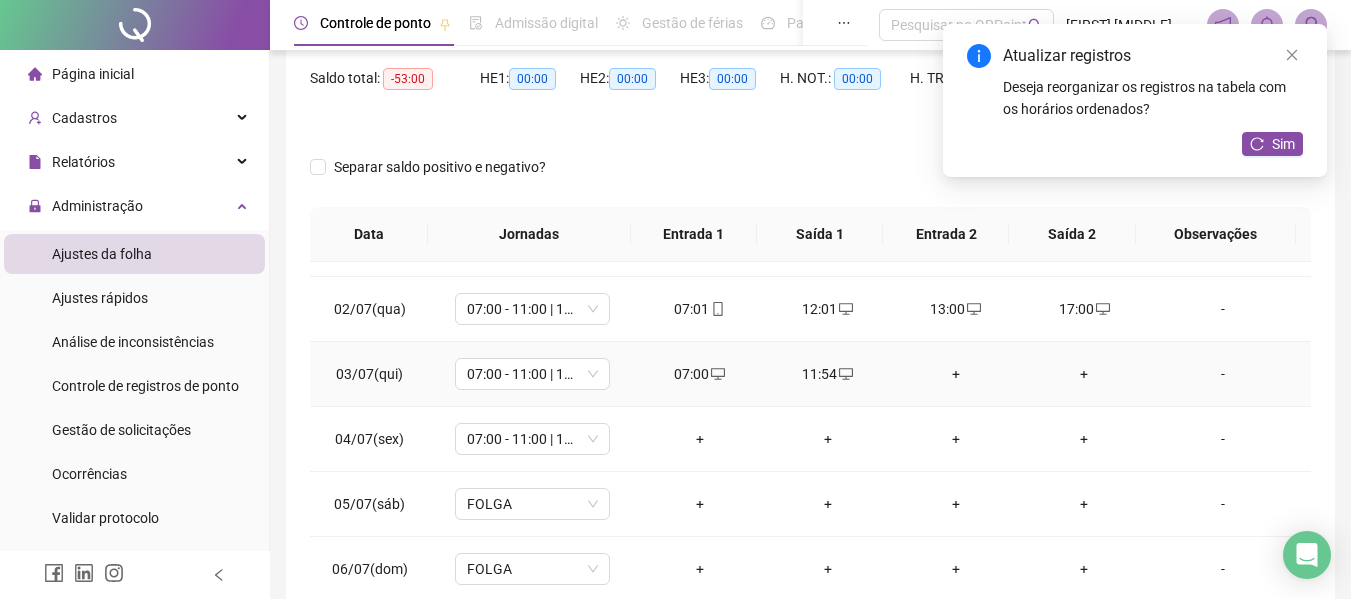 click on "+" at bounding box center (956, 374) 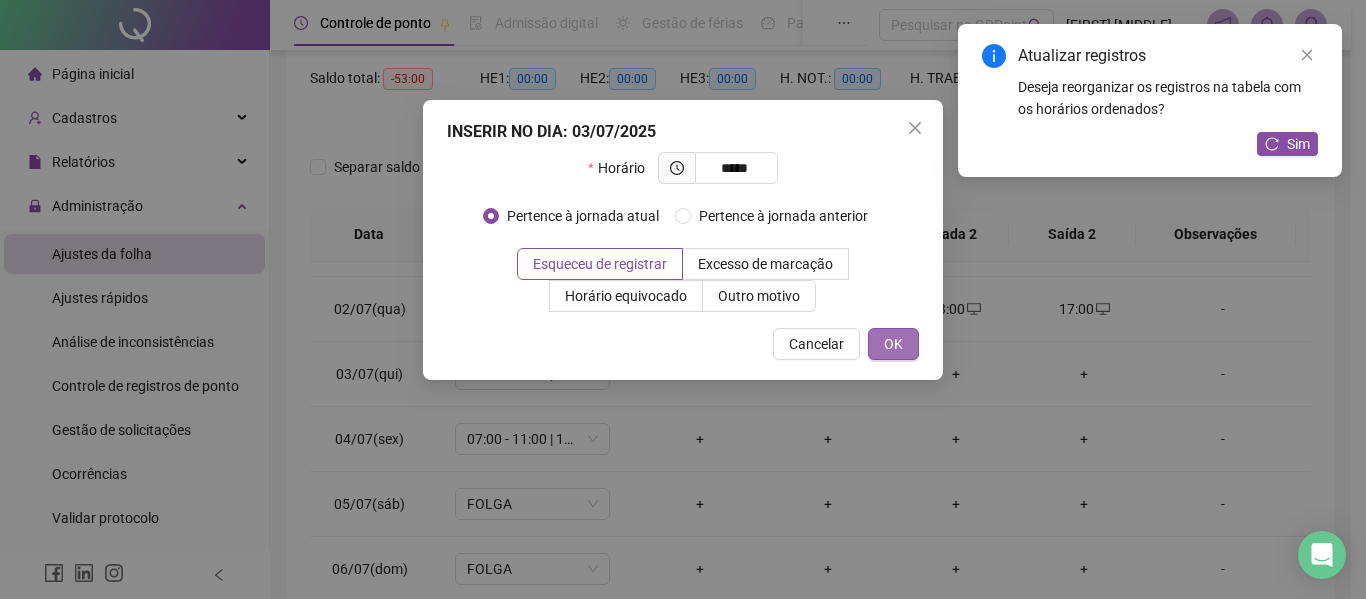 type on "*****" 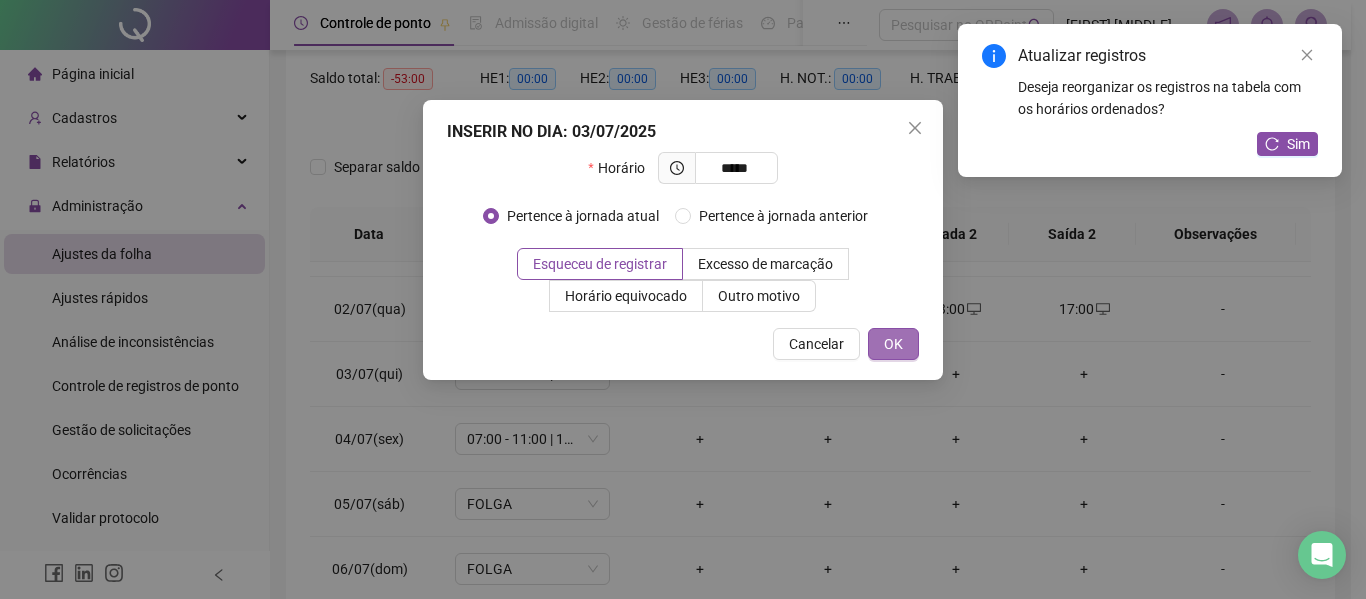 click on "OK" at bounding box center [893, 344] 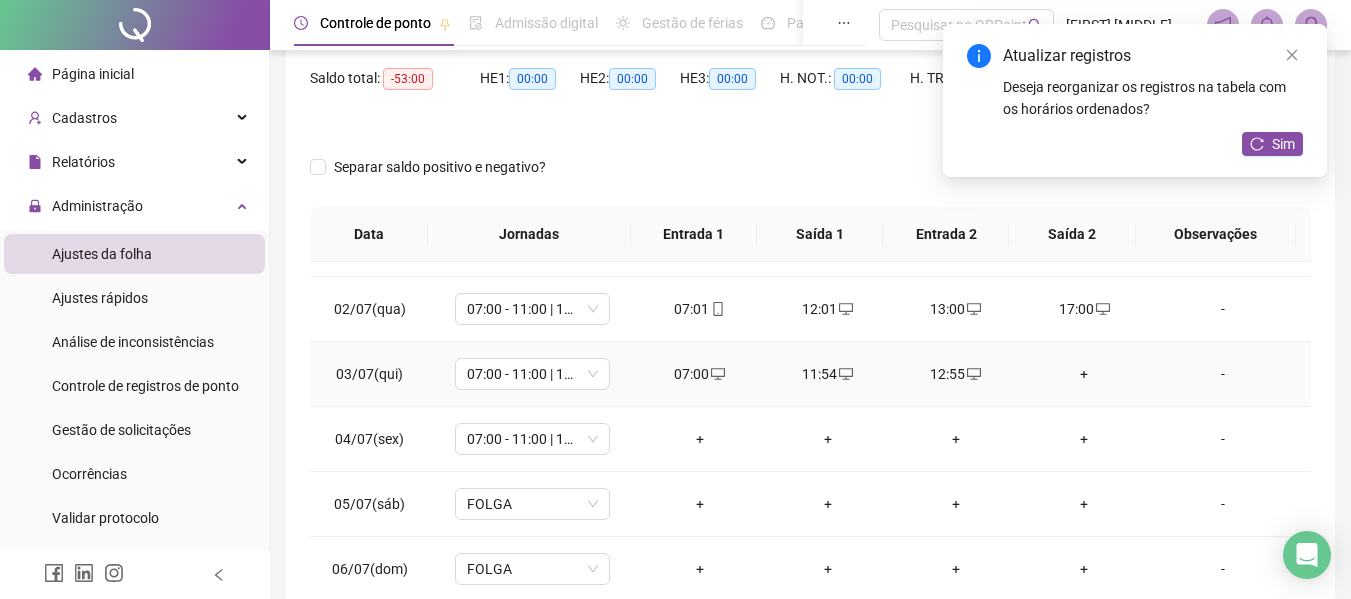 click on "+" at bounding box center [1084, 374] 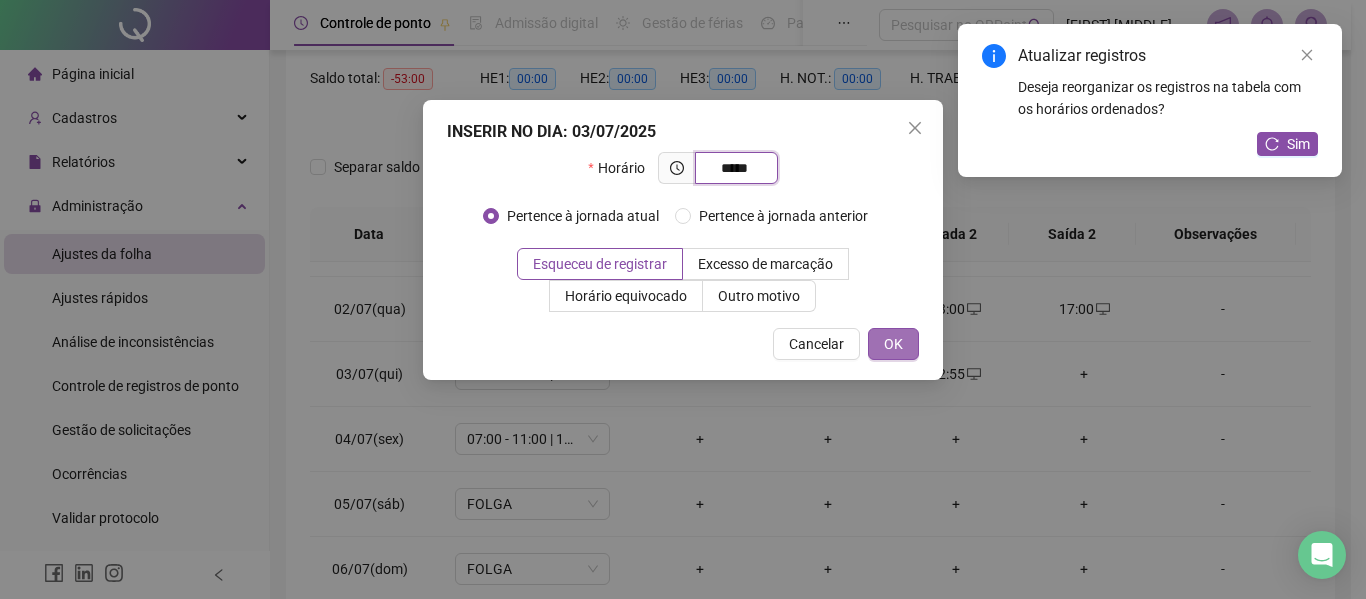 type on "*****" 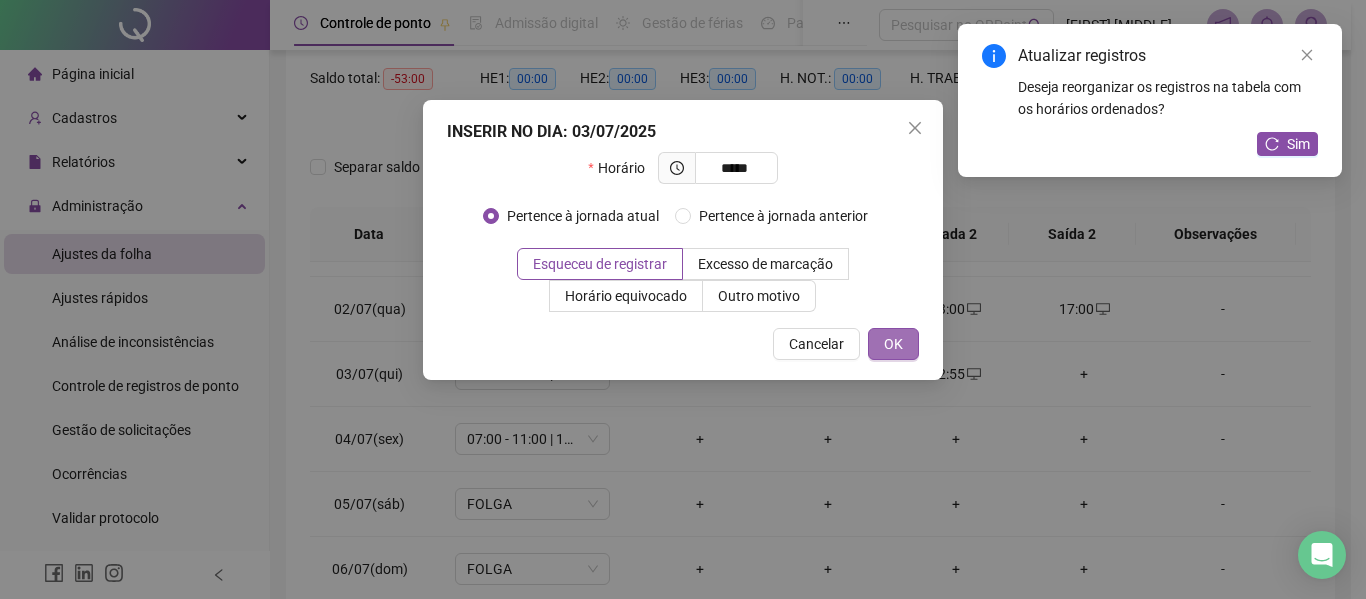click on "OK" at bounding box center [893, 344] 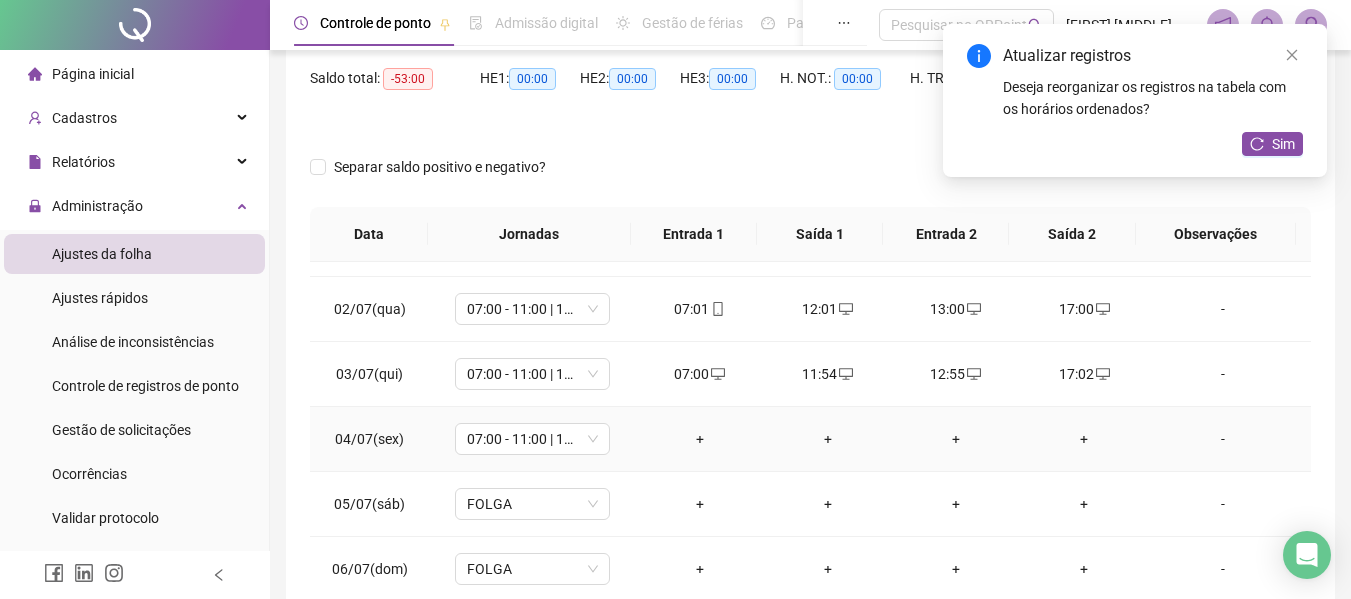 click on "+" at bounding box center [700, 439] 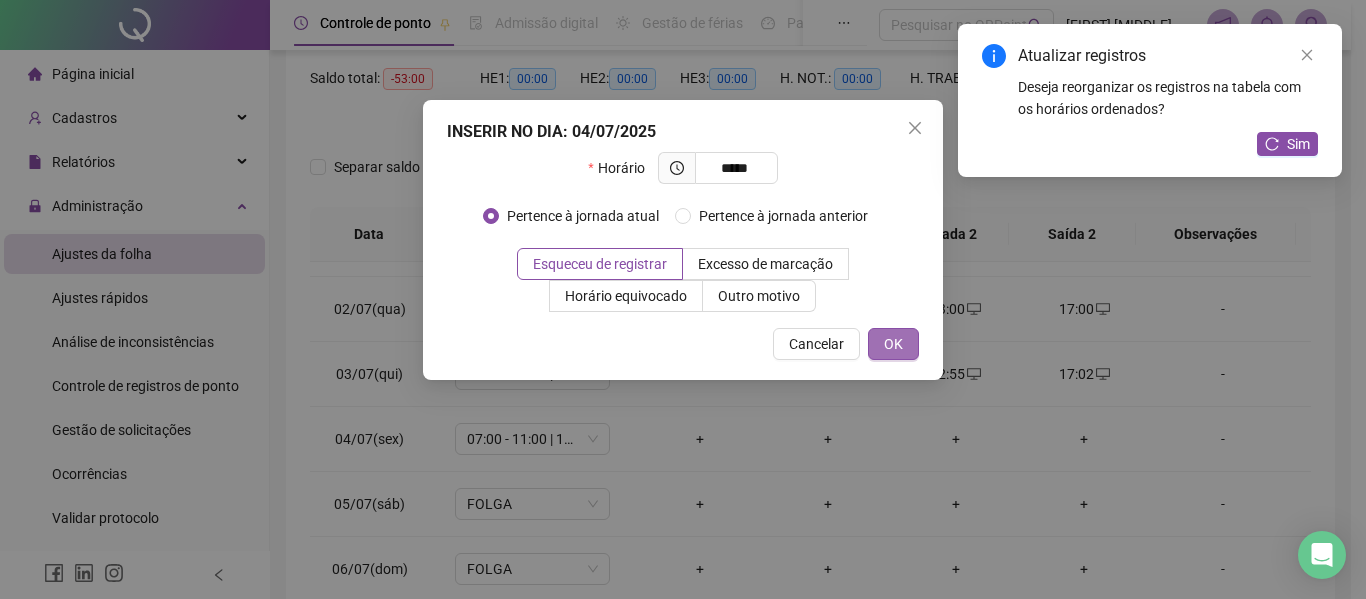 type on "*****" 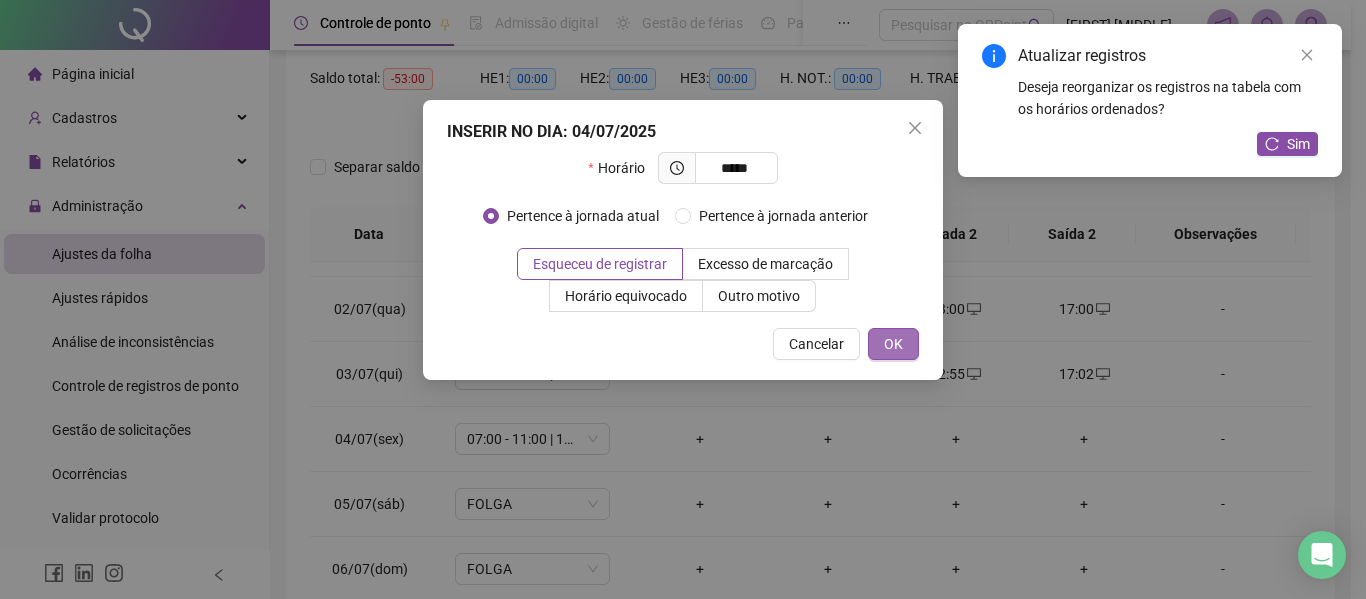 click on "OK" at bounding box center (893, 344) 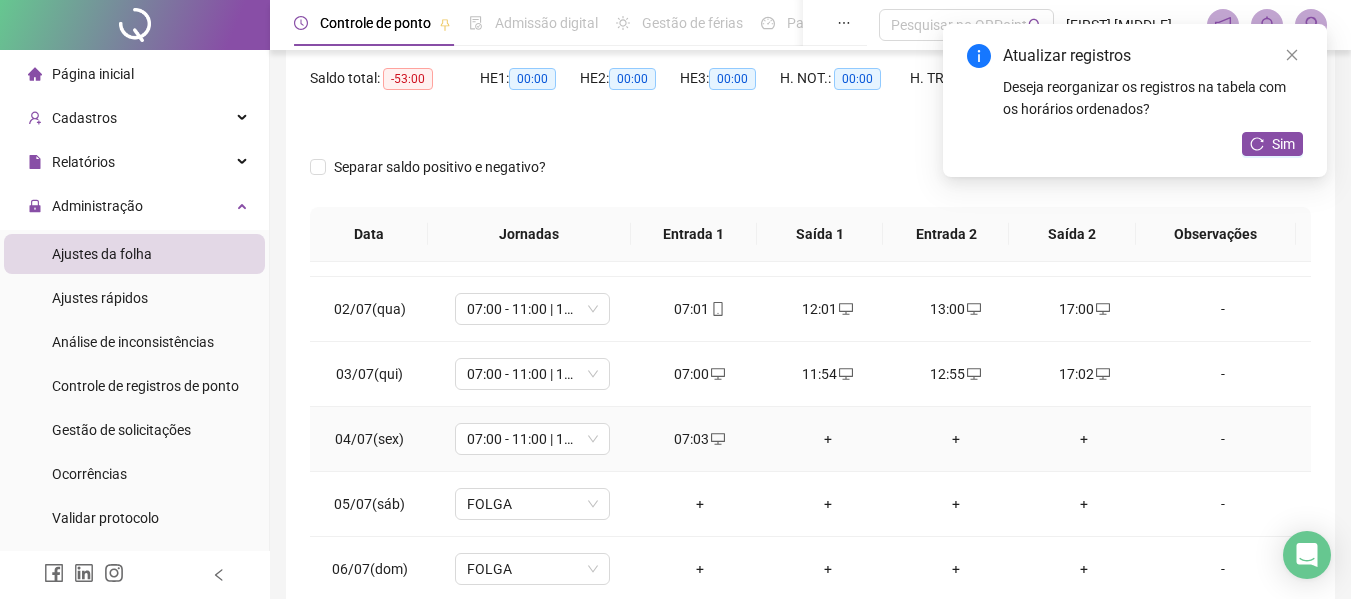 click on "+" at bounding box center [828, 439] 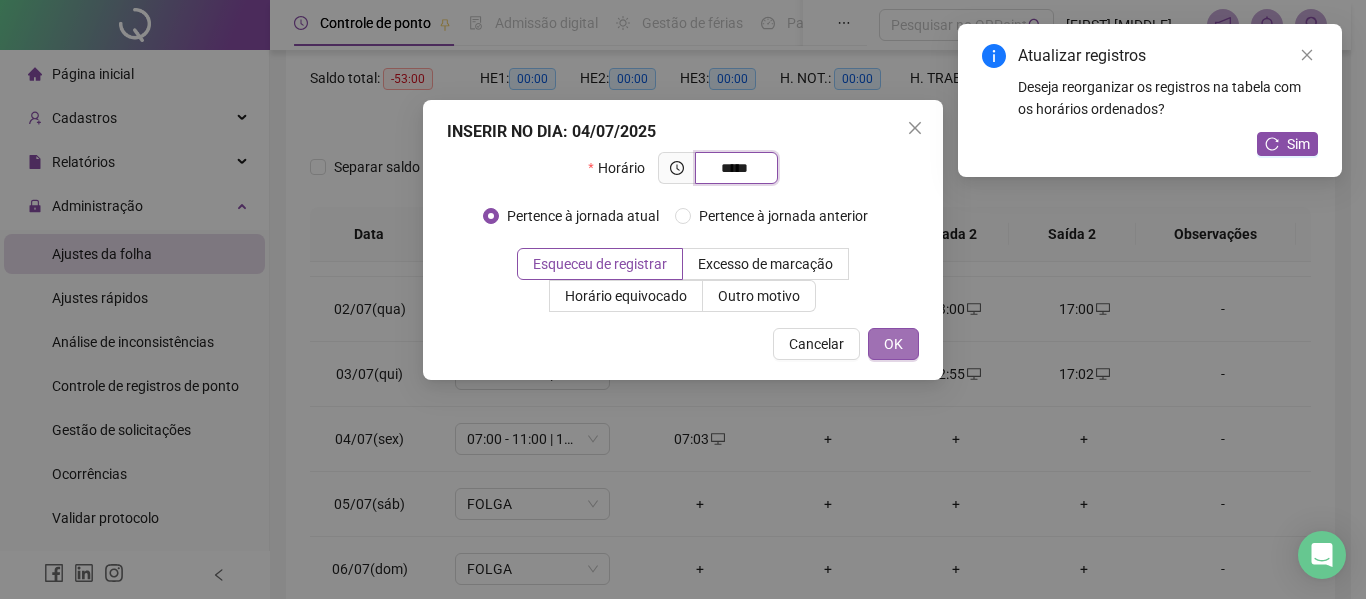 type on "*****" 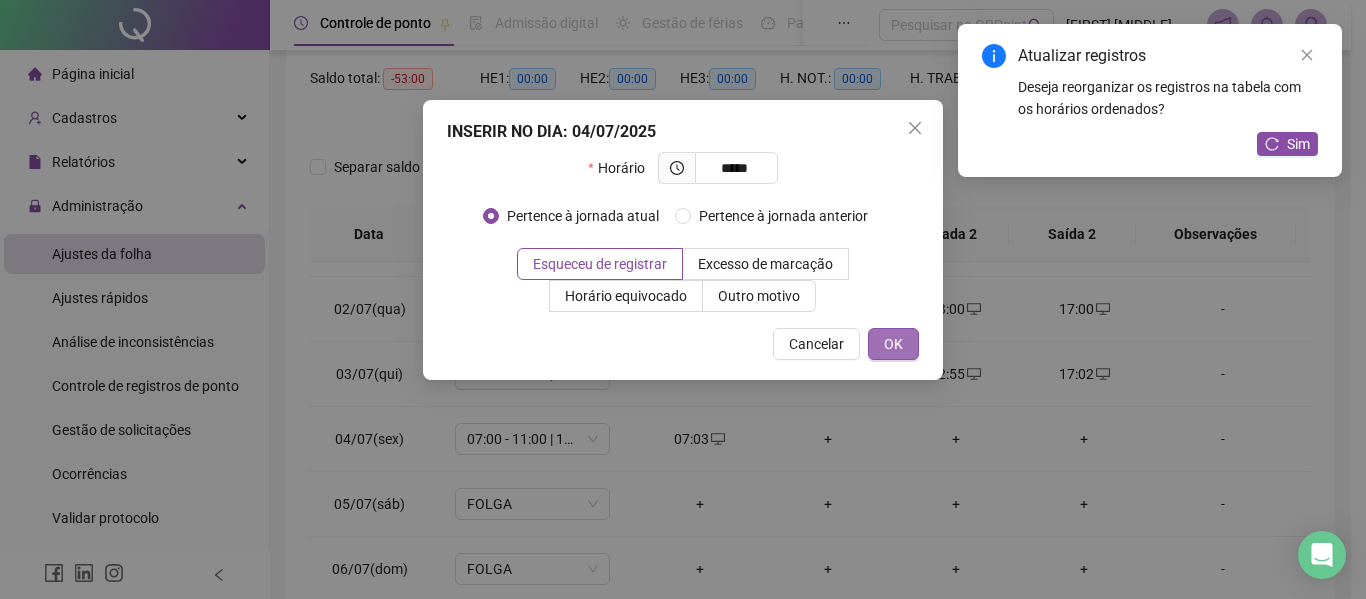 click on "OK" at bounding box center (893, 344) 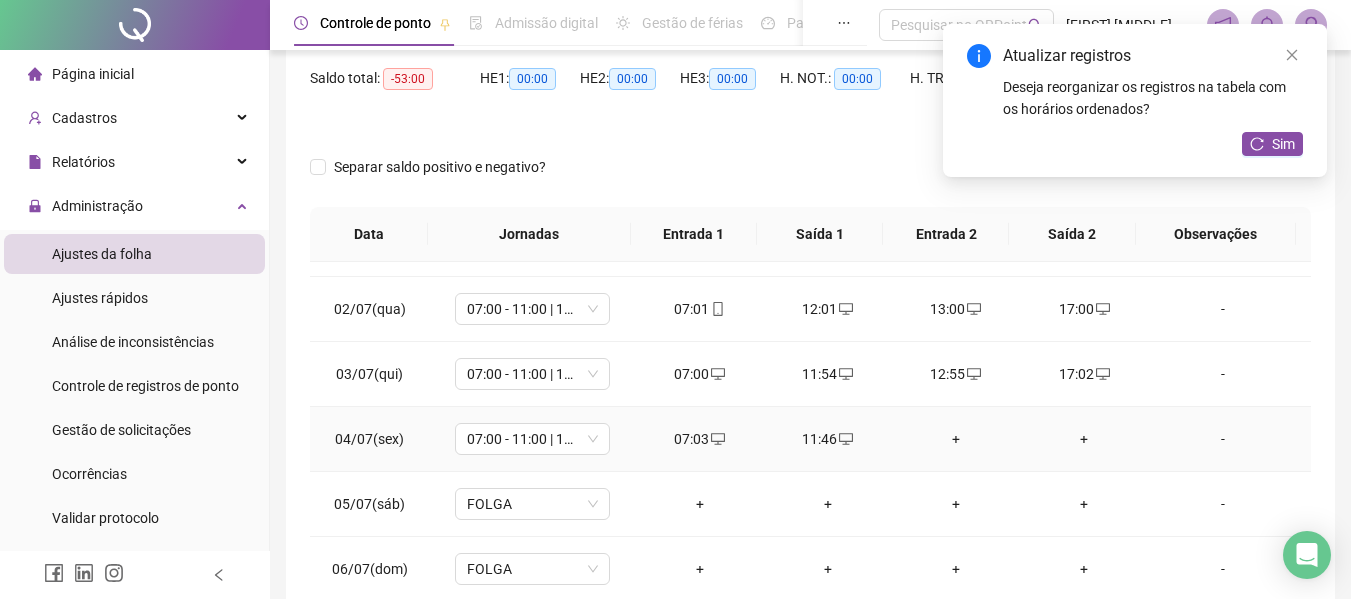 click on "+" at bounding box center [956, 439] 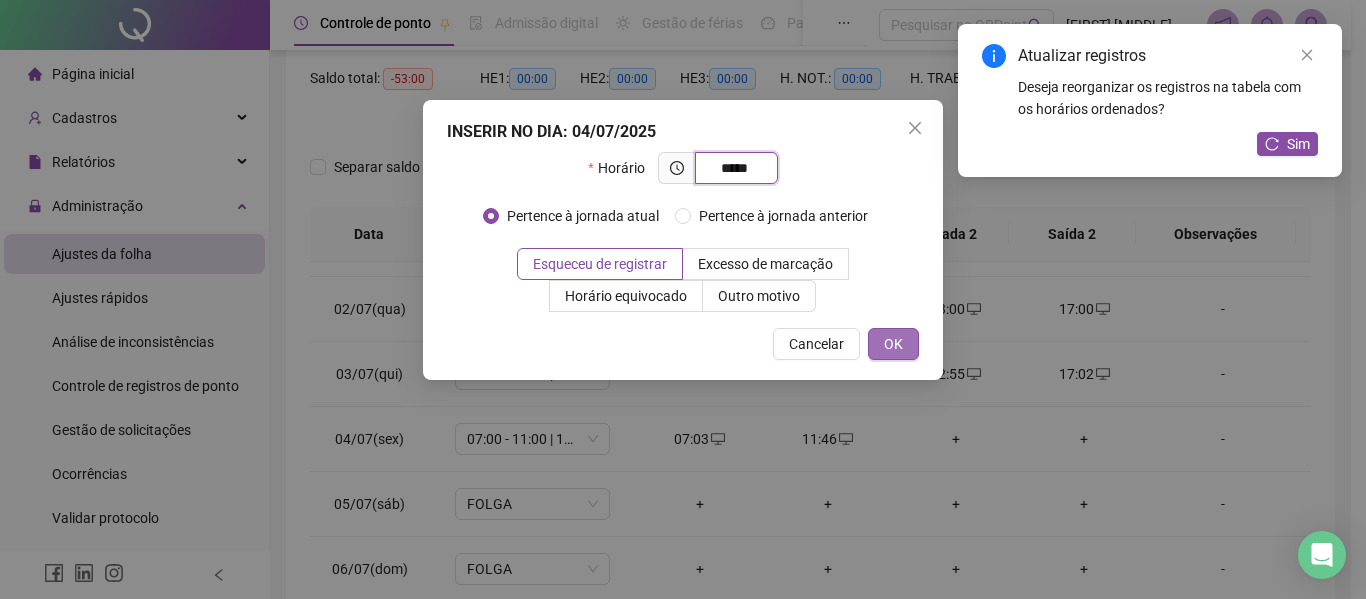 type on "*****" 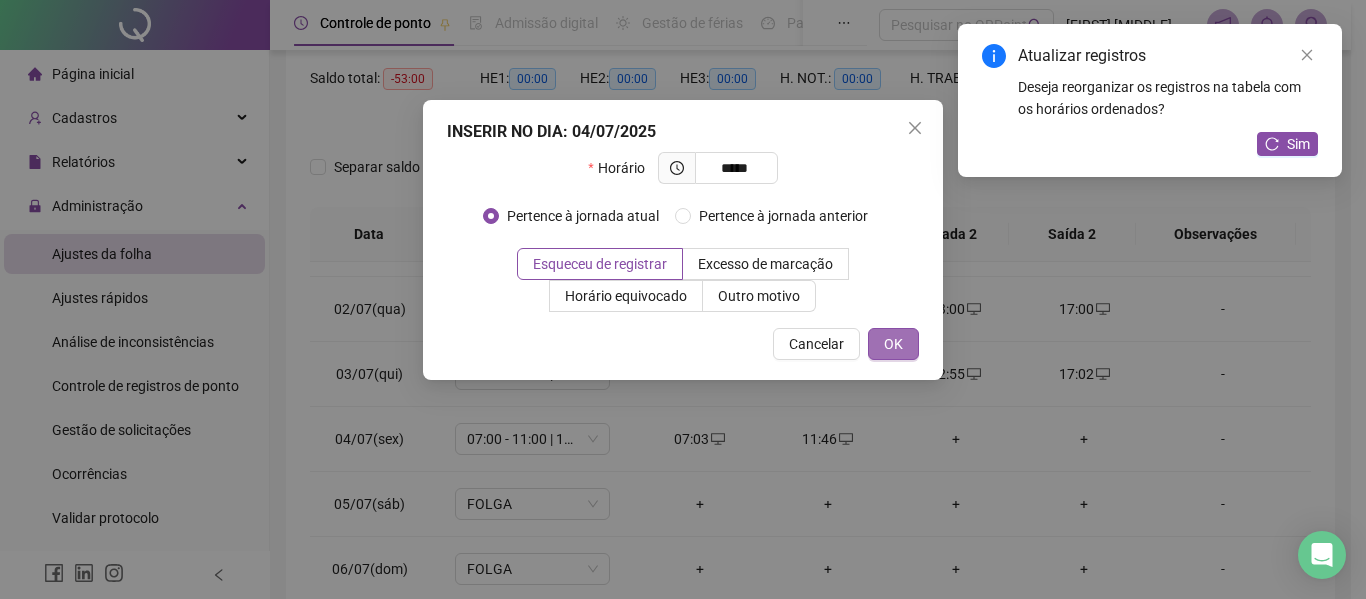 click on "OK" at bounding box center (893, 344) 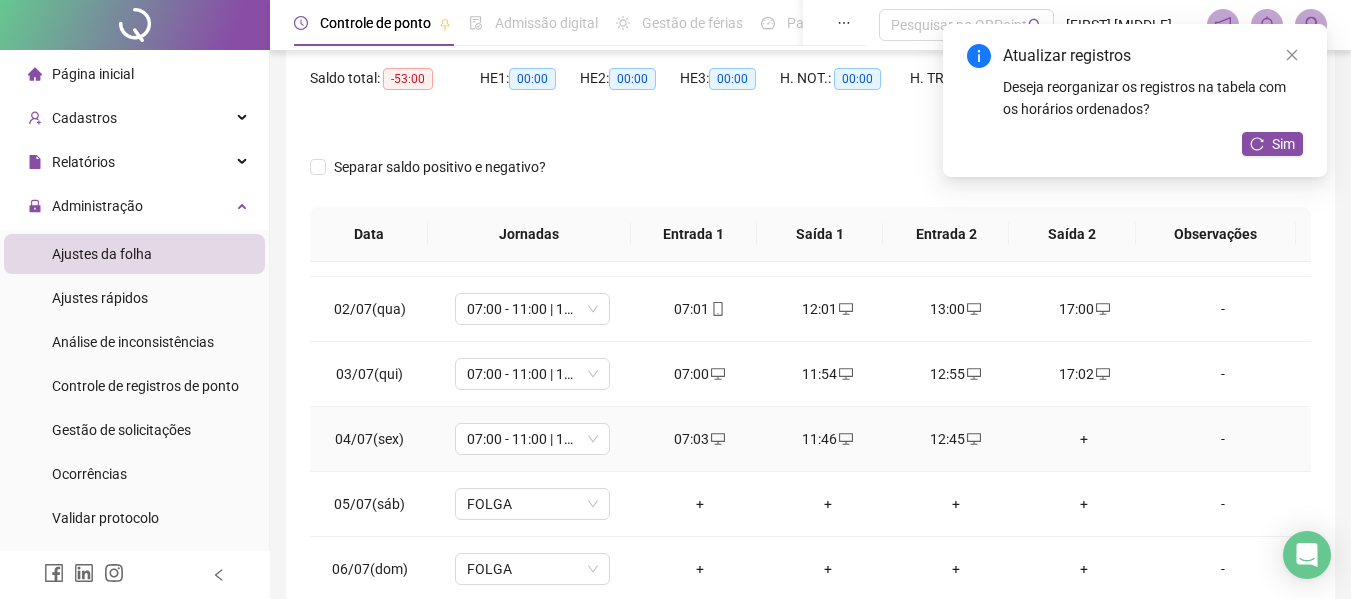 click on "+" at bounding box center (1084, 439) 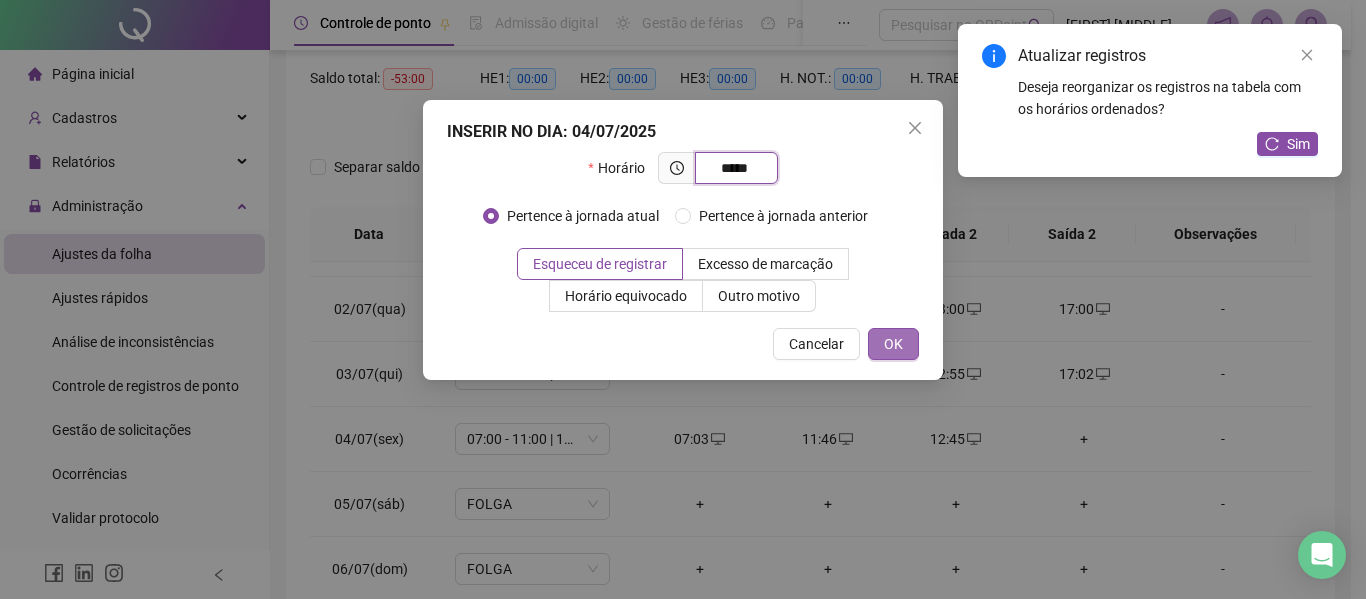 type on "*****" 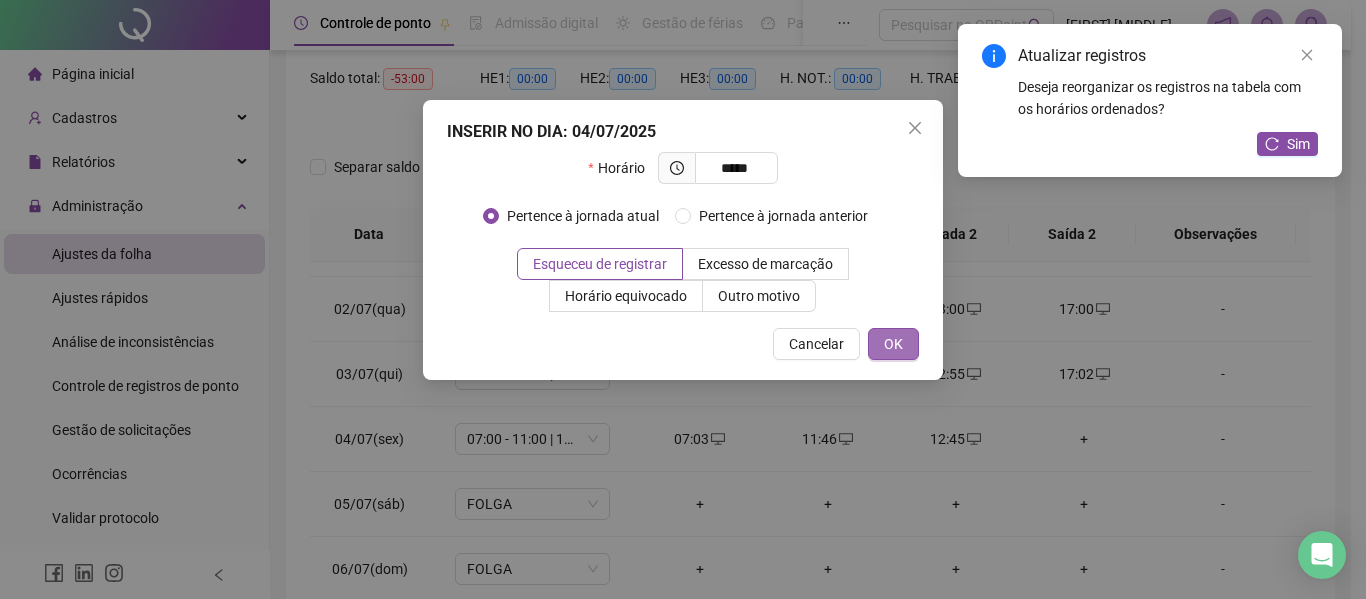 click on "OK" at bounding box center [893, 344] 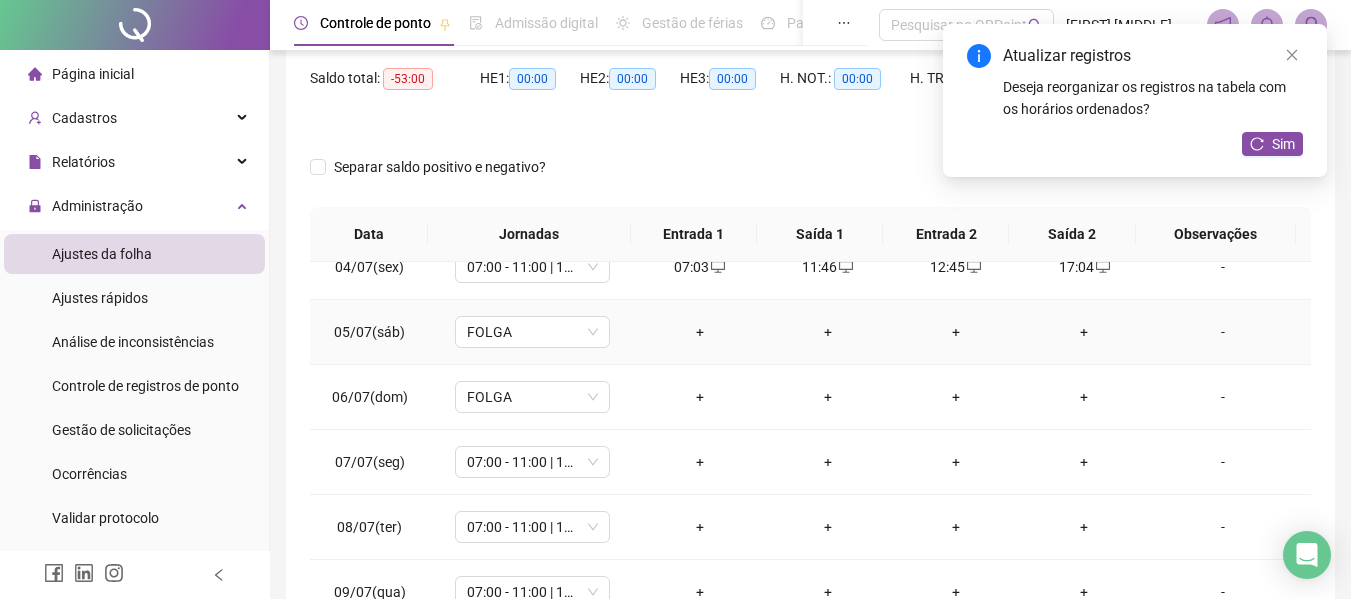 scroll, scrollTop: 873, scrollLeft: 0, axis: vertical 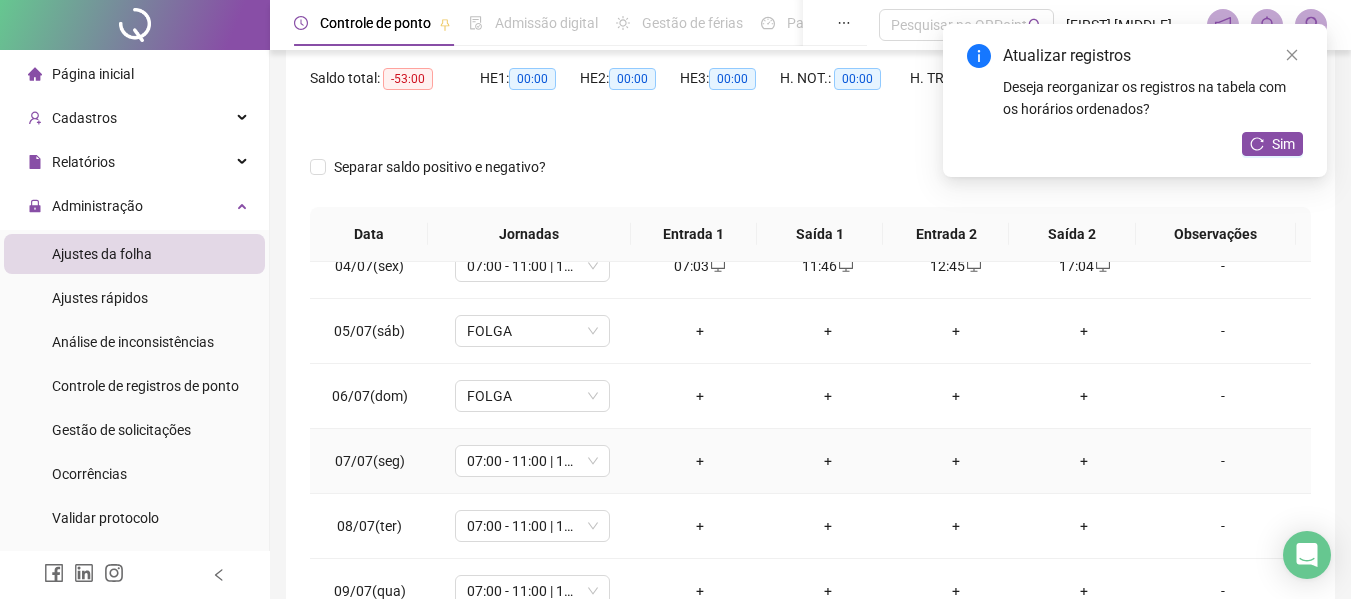 click on "+" at bounding box center [700, 461] 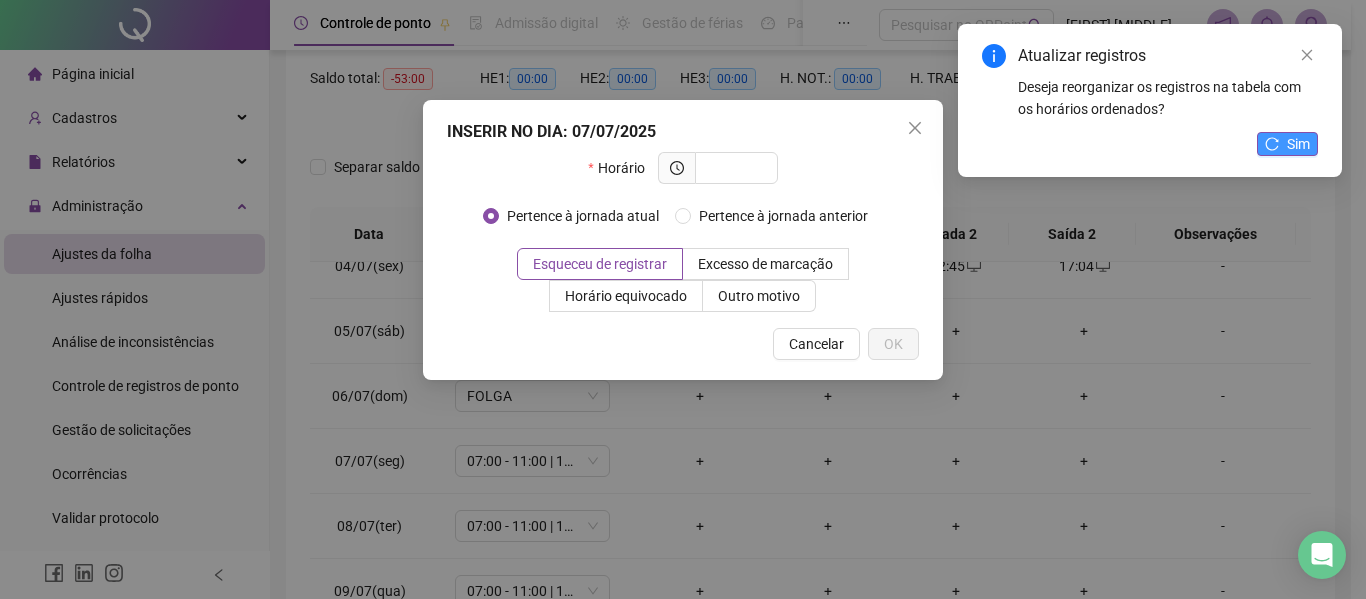 click on "Sim" at bounding box center [1298, 144] 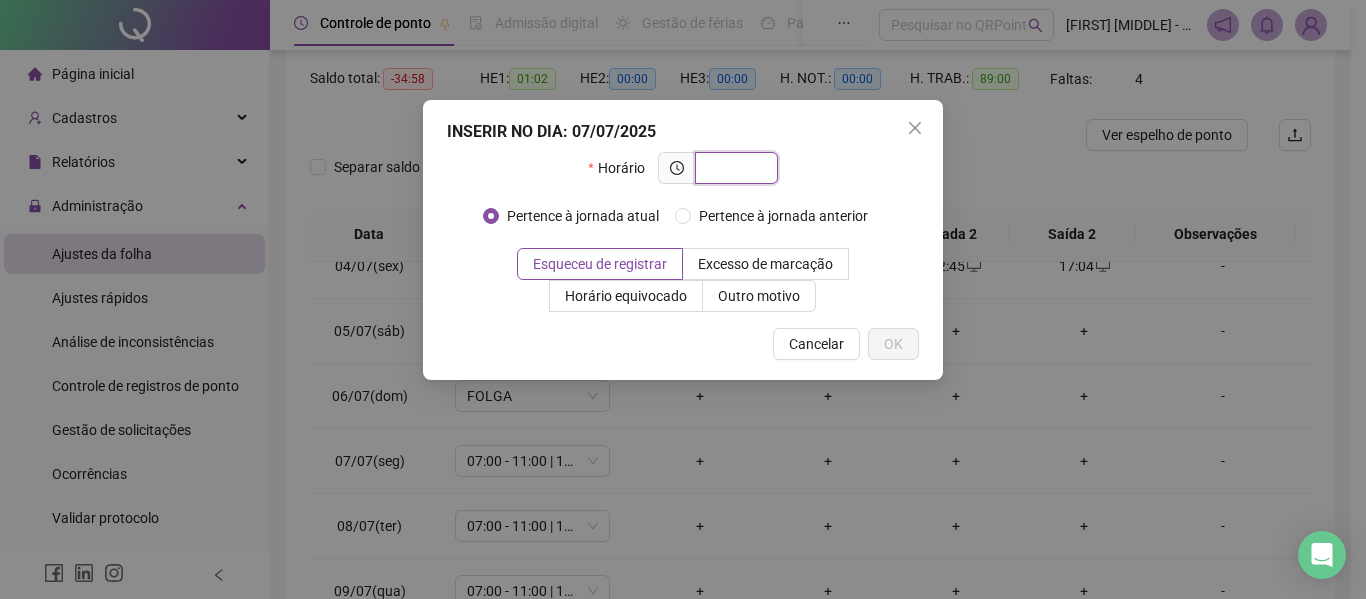 click at bounding box center (734, 168) 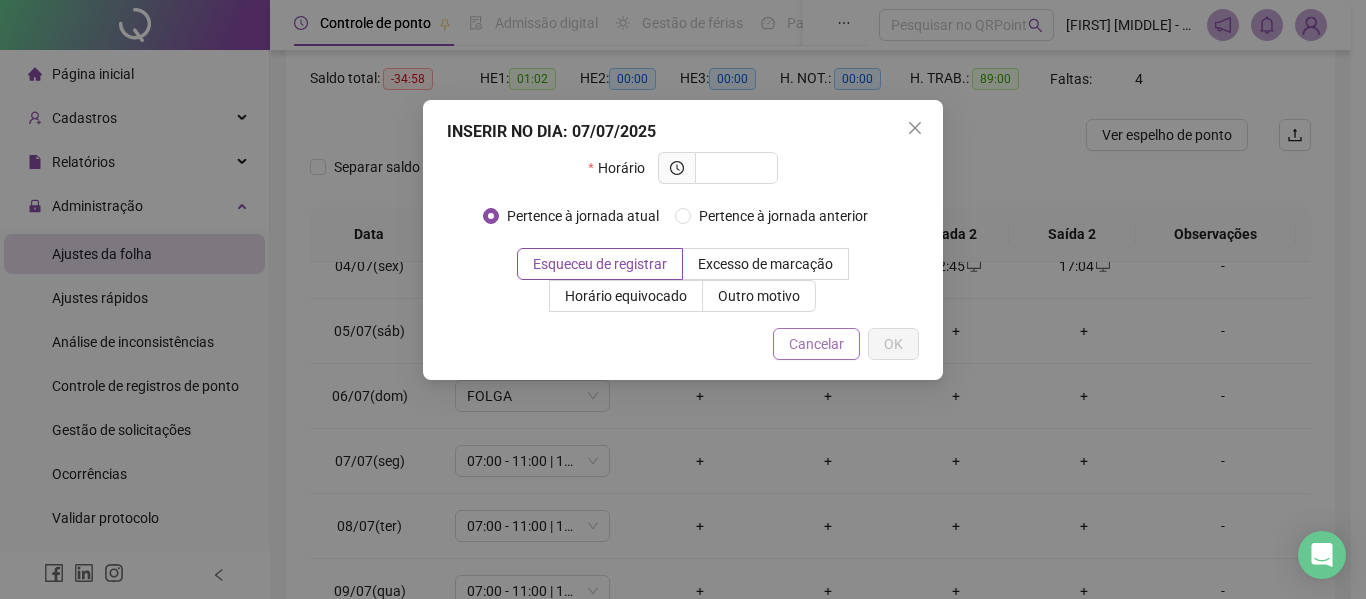 click on "Cancelar" at bounding box center (816, 344) 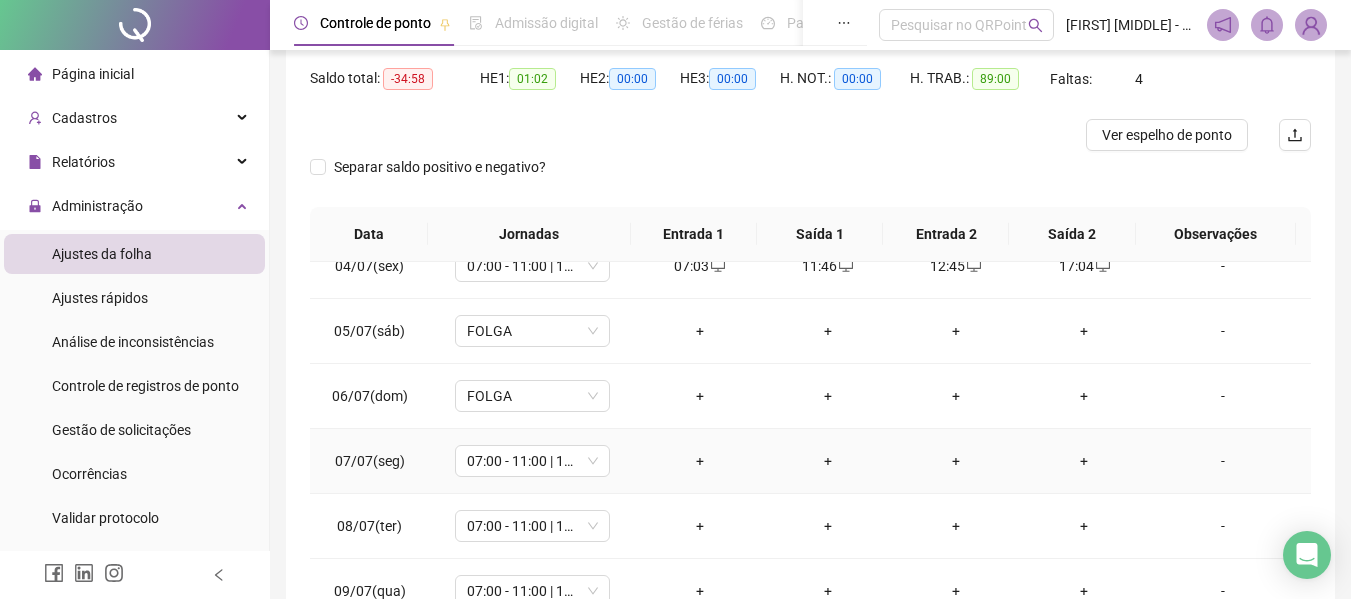 click on "+" at bounding box center (700, 461) 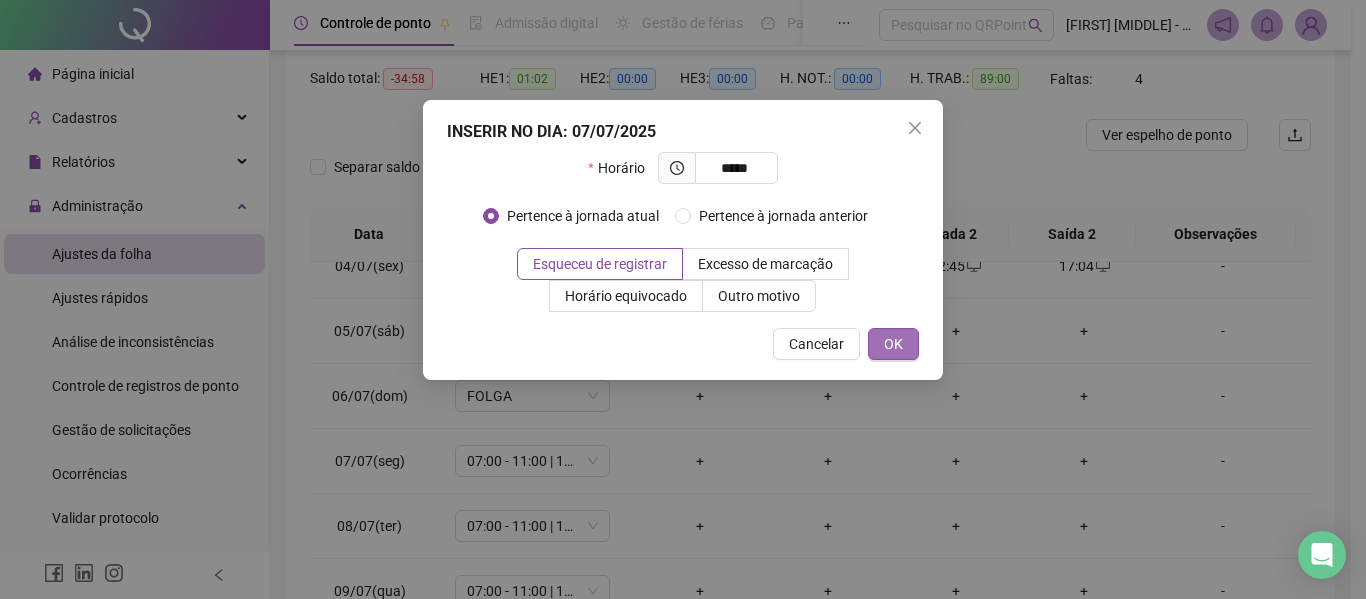 type on "*****" 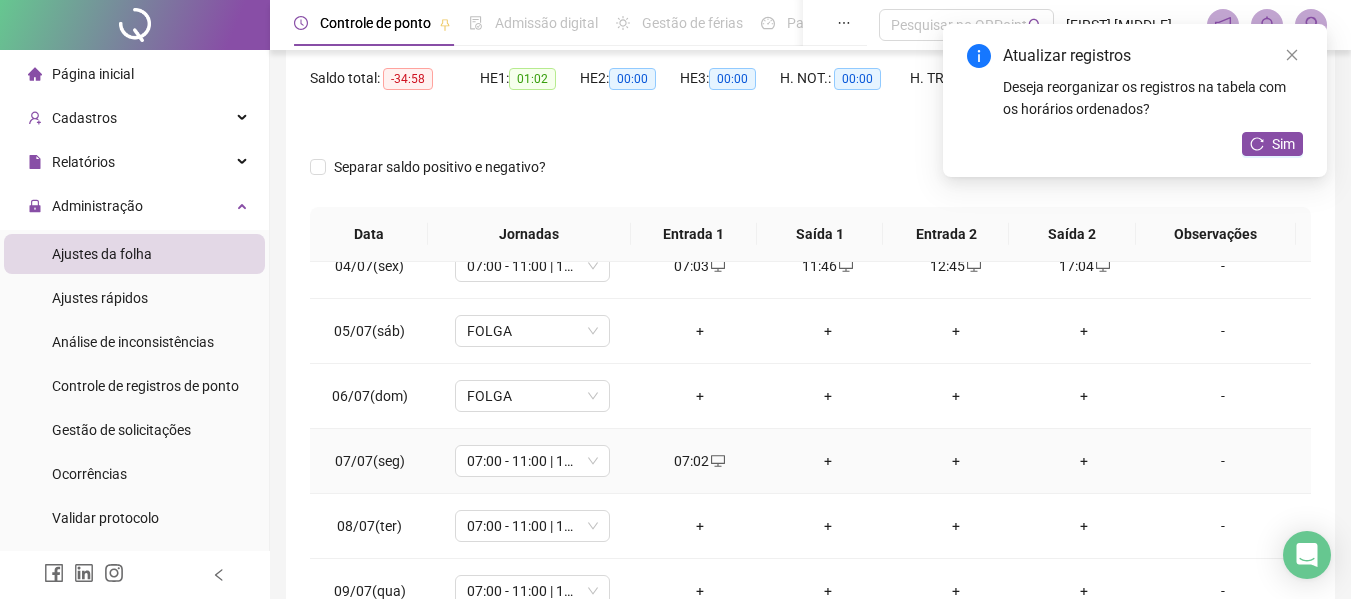 click on "+" at bounding box center [828, 461] 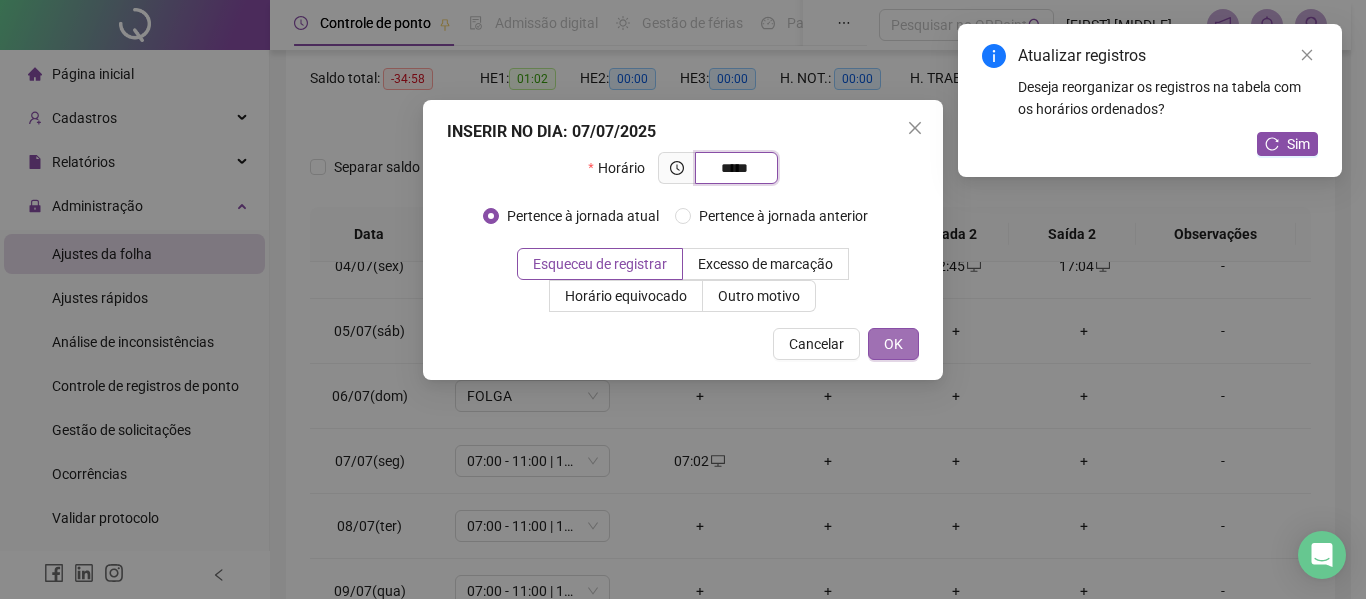 type on "*****" 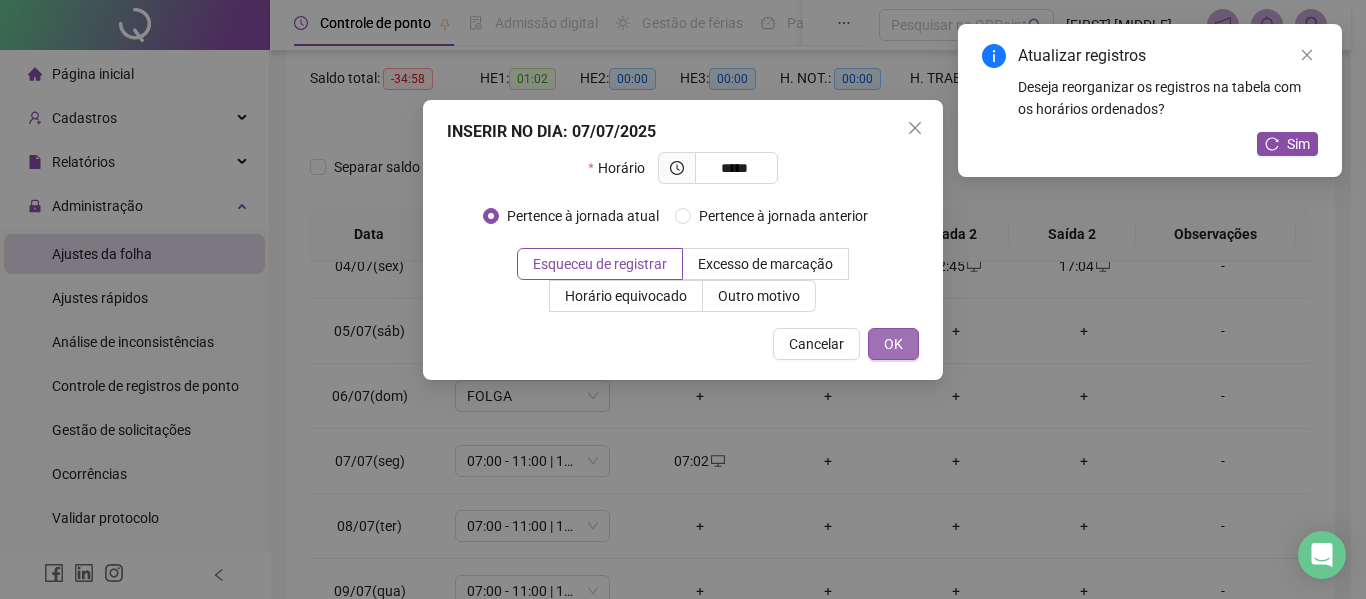 click on "OK" at bounding box center [893, 344] 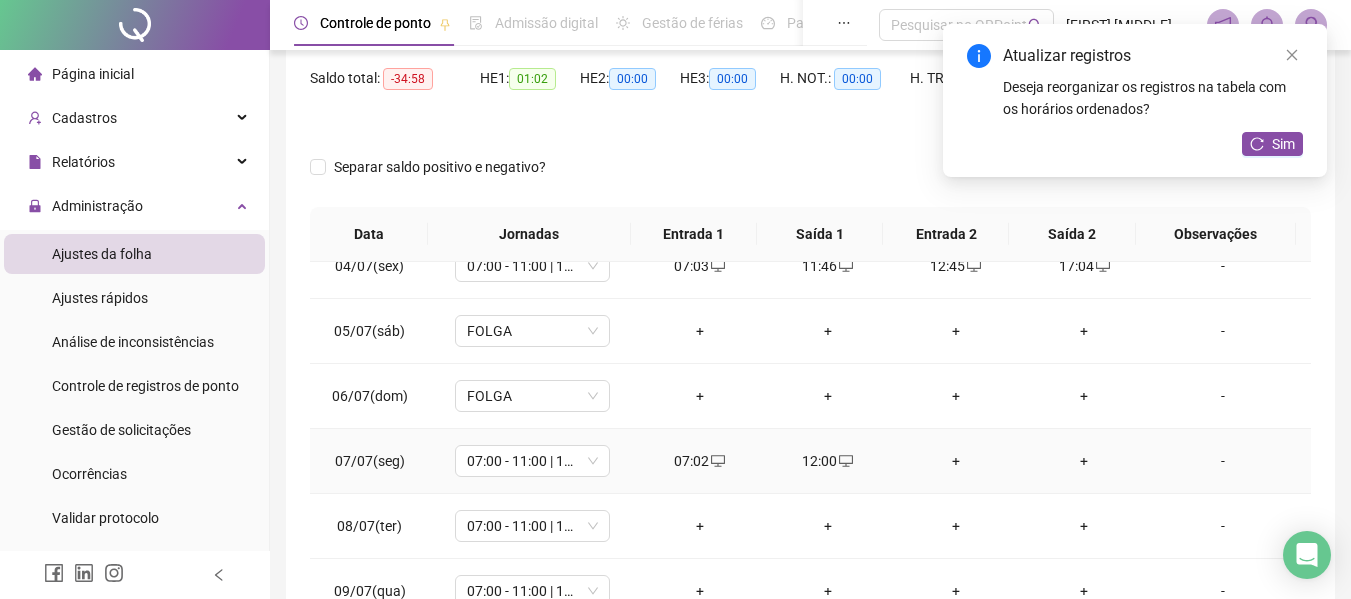click on "+" at bounding box center [956, 461] 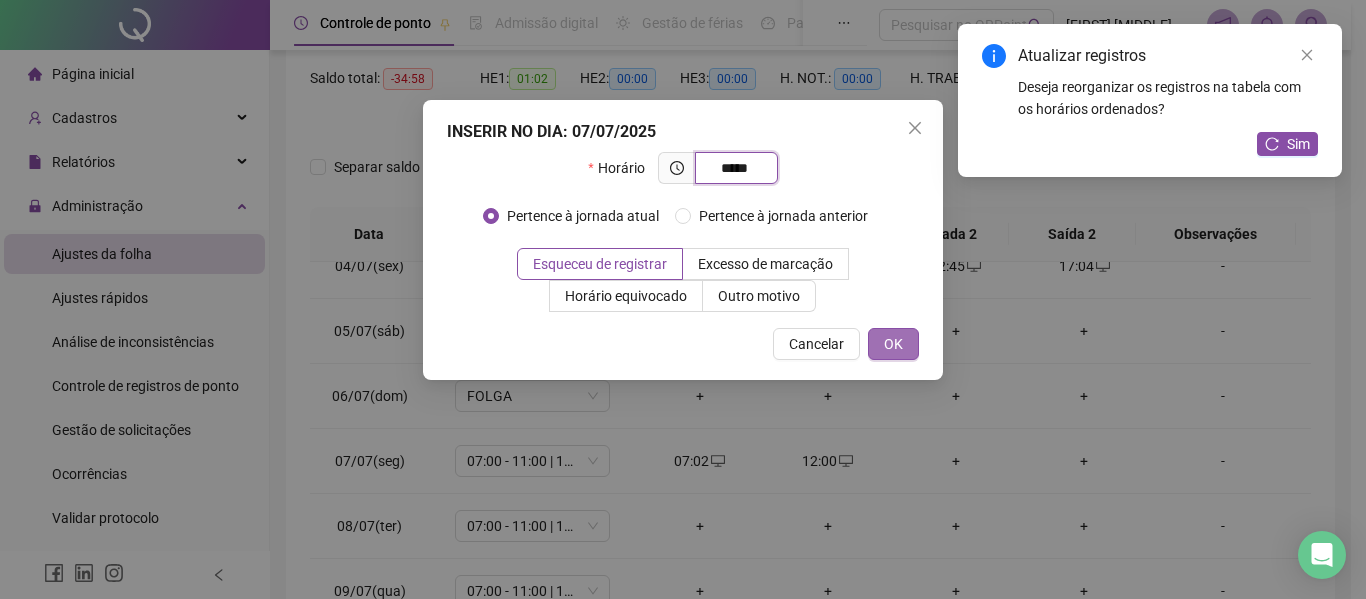 type on "*****" 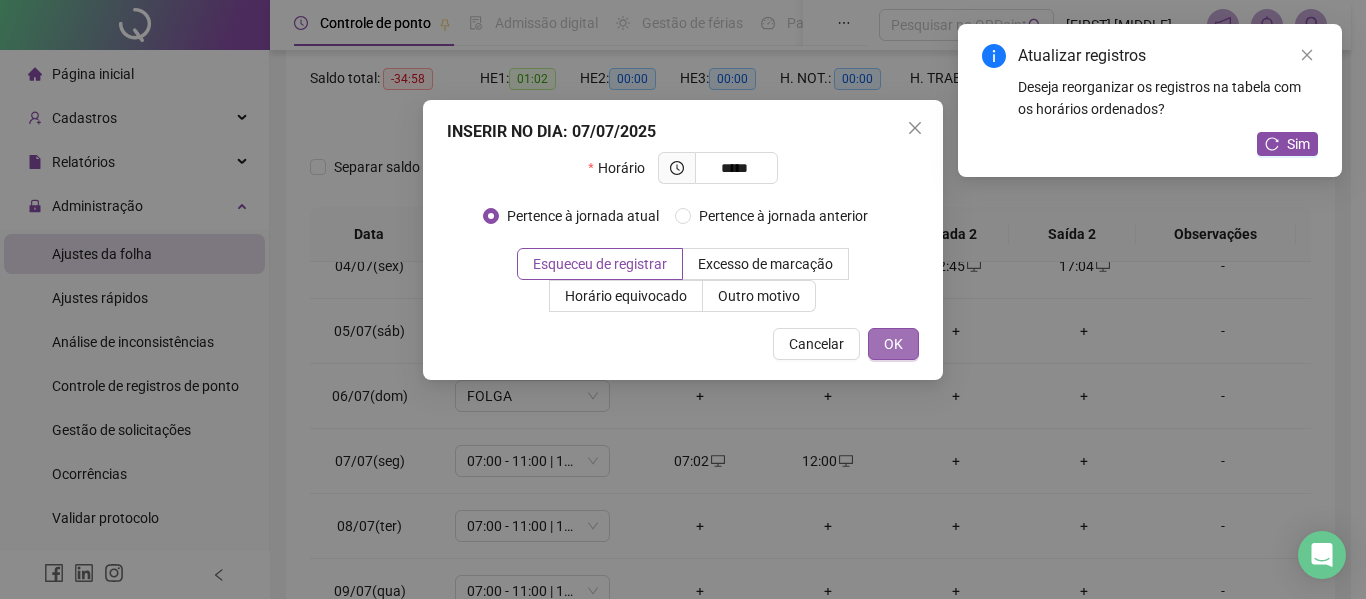 click on "OK" at bounding box center (893, 344) 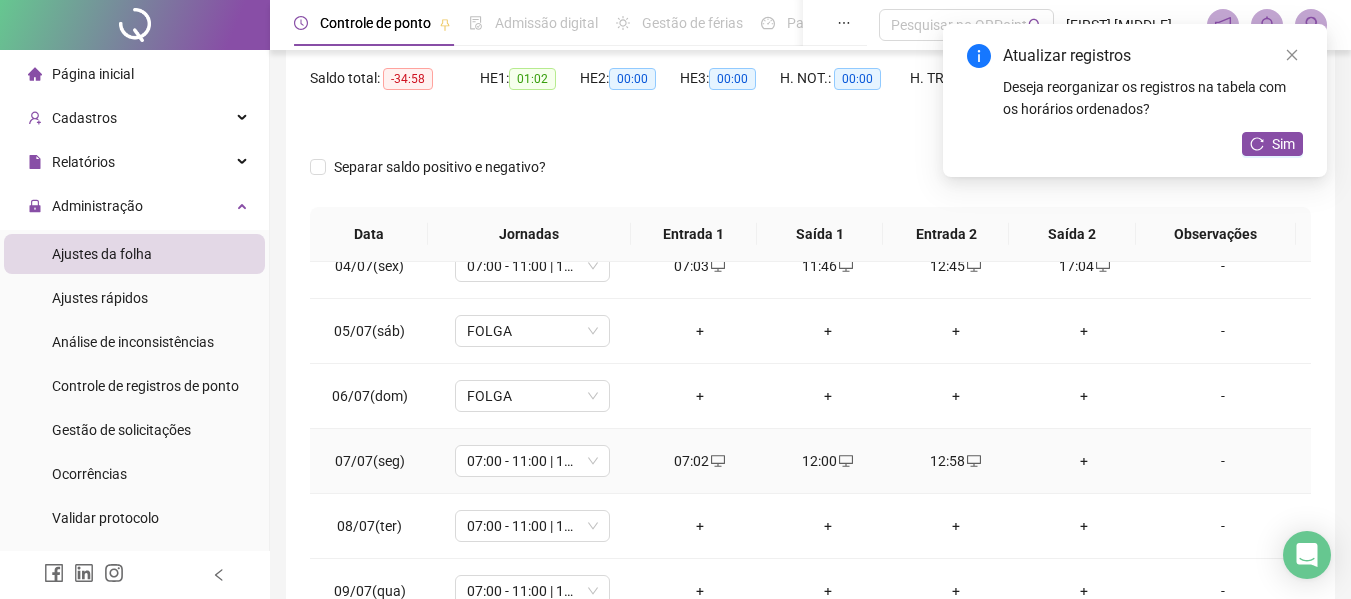 click on "+" at bounding box center (1084, 461) 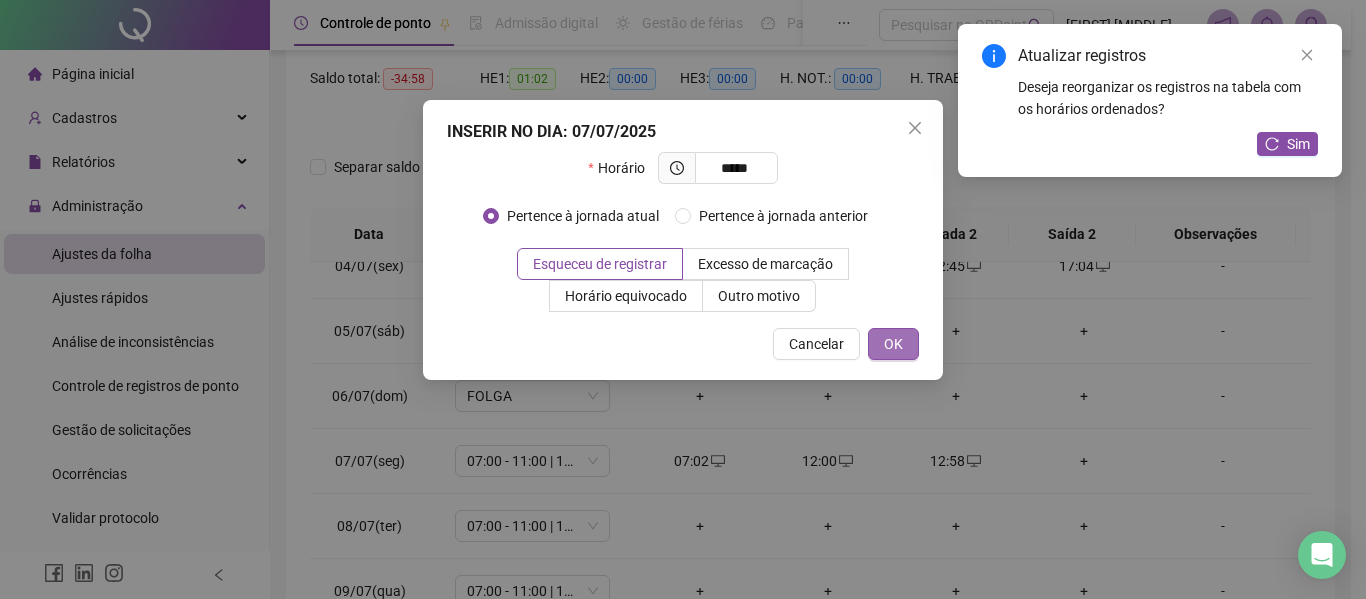 type on "*****" 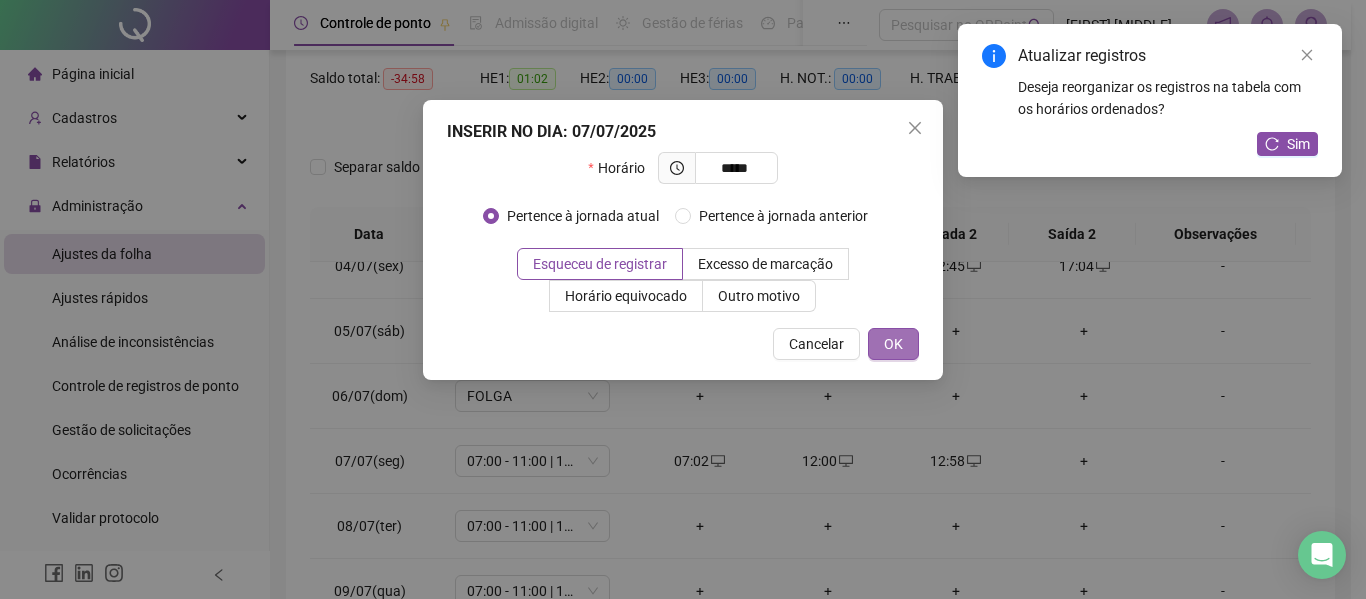 click on "OK" at bounding box center [893, 344] 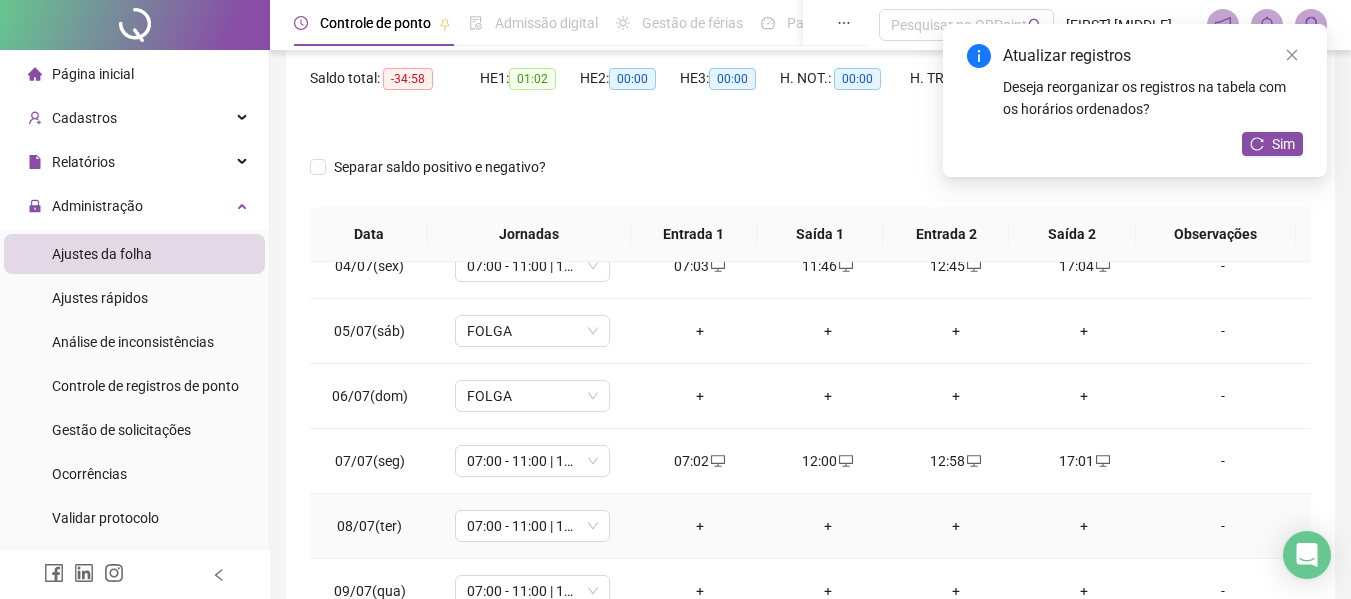 click on "+" at bounding box center [700, 526] 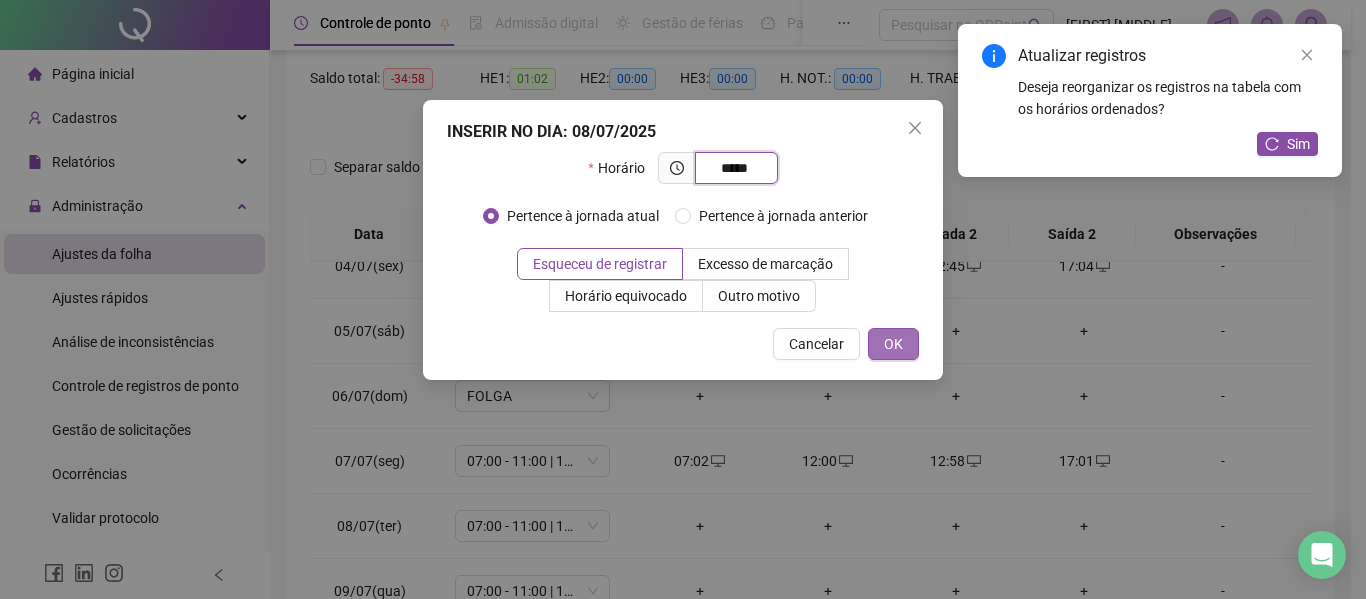 type on "*****" 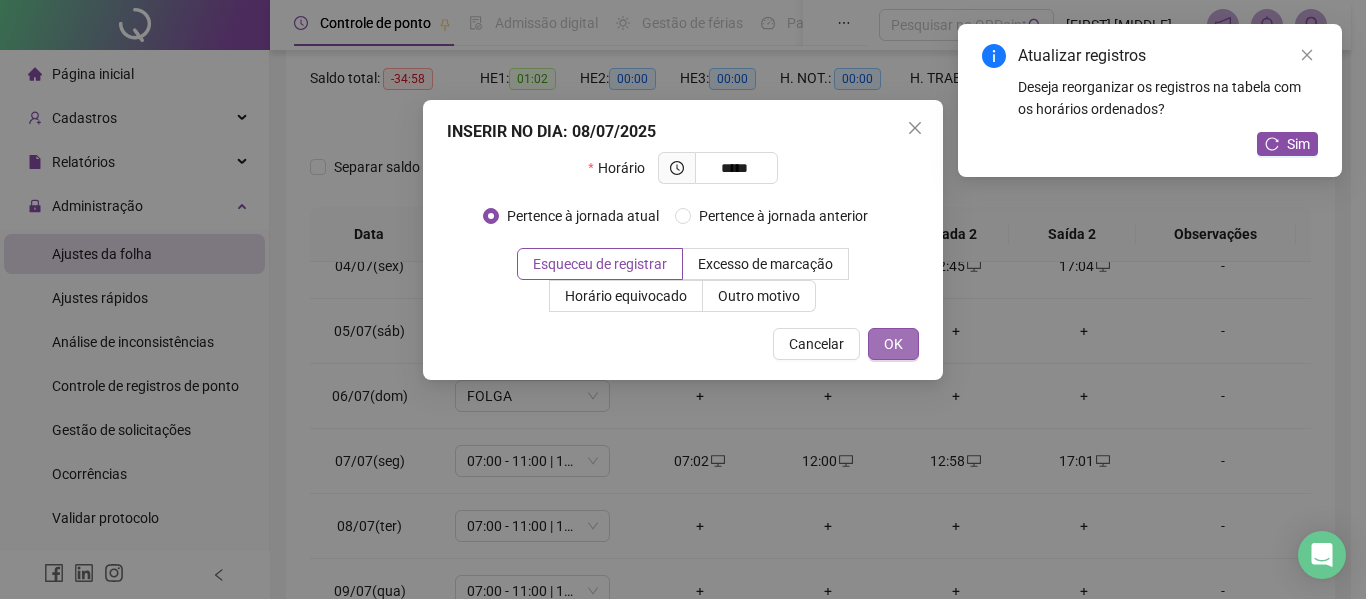 click on "OK" at bounding box center [893, 344] 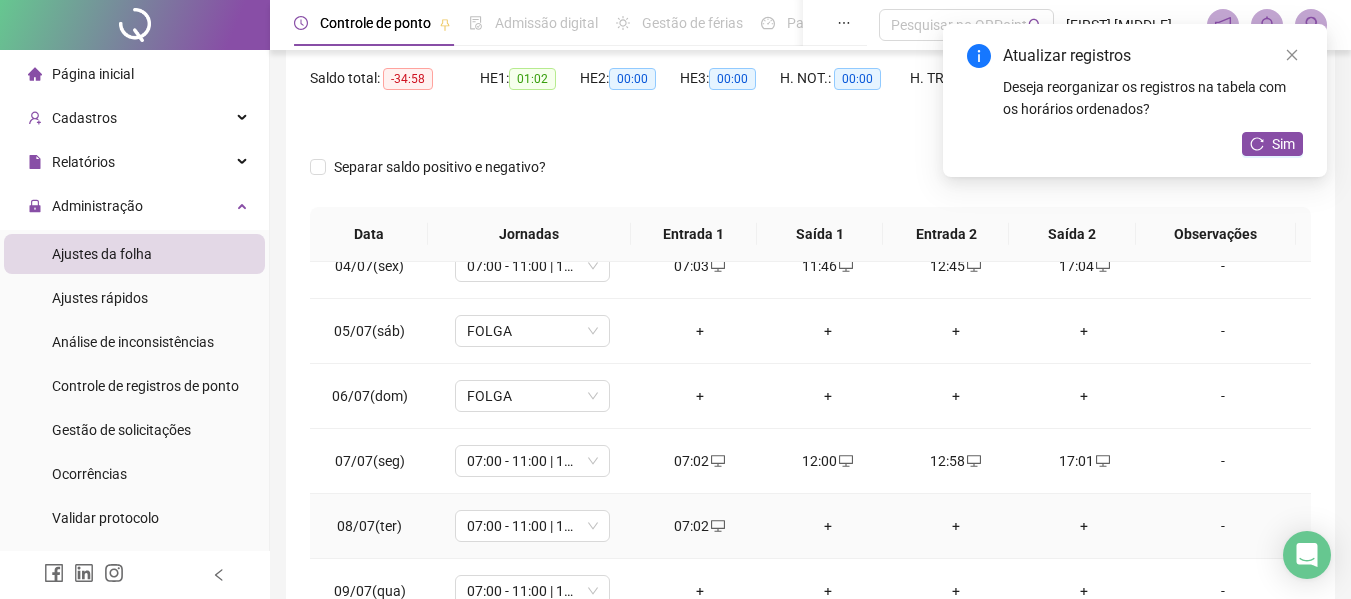 drag, startPoint x: 809, startPoint y: 524, endPoint x: 824, endPoint y: 526, distance: 15.132746 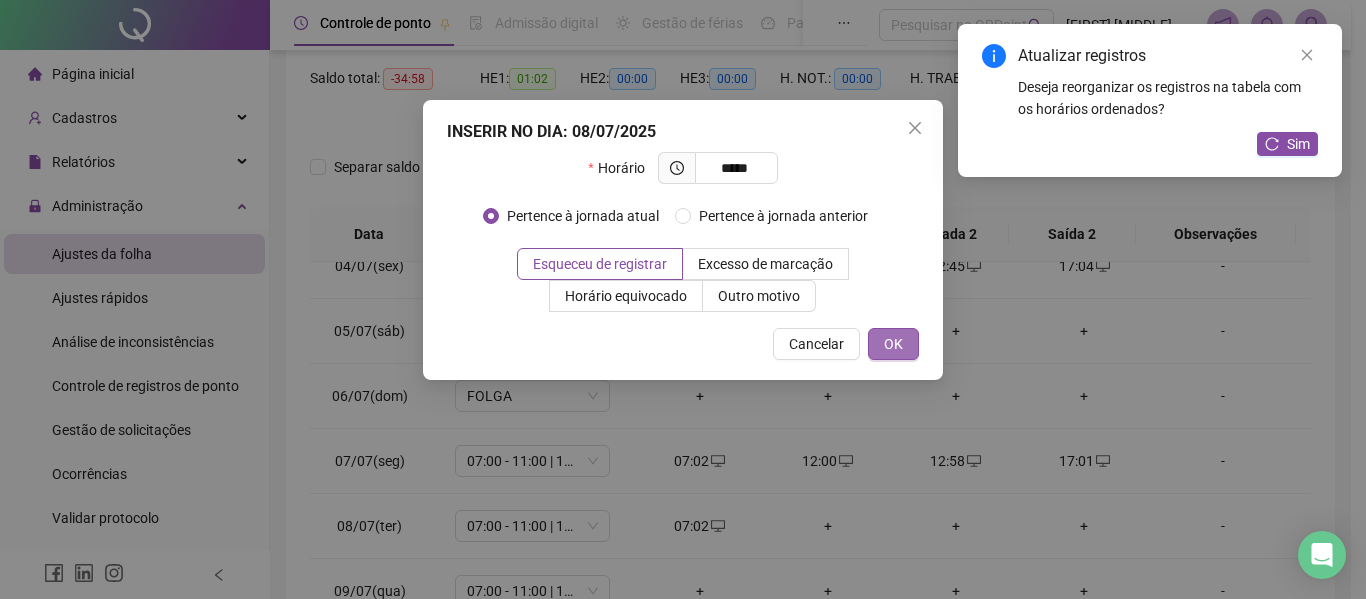 type on "*****" 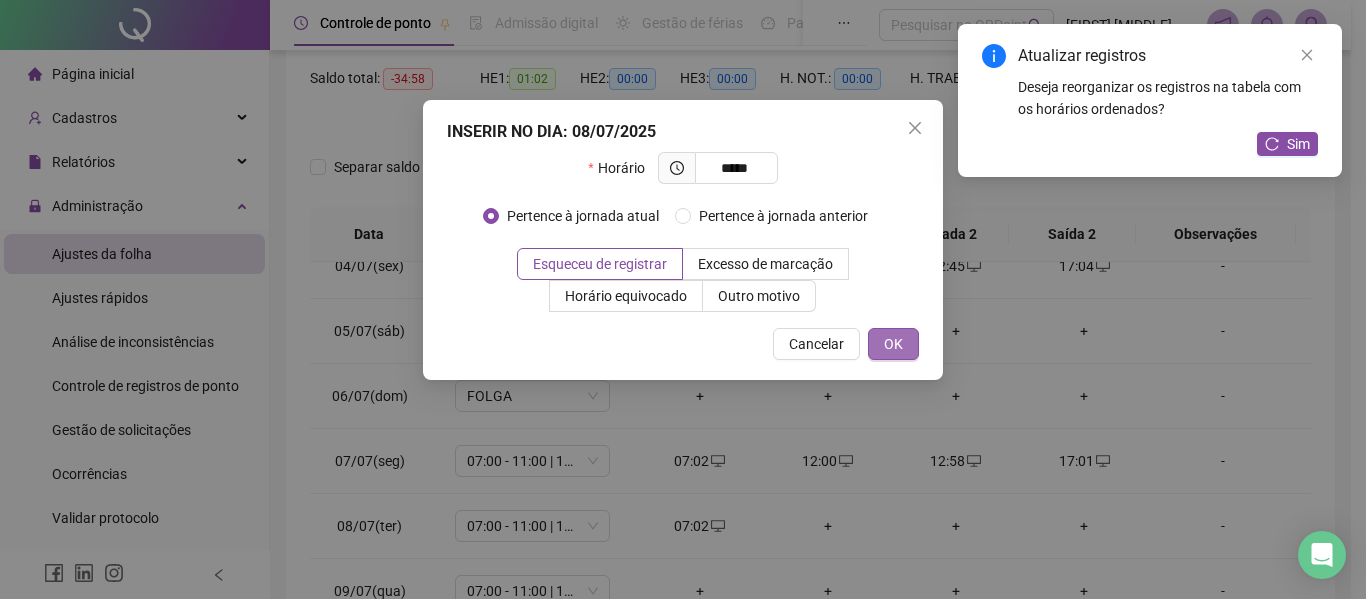 click on "OK" at bounding box center [893, 344] 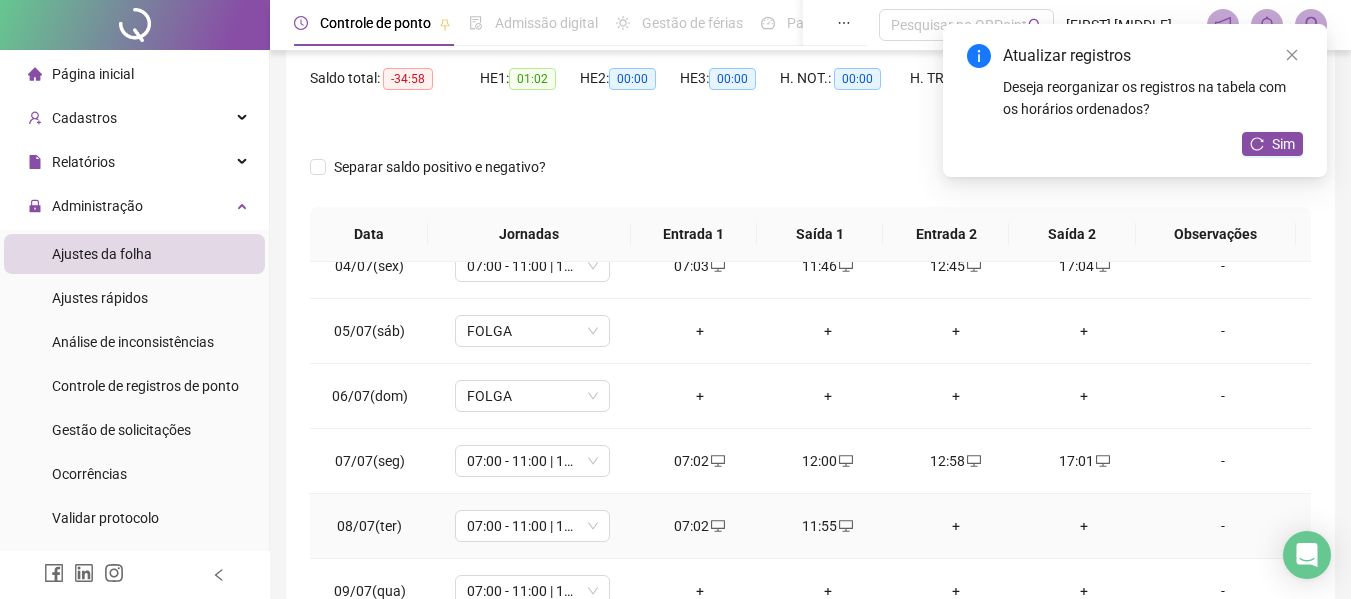 click on "+" at bounding box center (956, 526) 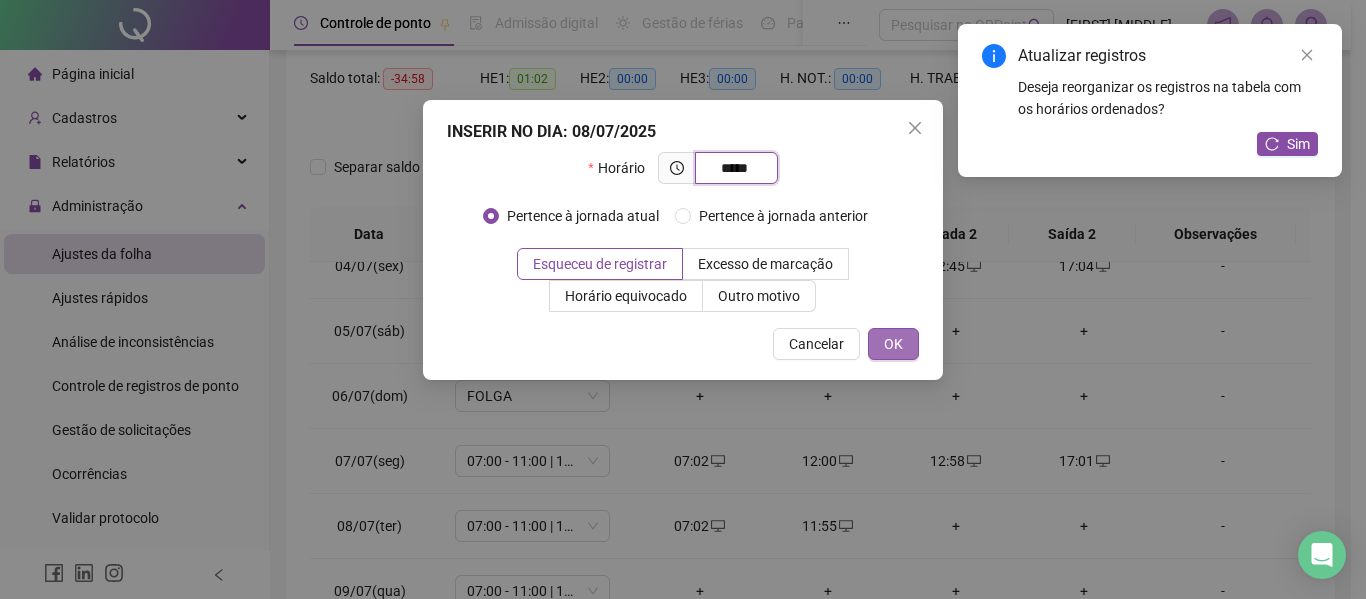 type on "*****" 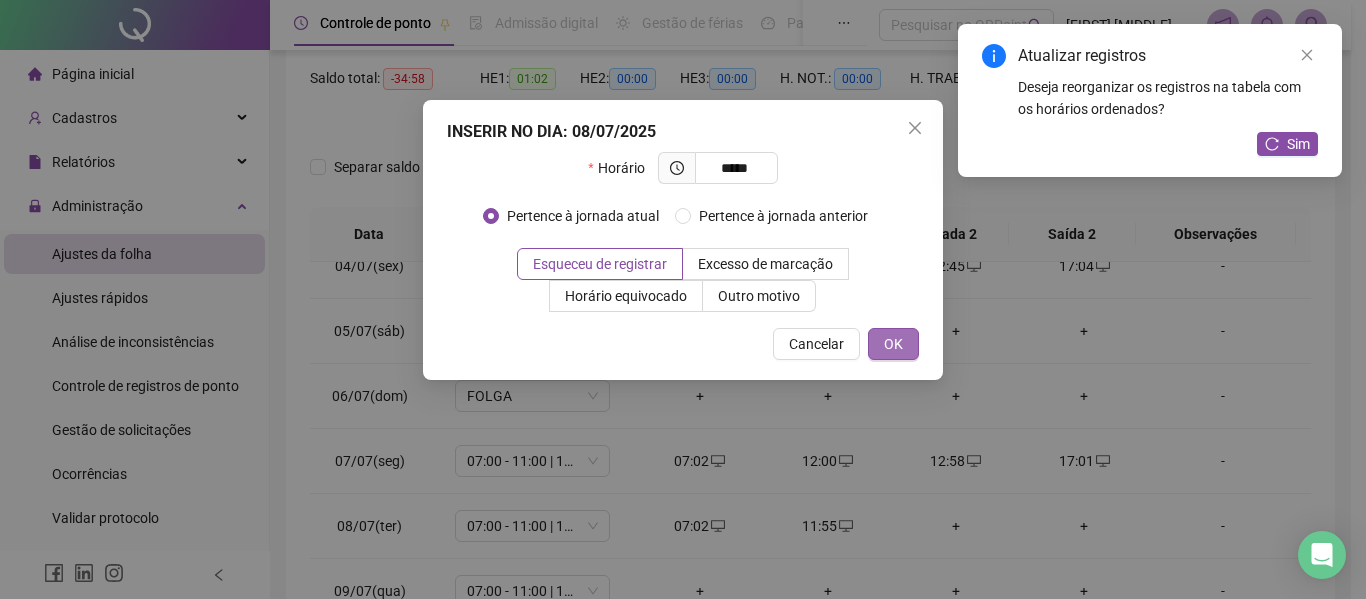 click on "OK" at bounding box center (893, 344) 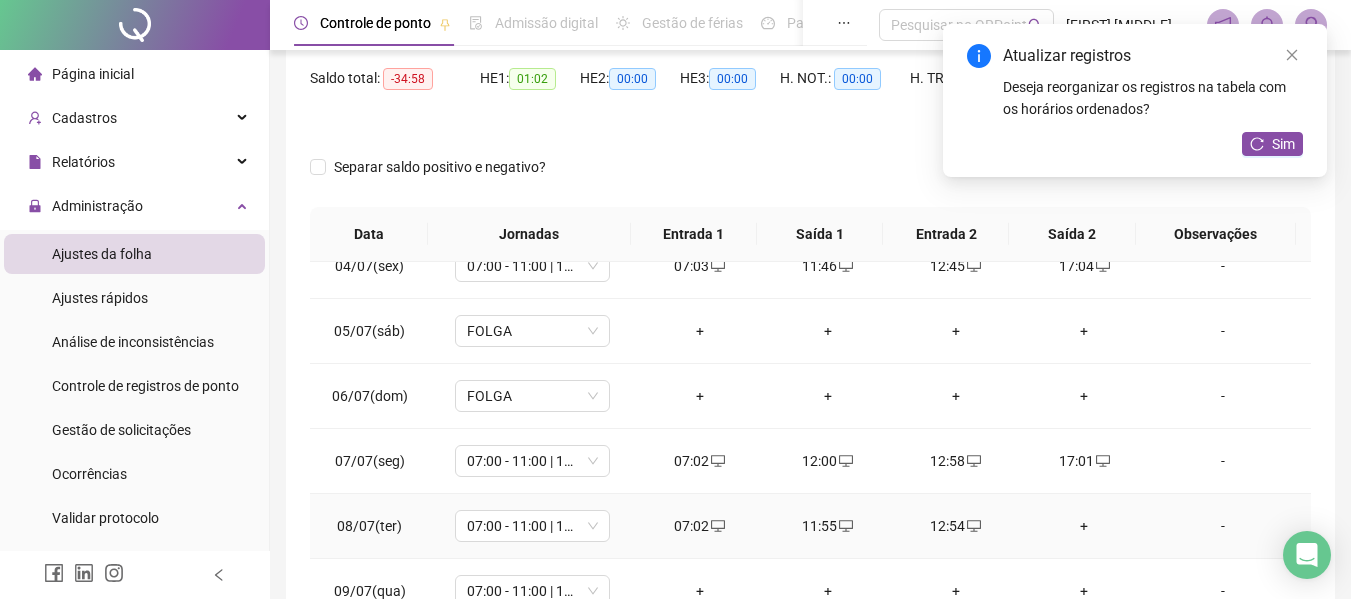click on "+" at bounding box center (1084, 526) 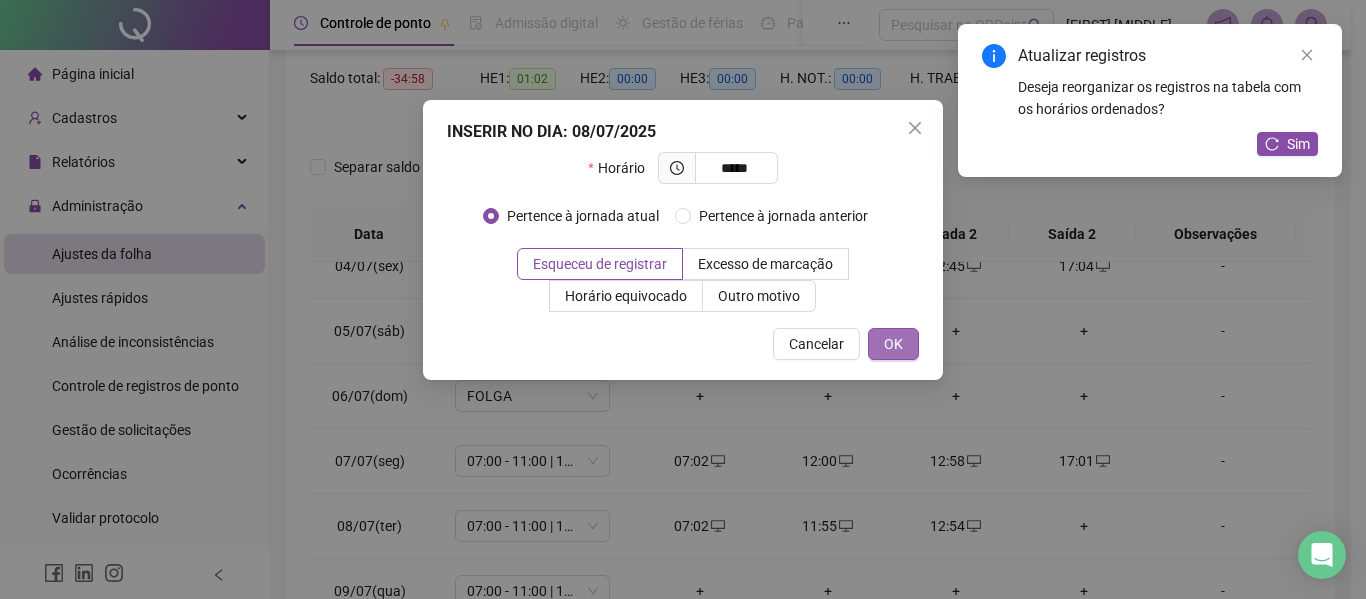 type on "*****" 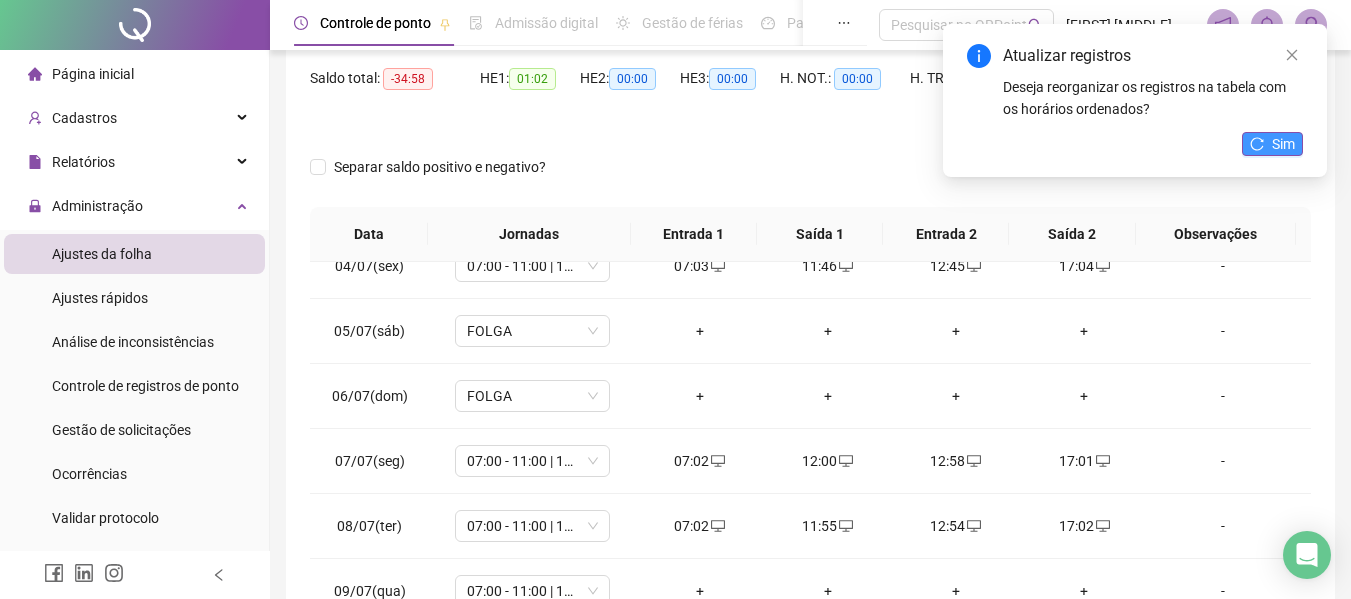 click on "Sim" at bounding box center (1283, 144) 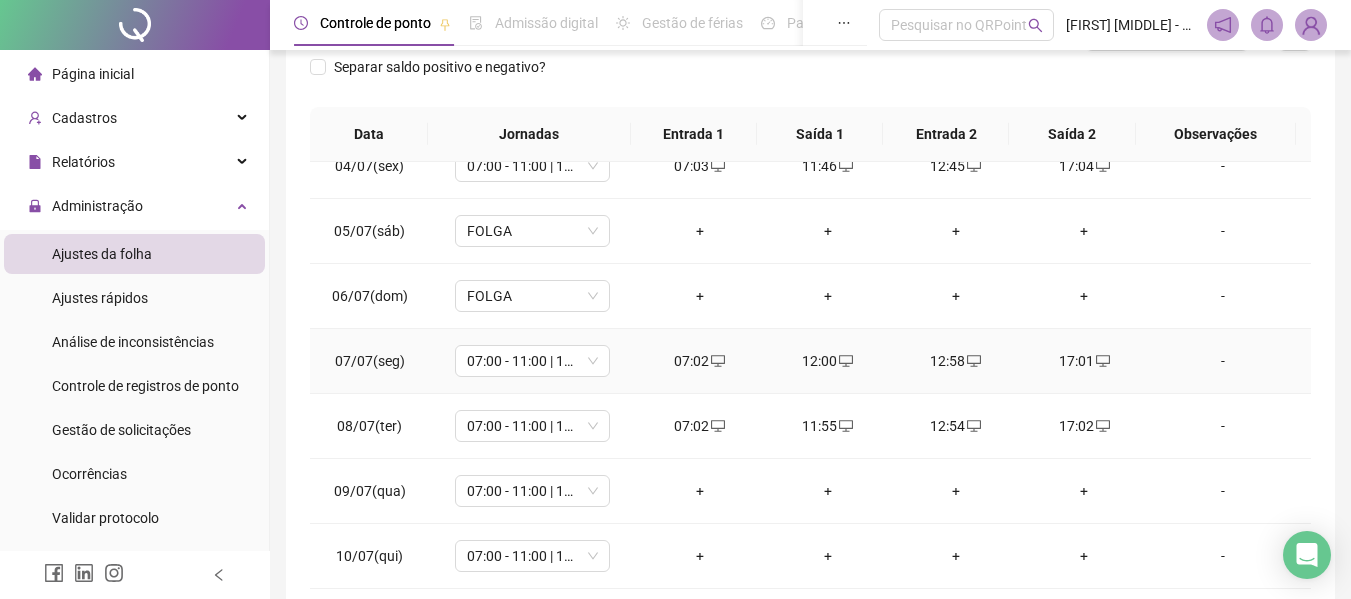 scroll, scrollTop: 399, scrollLeft: 0, axis: vertical 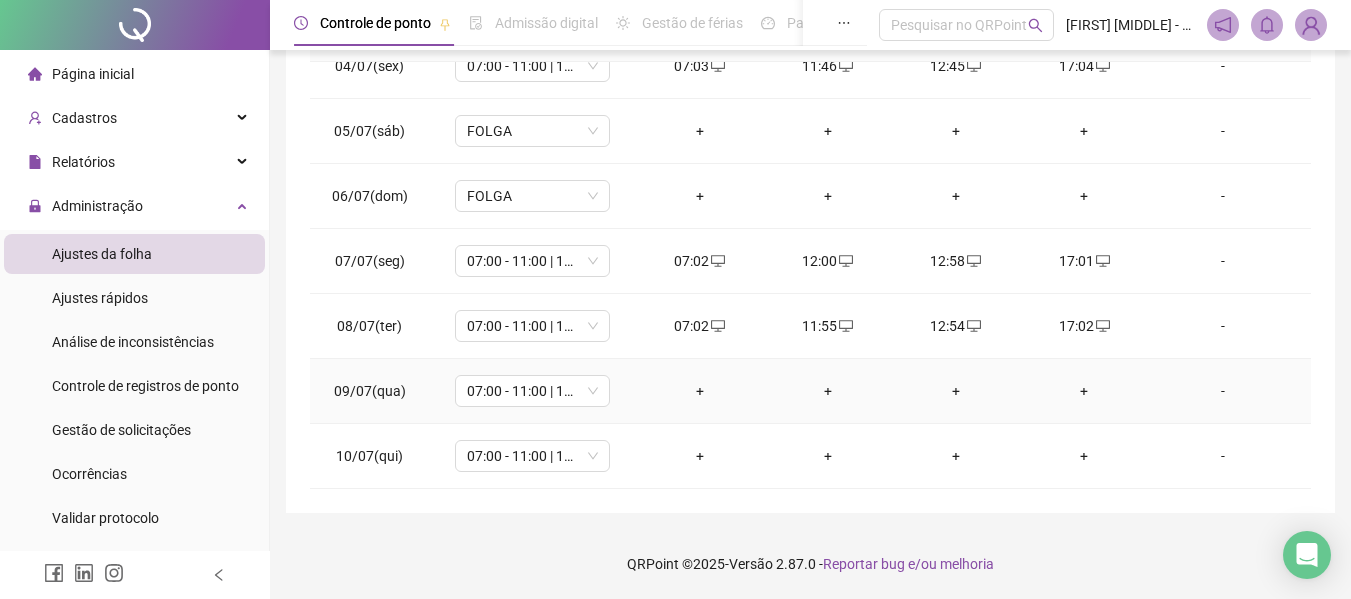 click on "+" at bounding box center [700, 391] 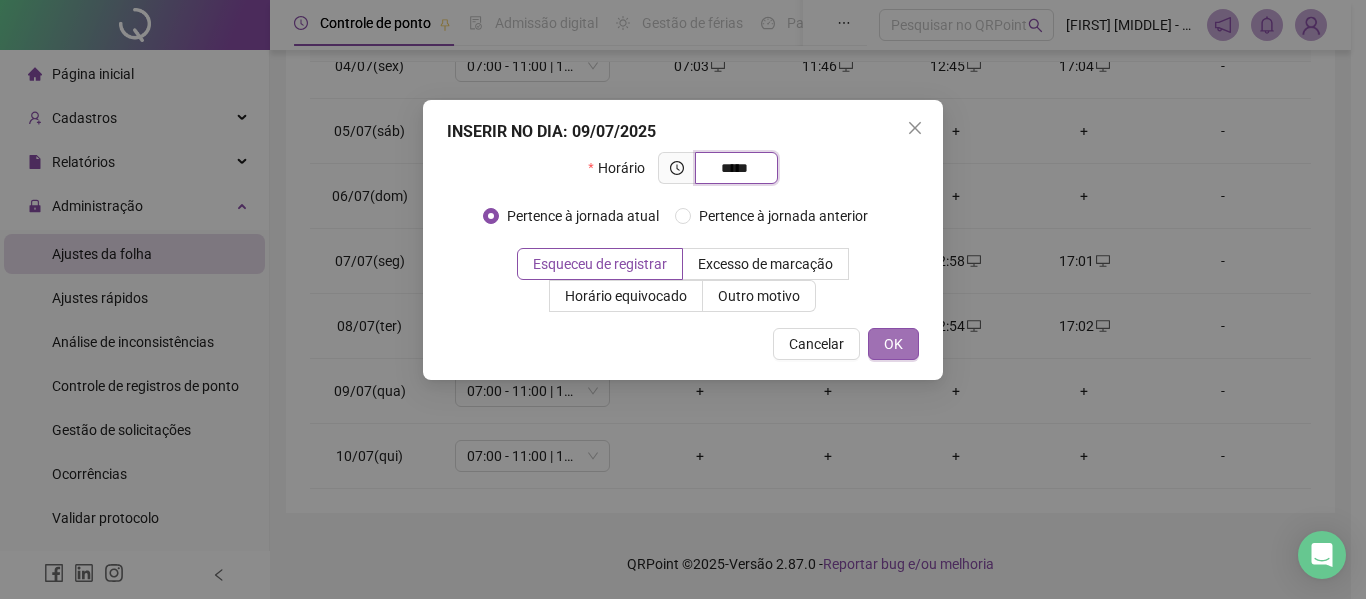 type on "*****" 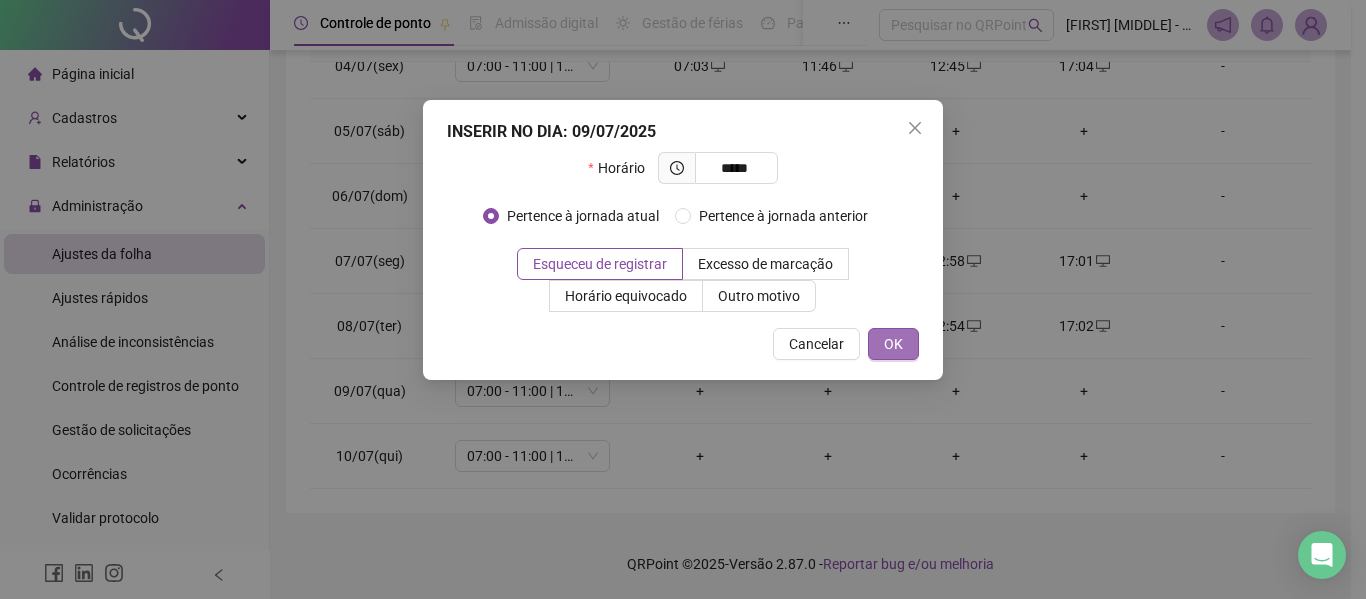 click on "OK" at bounding box center (893, 344) 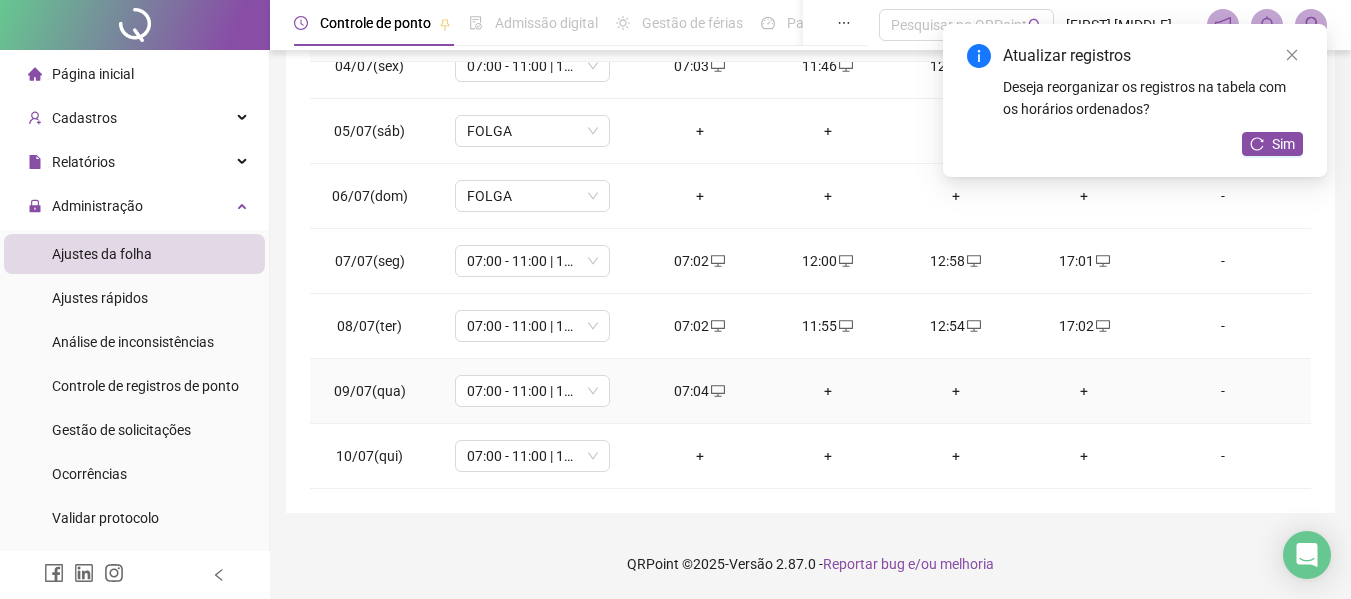 click on "+" at bounding box center (828, 391) 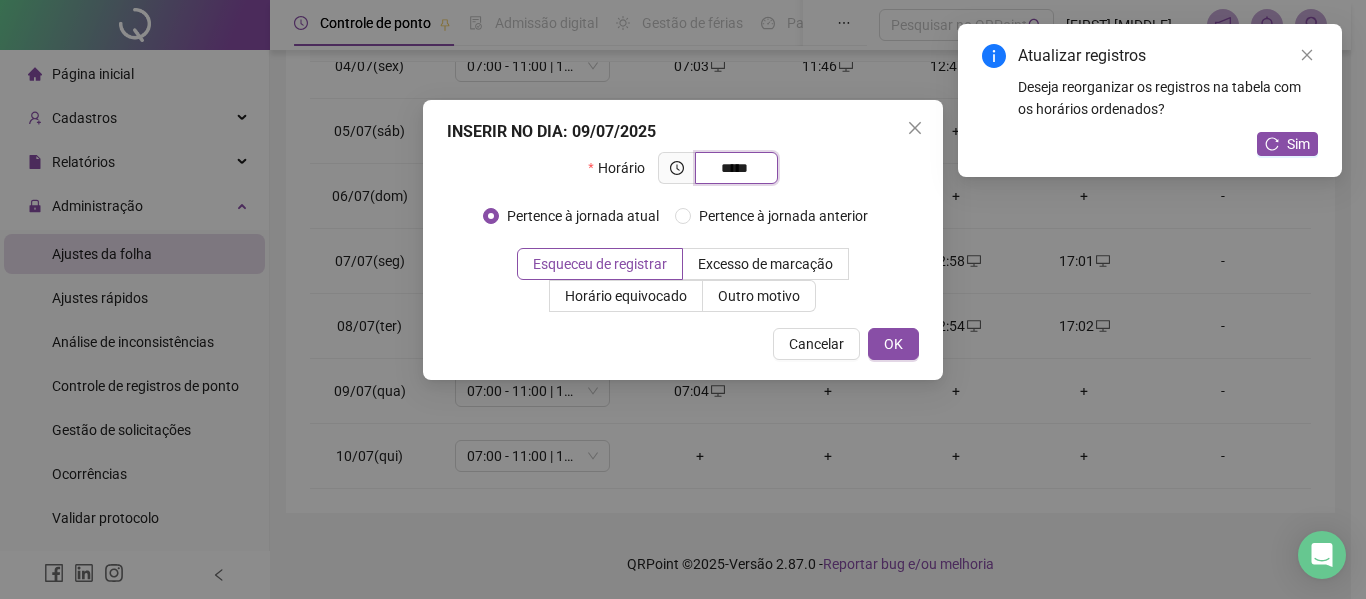 type on "*****" 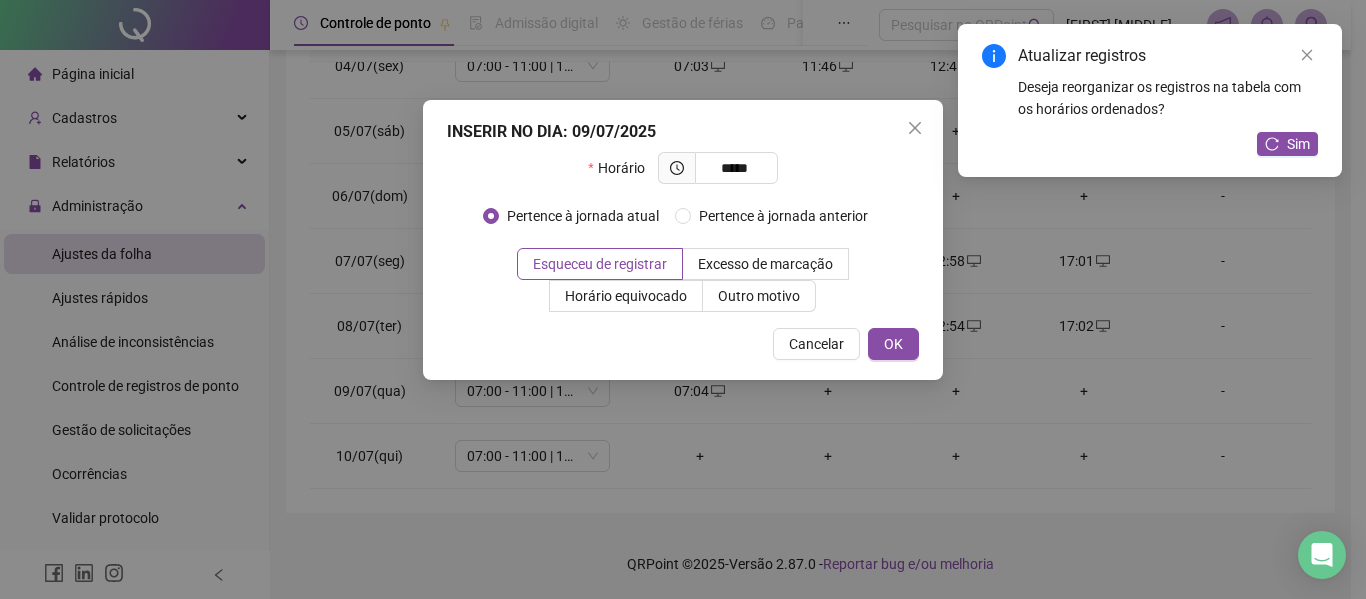 click on "INSERIR NO DIA :   09/07/2025 Horário ***** Pertence à jornada atual Pertence à jornada anterior Esqueceu de registrar Excesso de marcação Horário equivocado Outro motivo Motivo Cancelar OK" at bounding box center (683, 240) 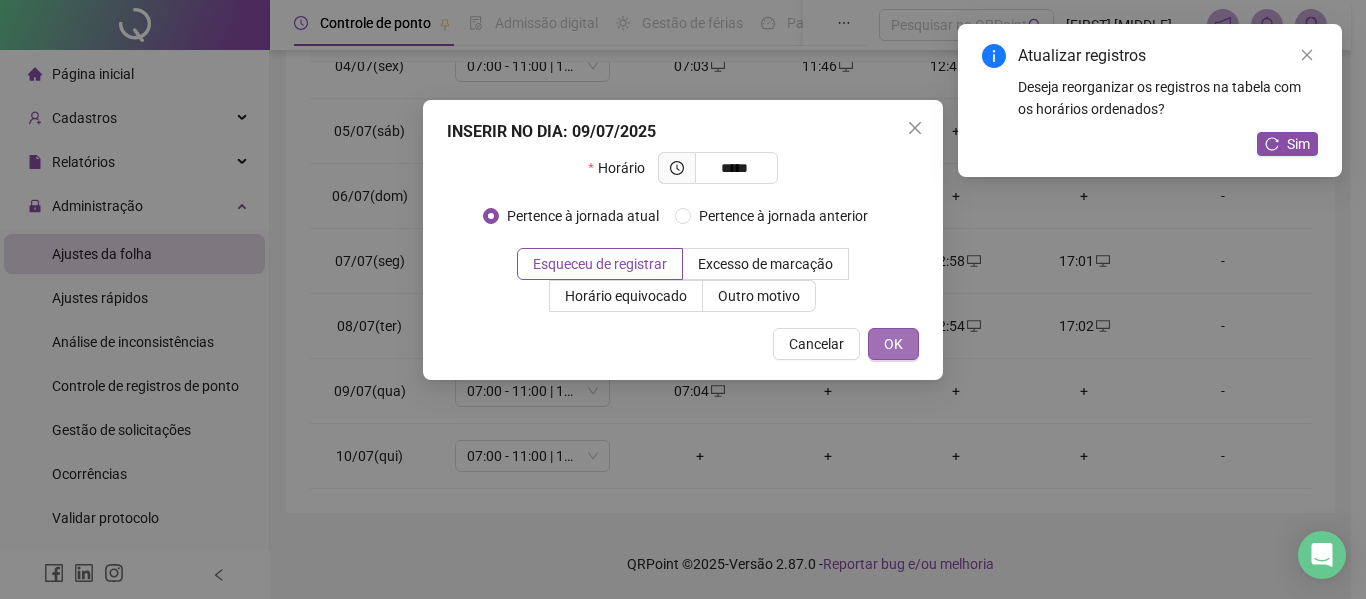 click on "OK" at bounding box center [893, 344] 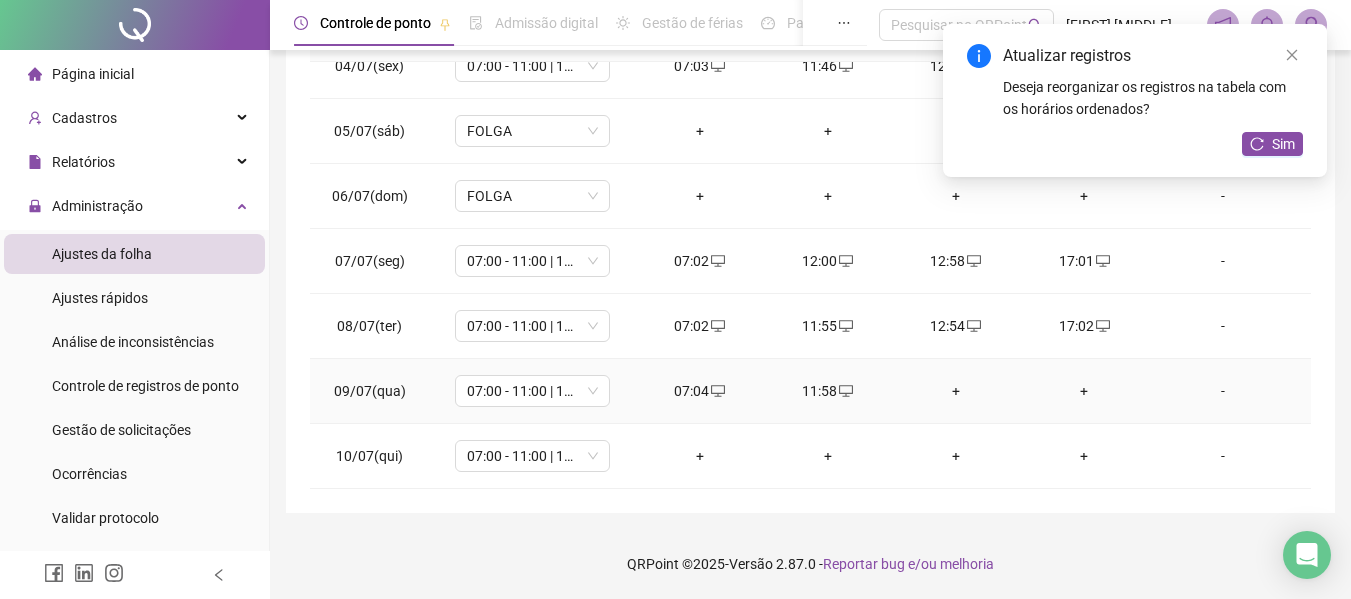 click on "+" at bounding box center (956, 391) 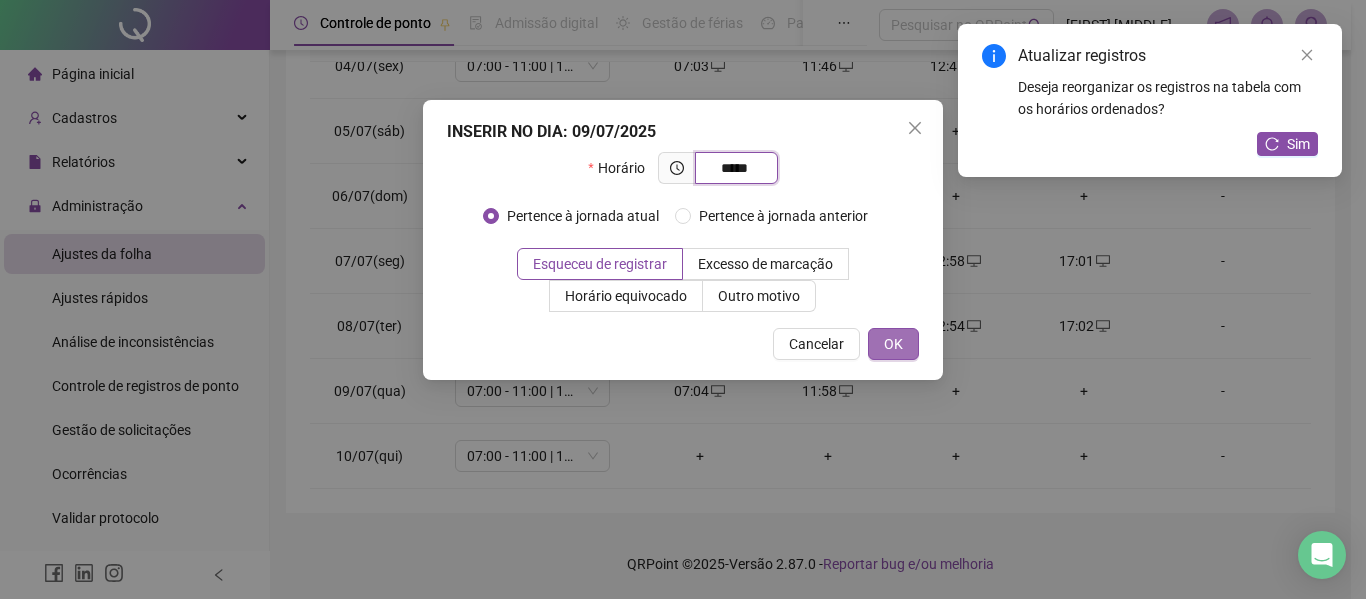 type on "*****" 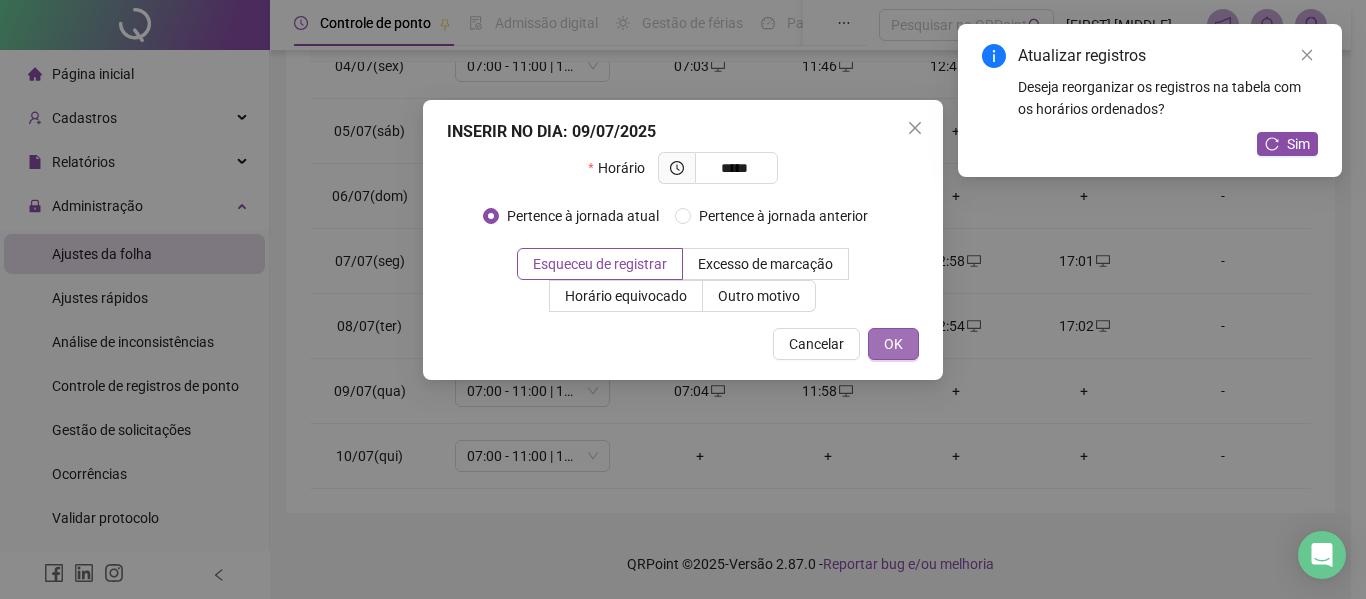 click on "OK" at bounding box center [893, 344] 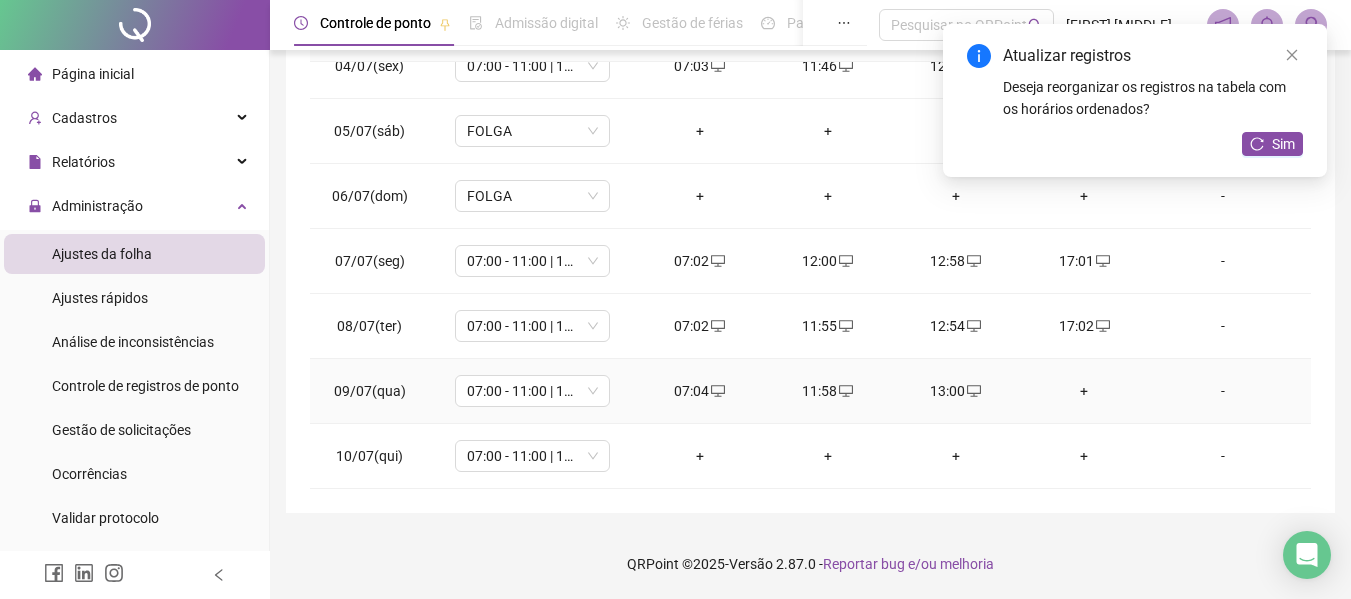 click on "+" at bounding box center [1084, 391] 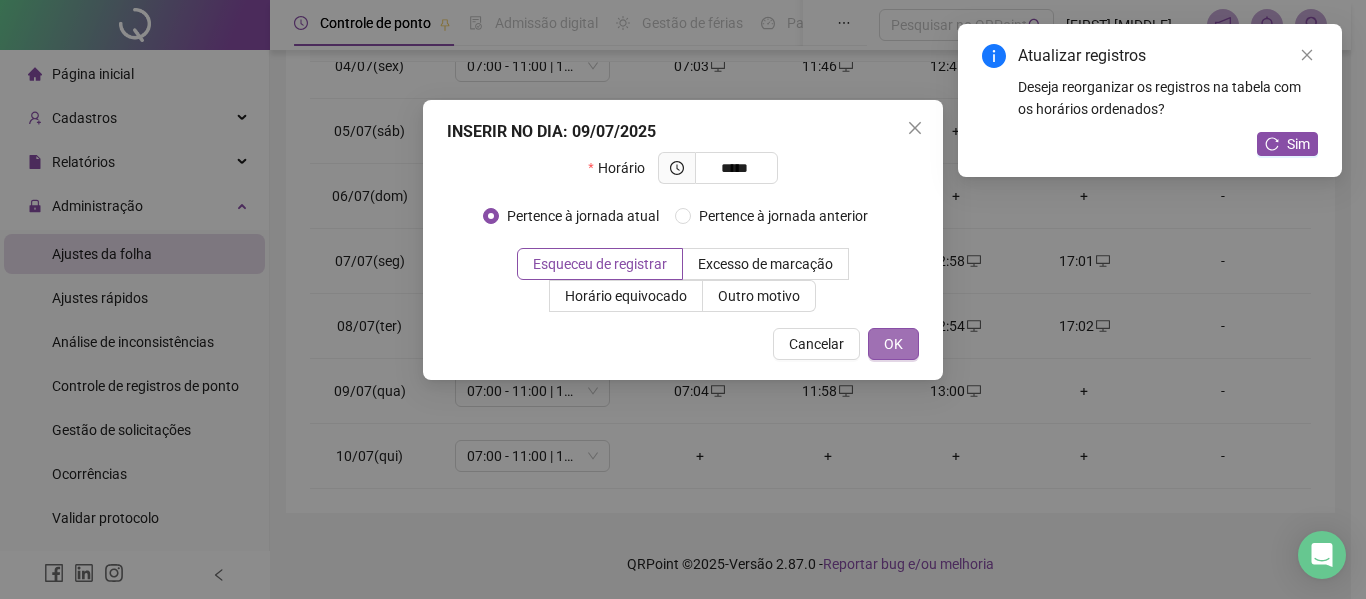 type on "*****" 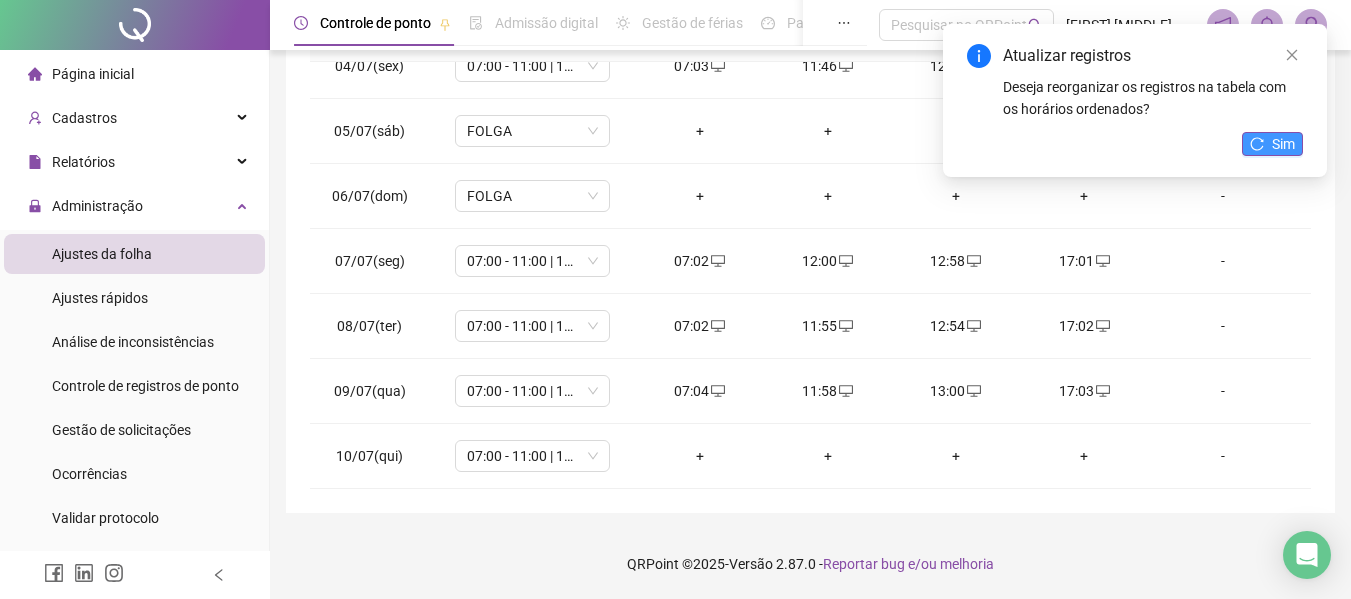 click on "Sim" at bounding box center [1272, 144] 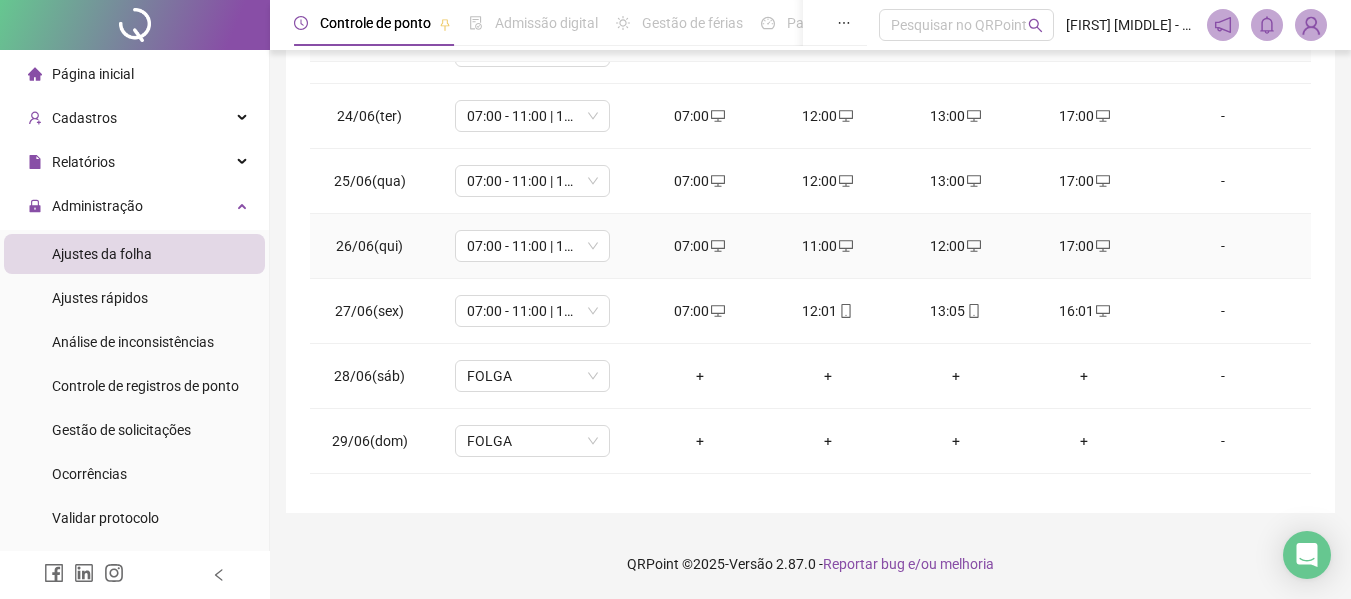 scroll, scrollTop: 0, scrollLeft: 0, axis: both 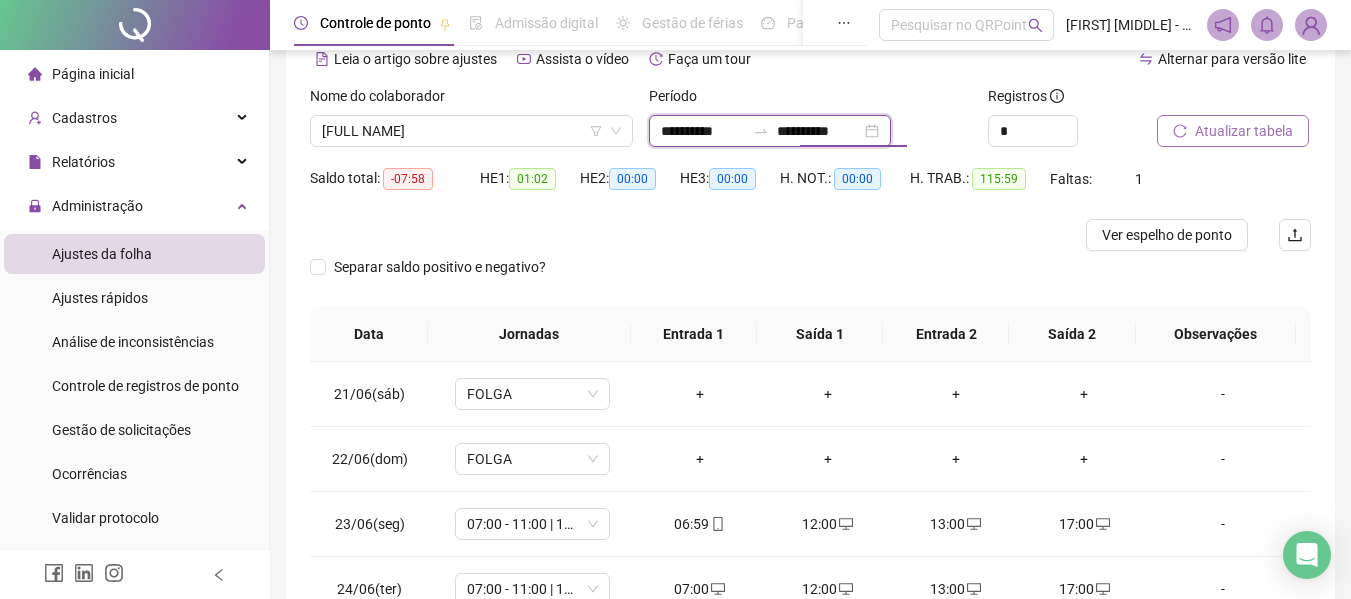 click on "**********" at bounding box center (819, 131) 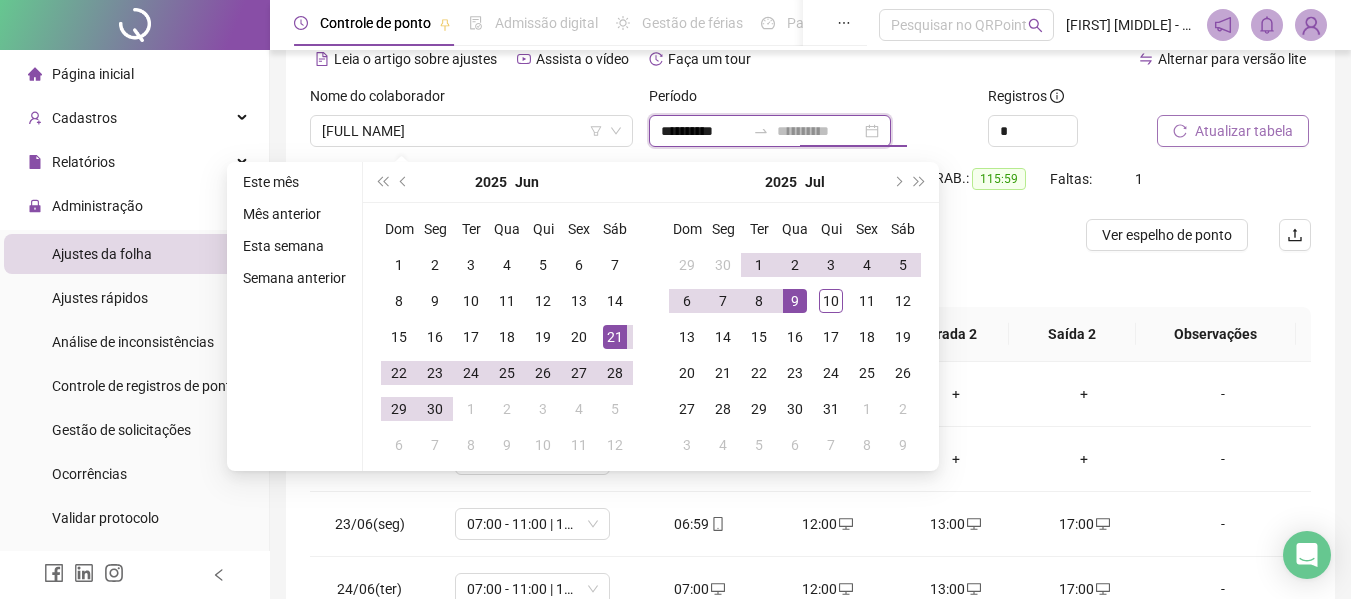 type on "**********" 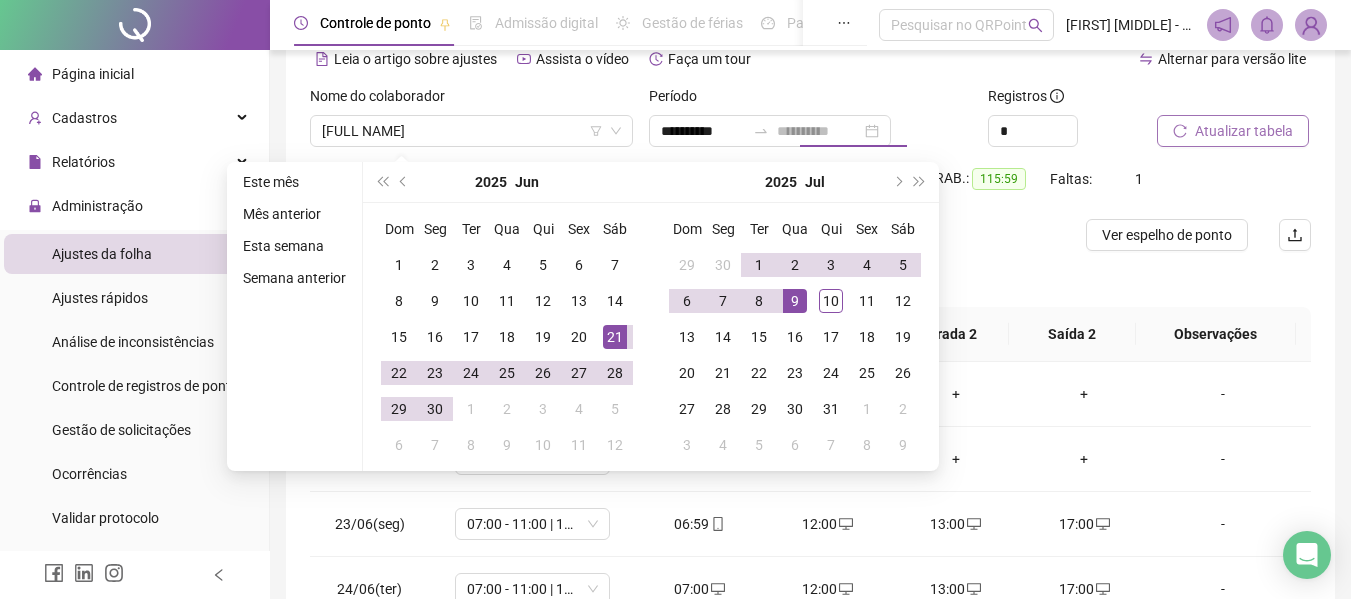 click on "9" at bounding box center [795, 301] 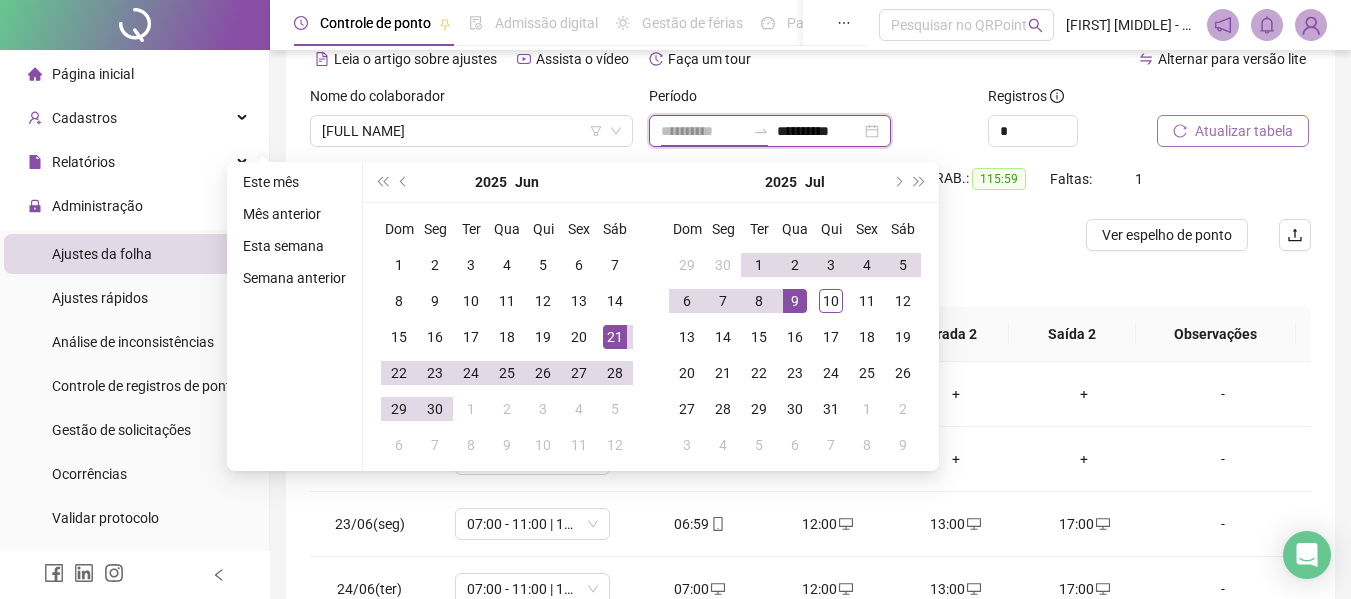 type on "**********" 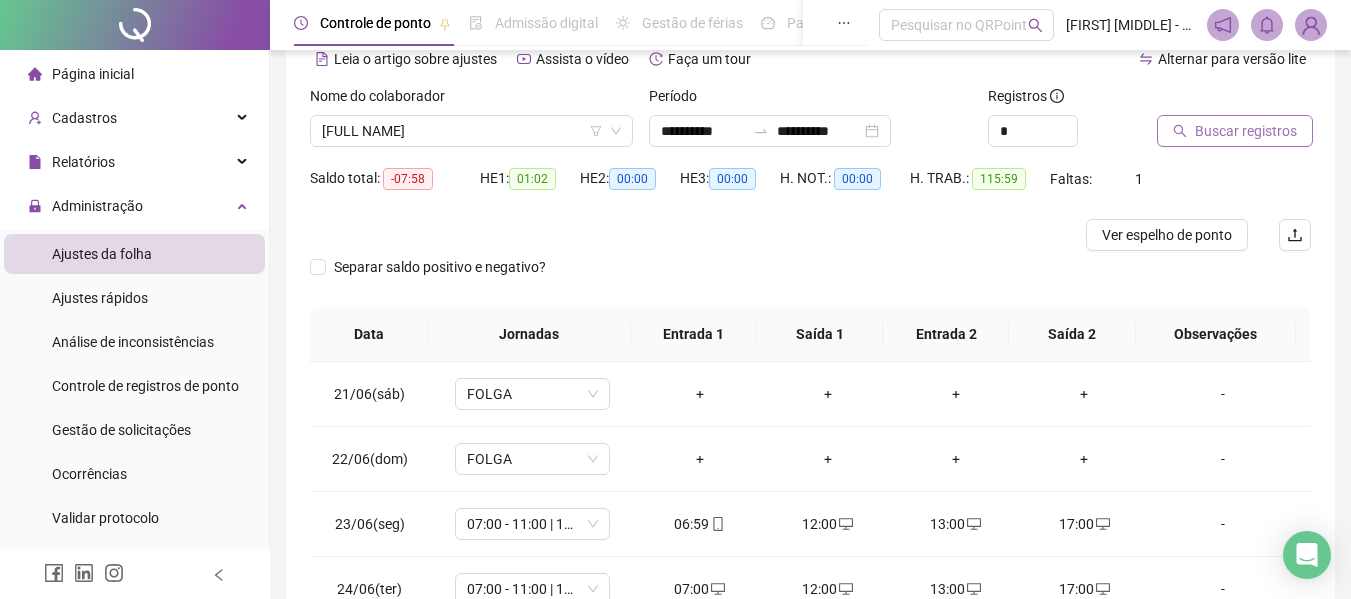 click on "Buscar registros" at bounding box center (1246, 131) 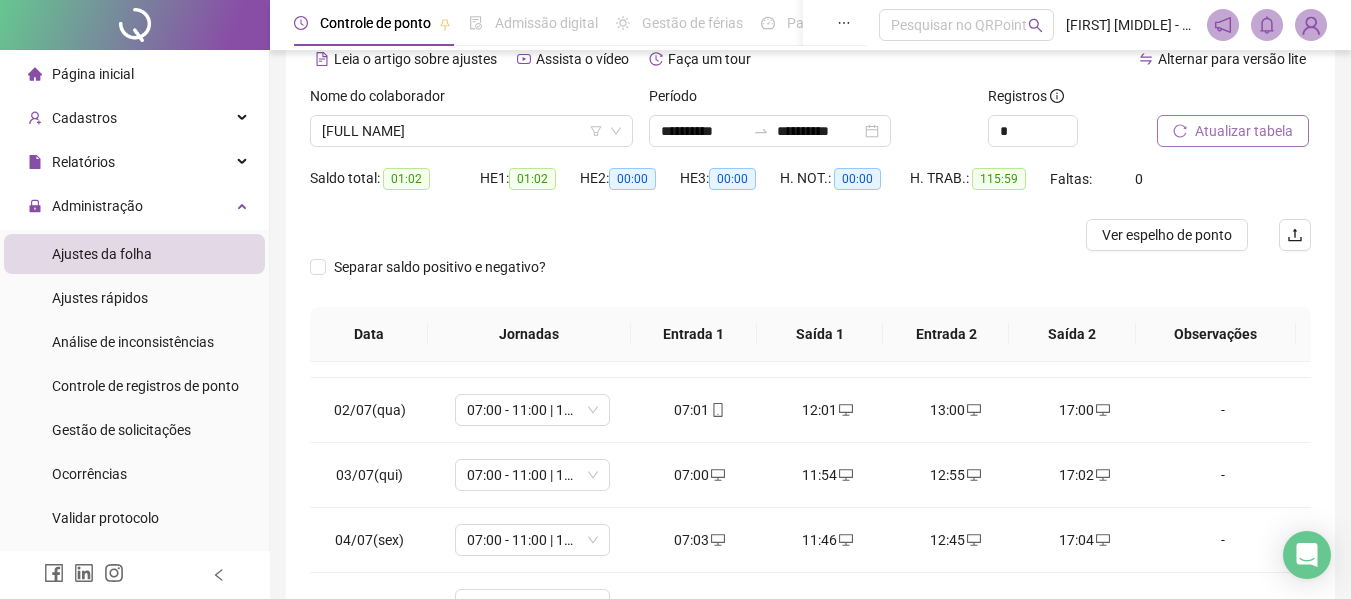 scroll, scrollTop: 700, scrollLeft: 0, axis: vertical 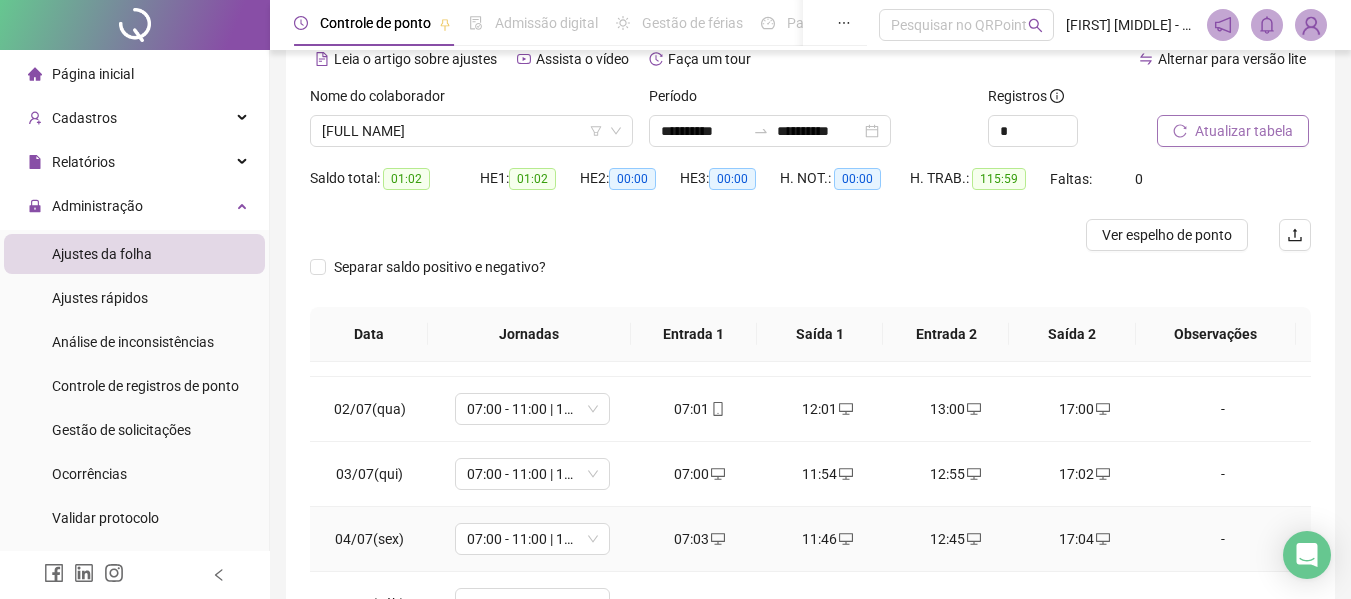 click on "17:04" at bounding box center [1084, 539] 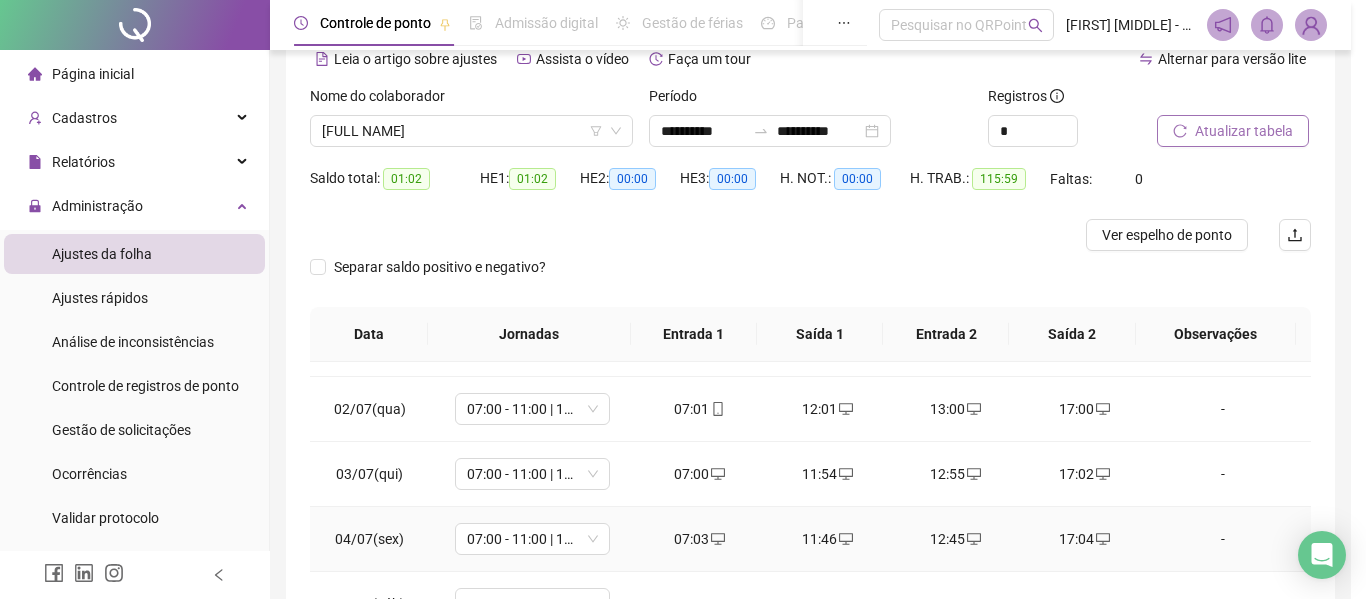 type on "**********" 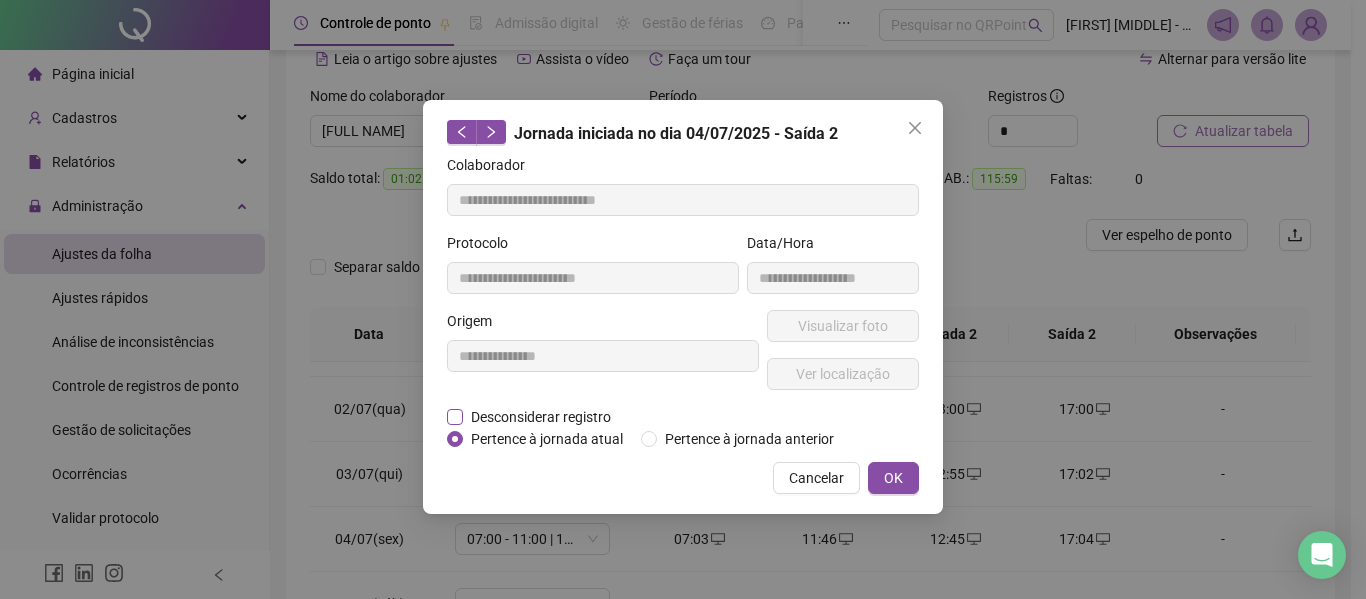 click on "Desconsiderar registro" at bounding box center (541, 417) 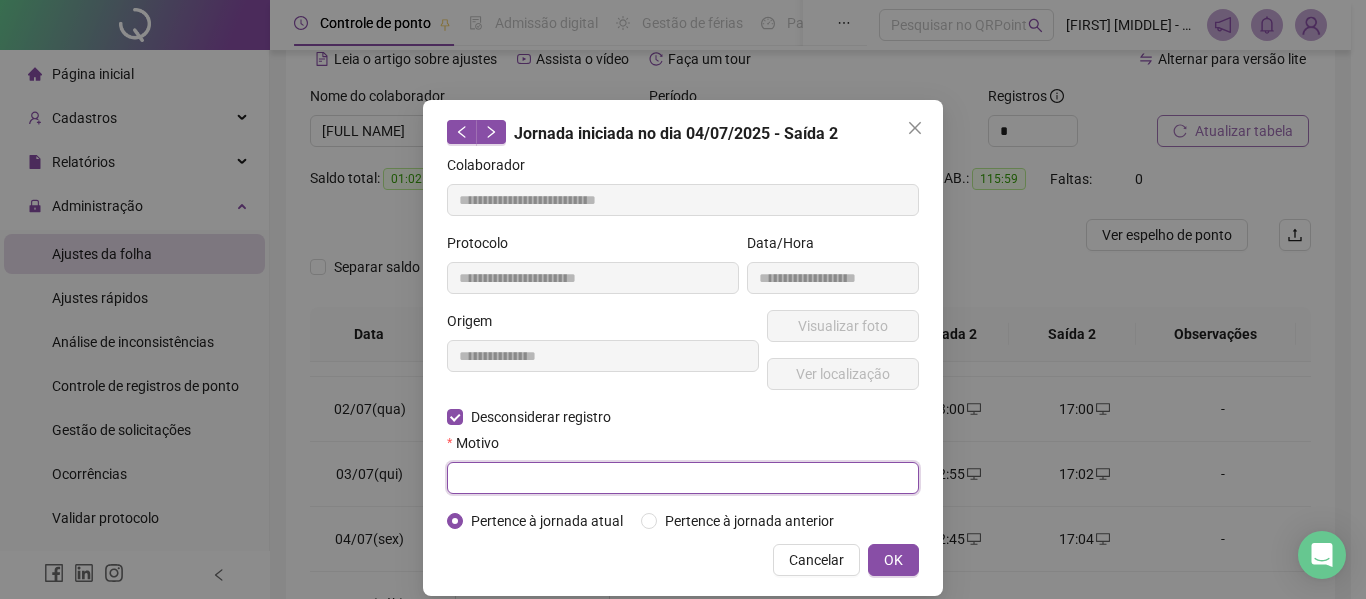 click at bounding box center (683, 478) 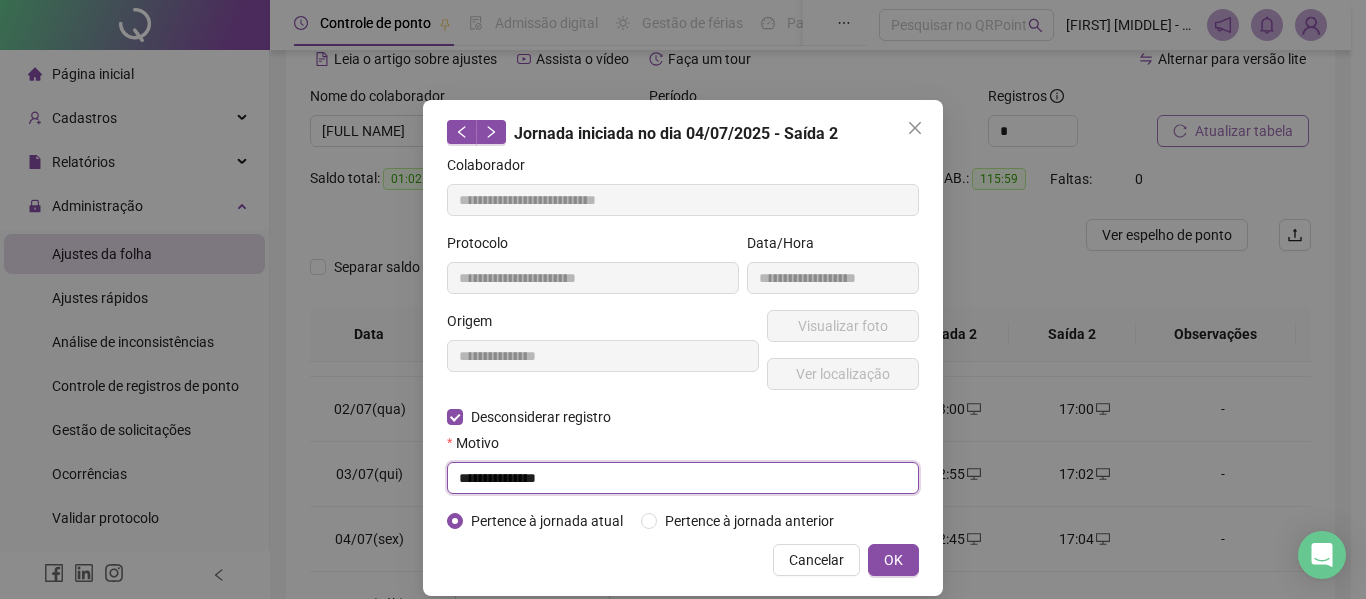 type on "**********" 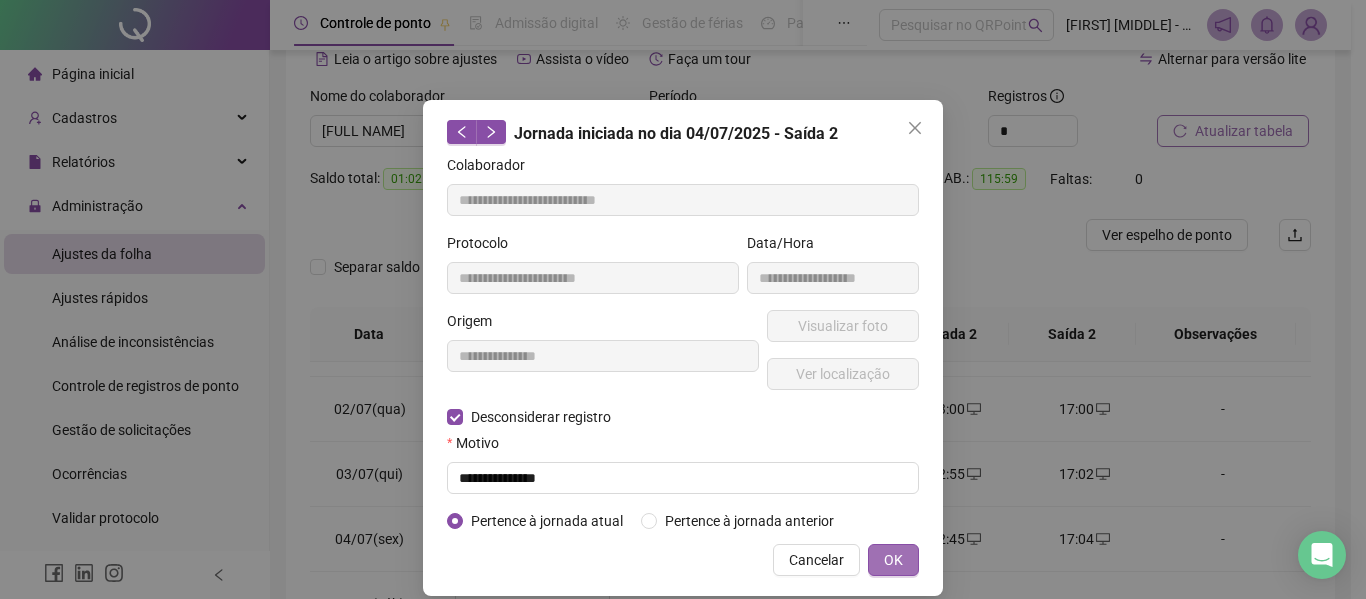 click on "OK" at bounding box center (893, 560) 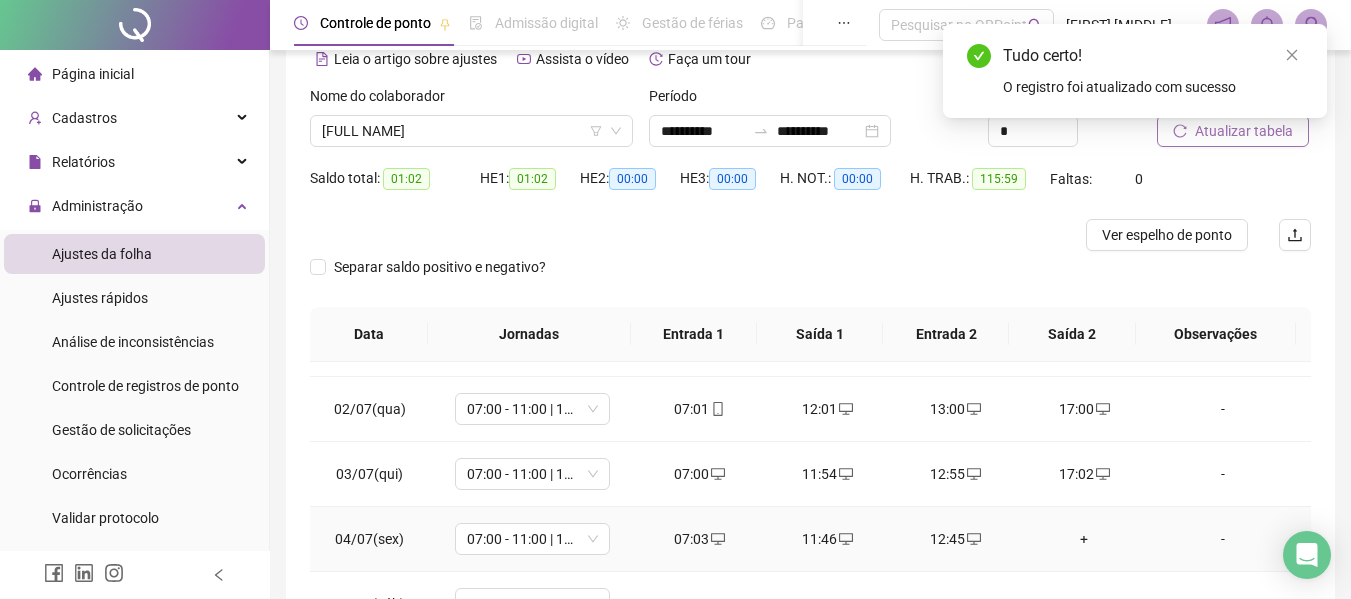 click on "+" at bounding box center (1084, 539) 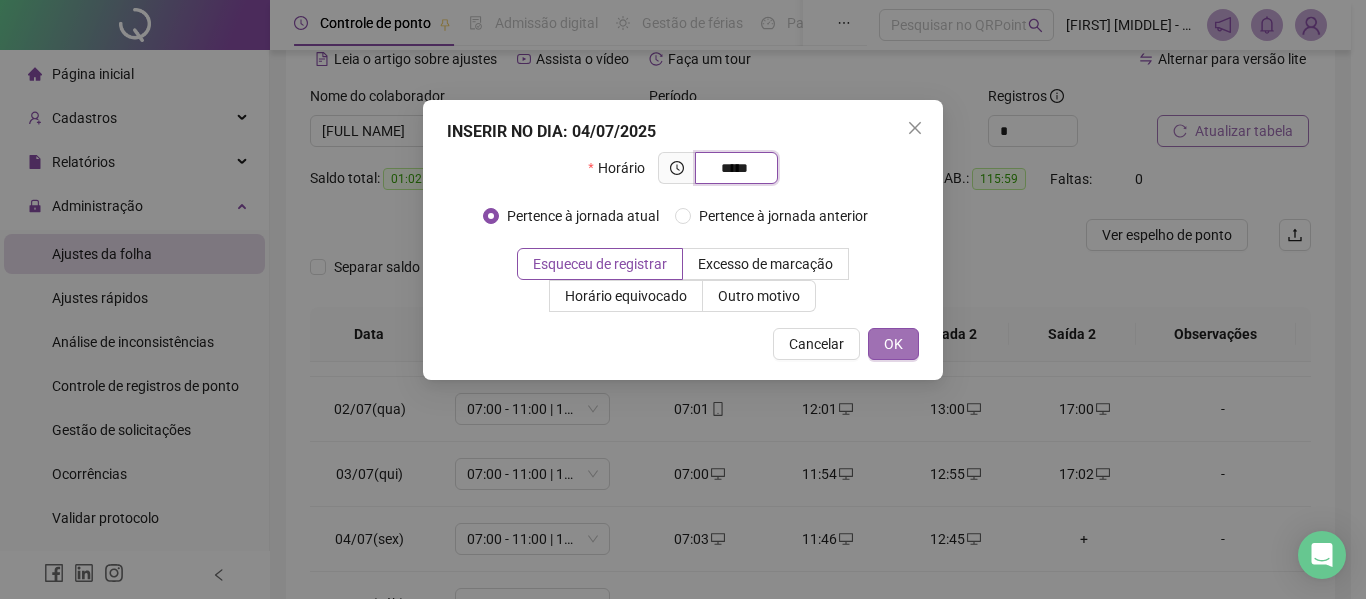 type on "*****" 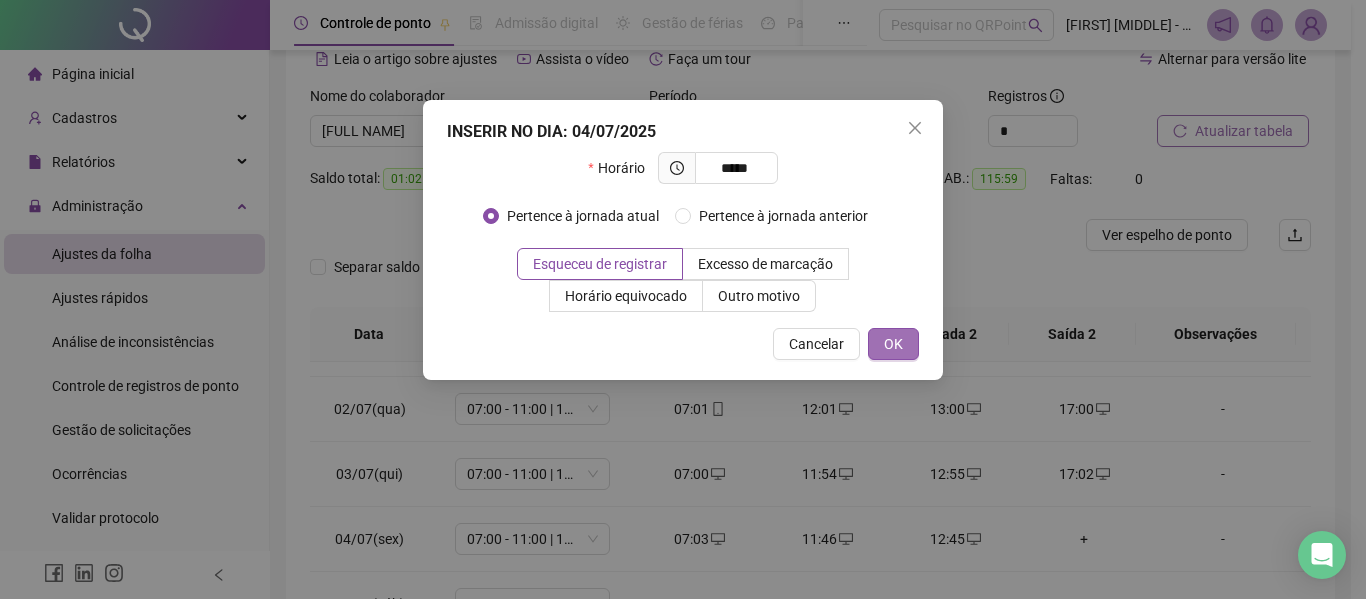 click on "OK" at bounding box center [893, 344] 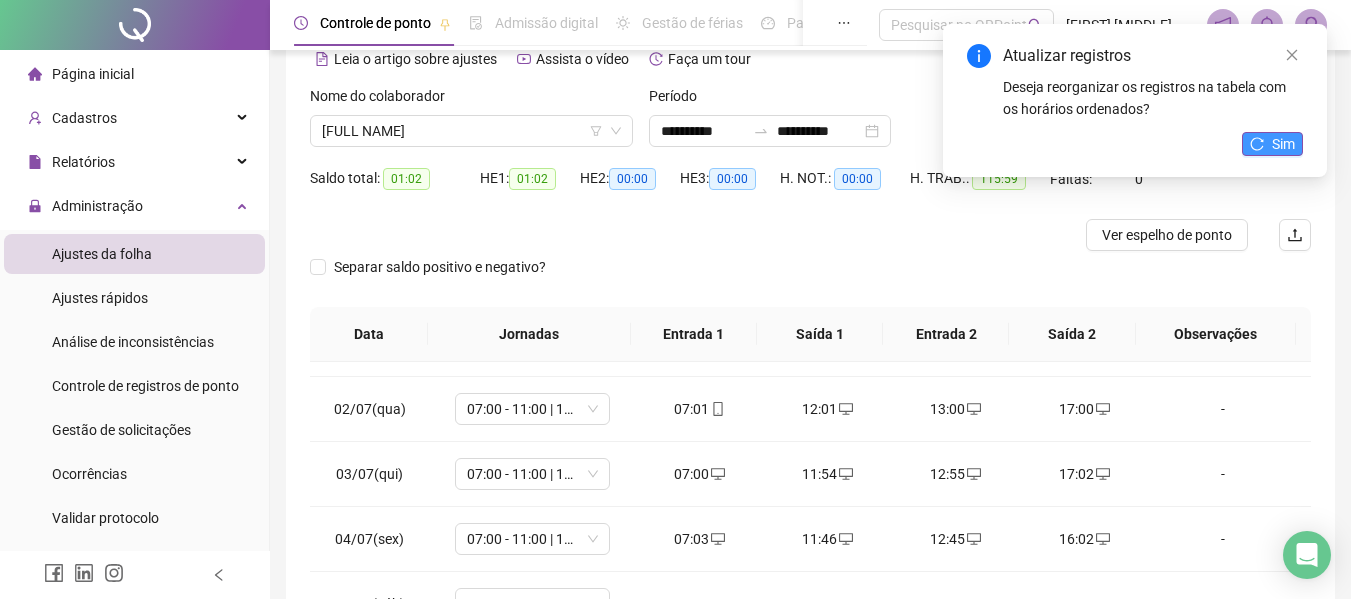 click on "Sim" at bounding box center [1272, 144] 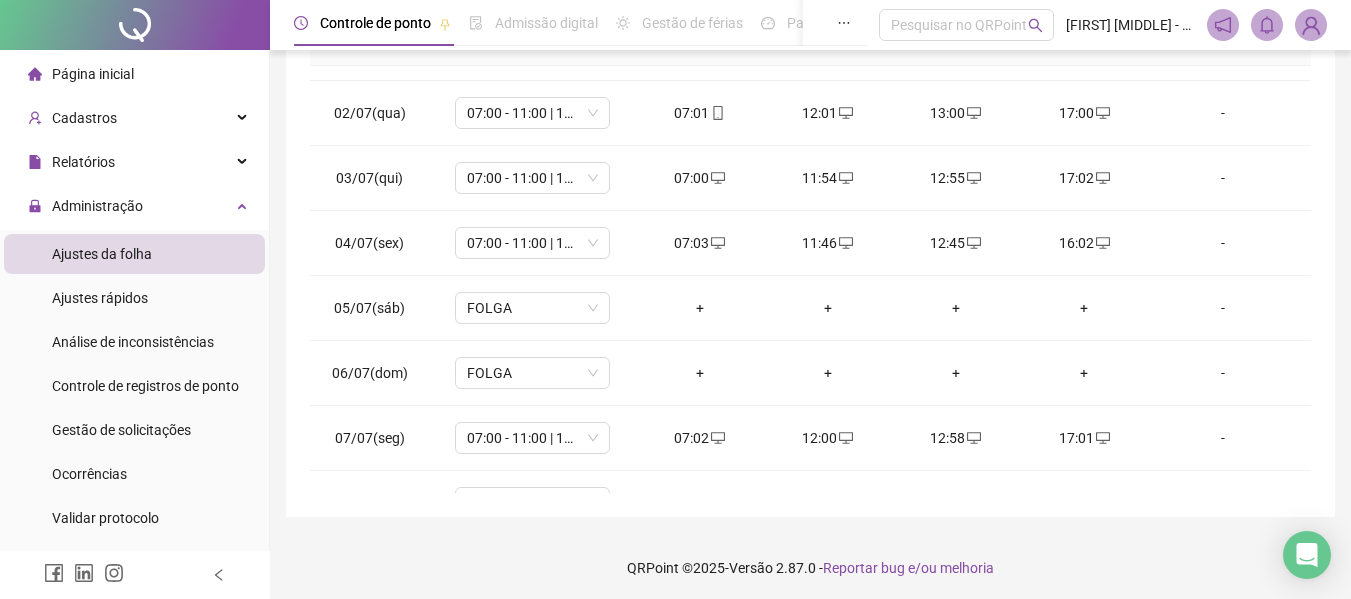 scroll, scrollTop: 399, scrollLeft: 0, axis: vertical 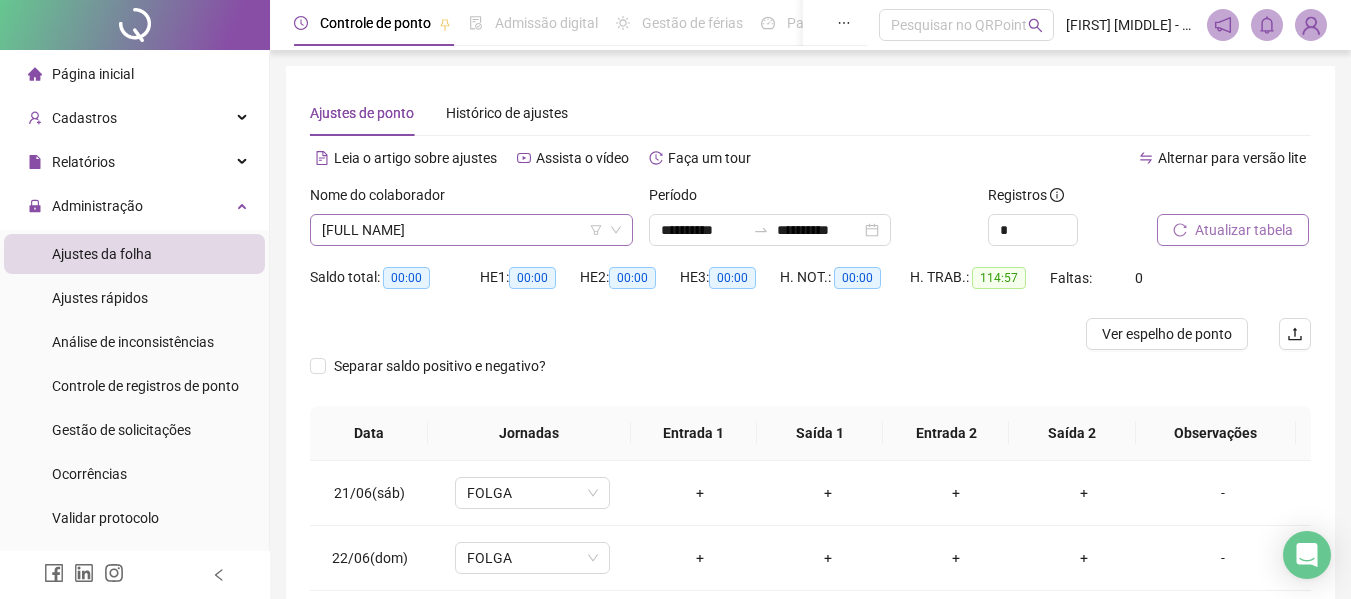 click on "[FULL NAME]" at bounding box center [471, 230] 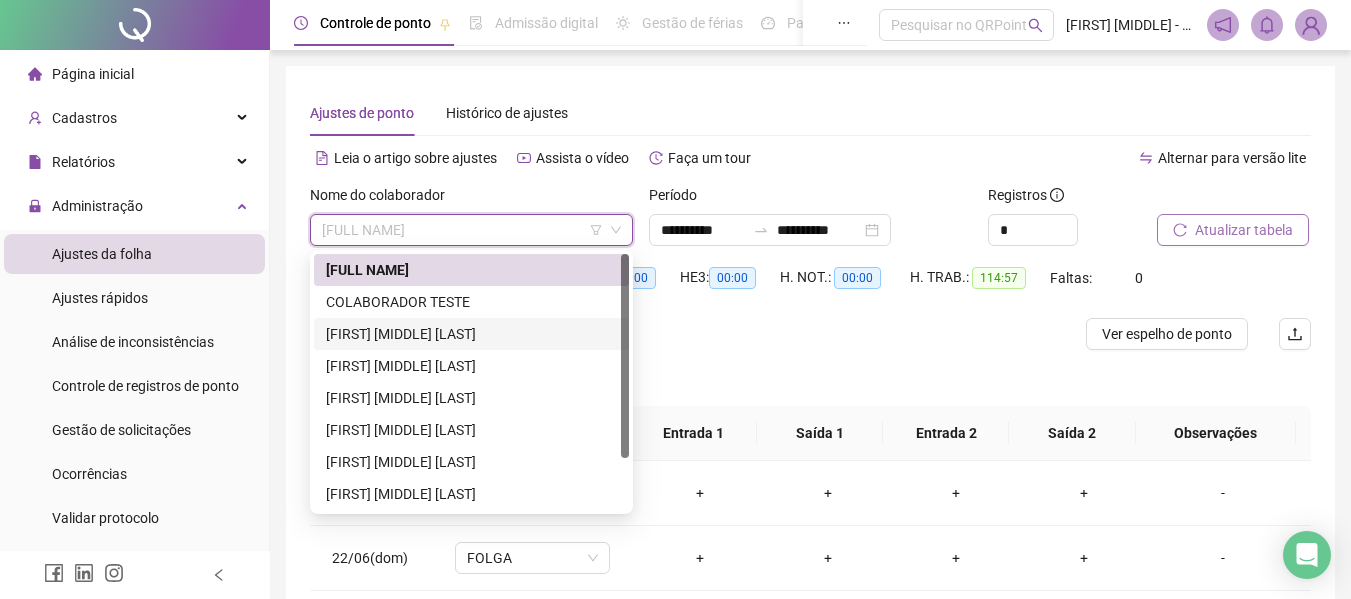 click on "[FIRST] [MIDDLE] [LAST]" at bounding box center [471, 334] 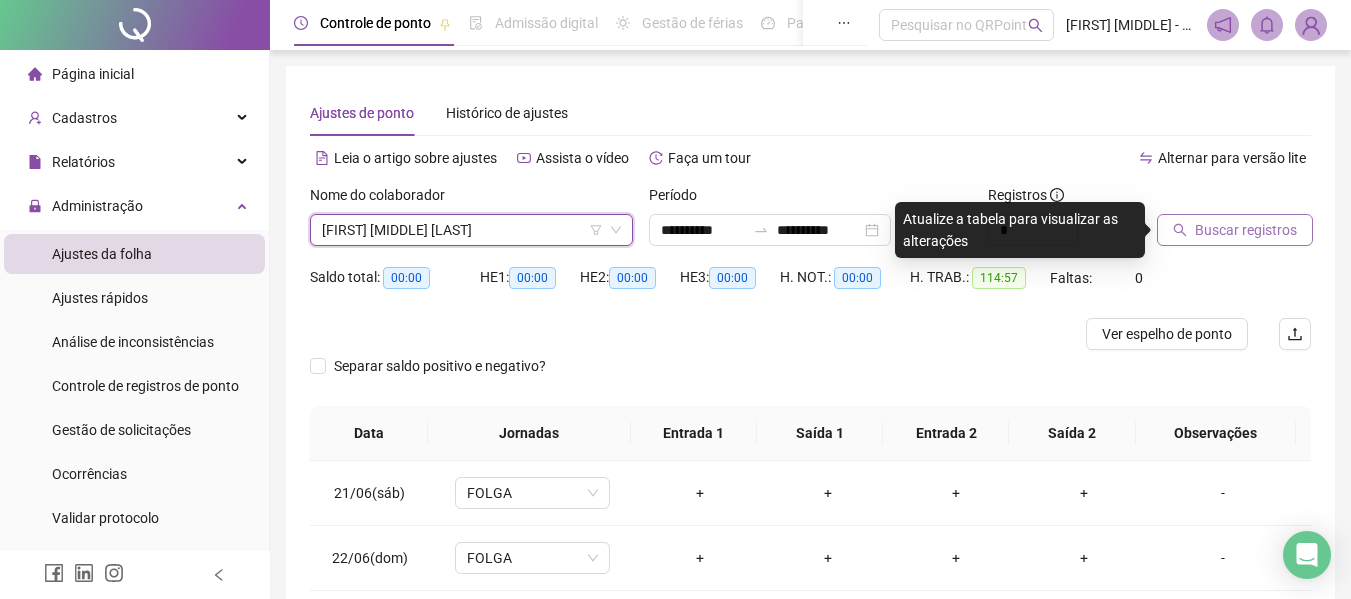 click on "Buscar registros" at bounding box center (1246, 230) 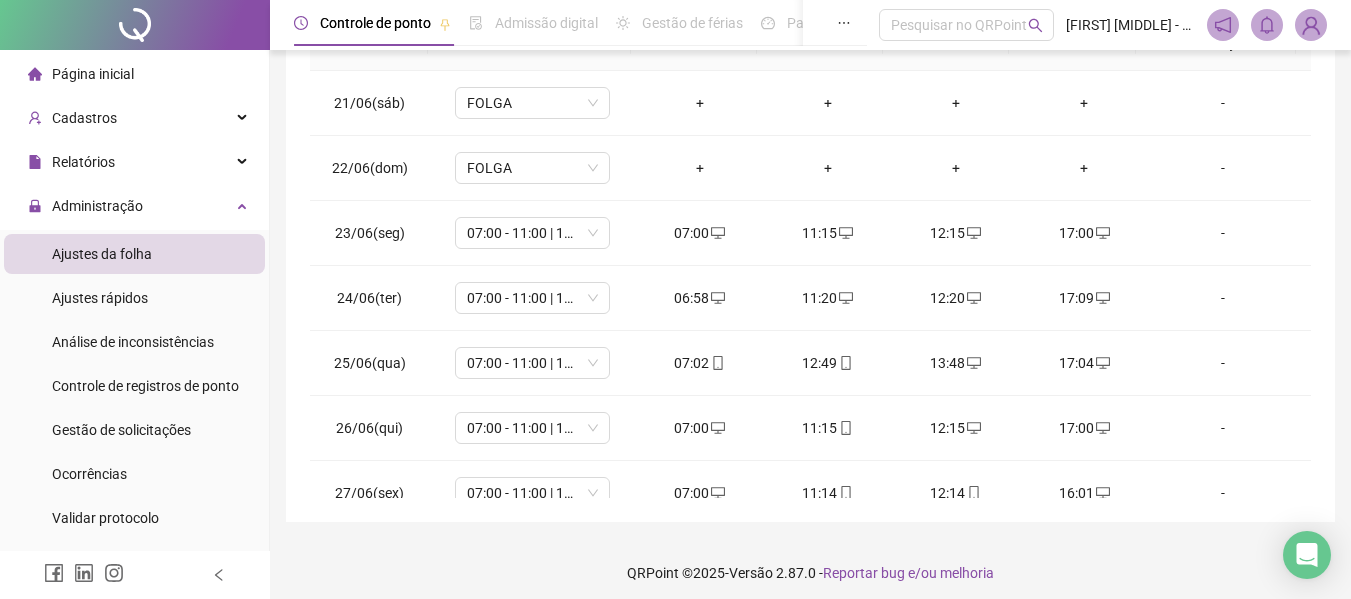 scroll, scrollTop: 399, scrollLeft: 0, axis: vertical 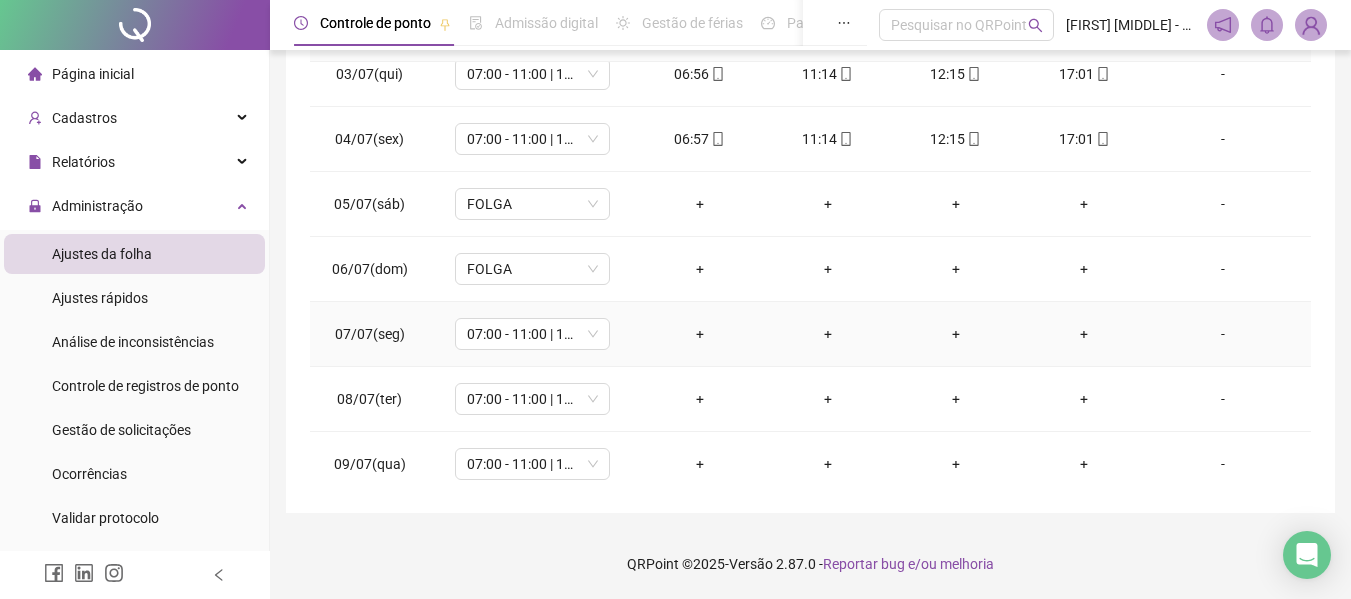 click on "+" at bounding box center [700, 334] 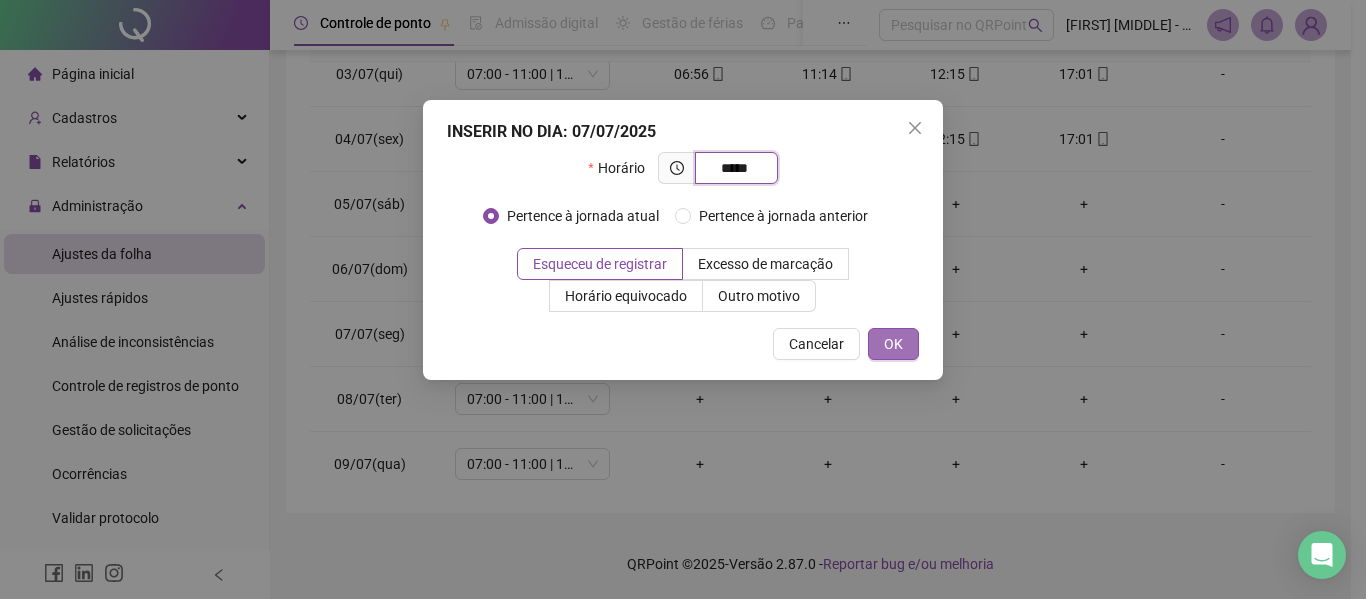 type on "*****" 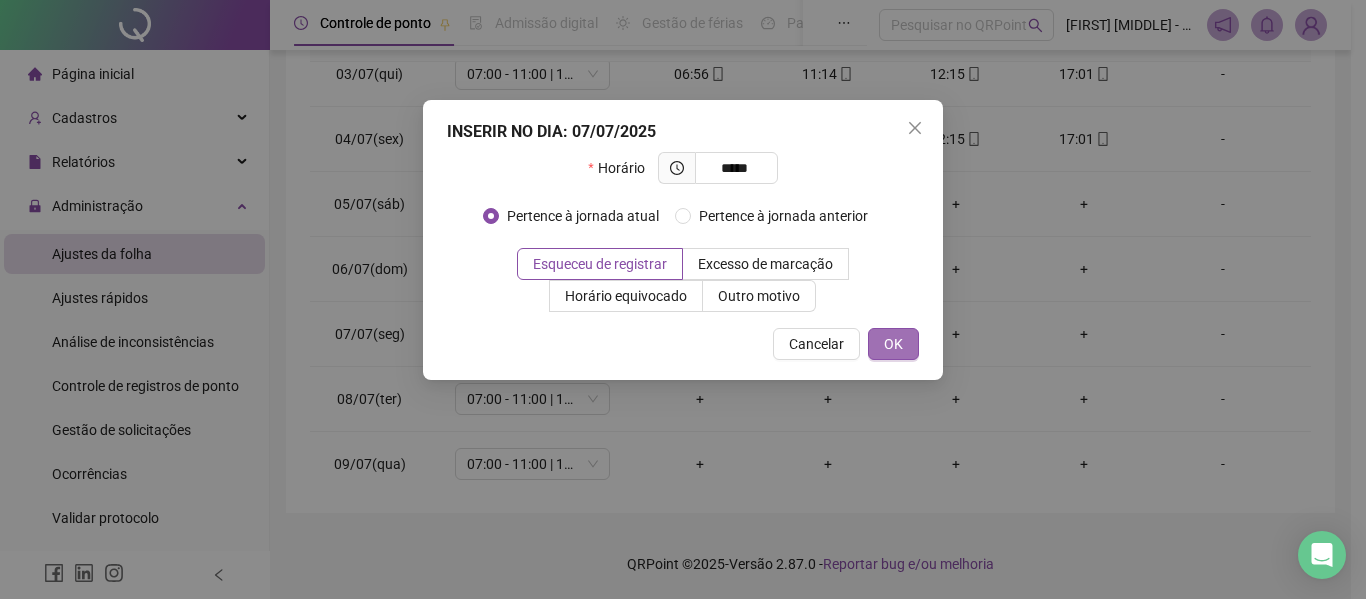 click on "OK" at bounding box center (893, 344) 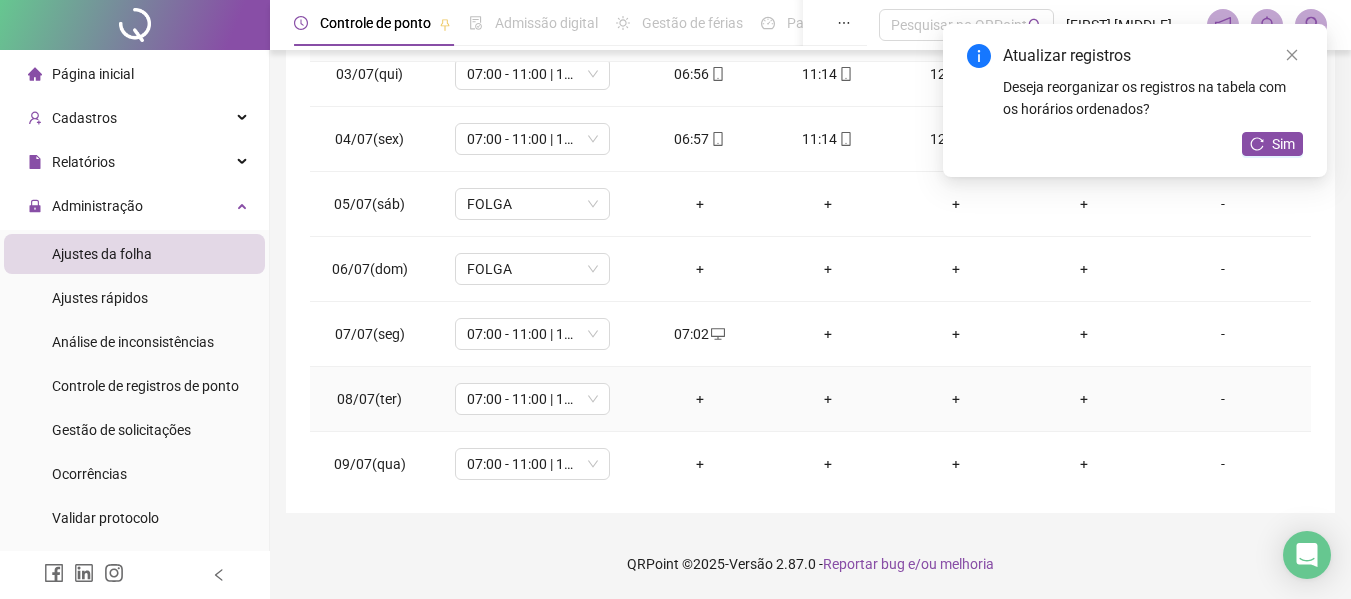 click on "+" at bounding box center (700, 399) 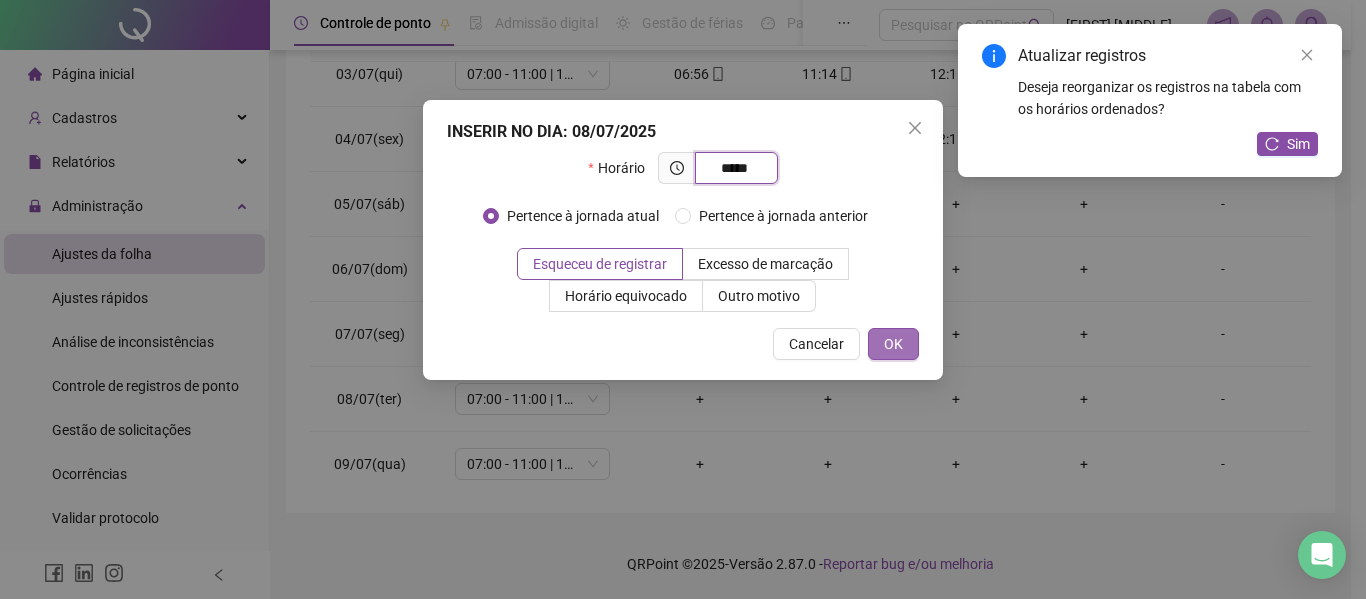 type on "*****" 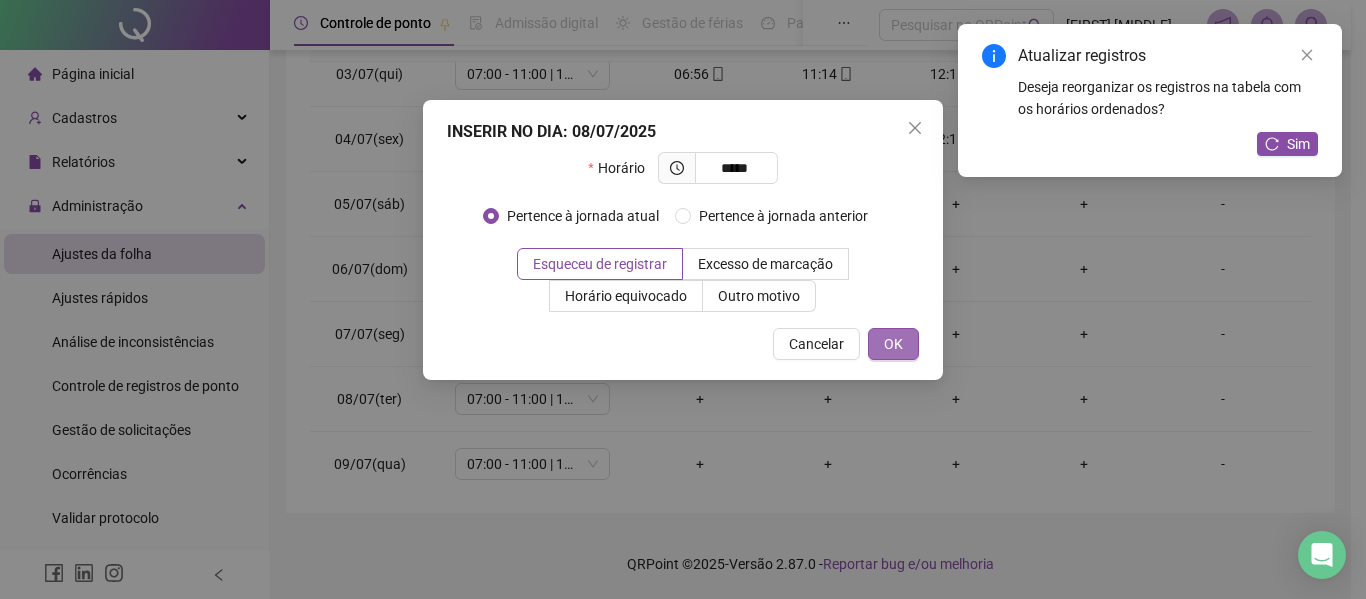 click on "OK" at bounding box center [893, 344] 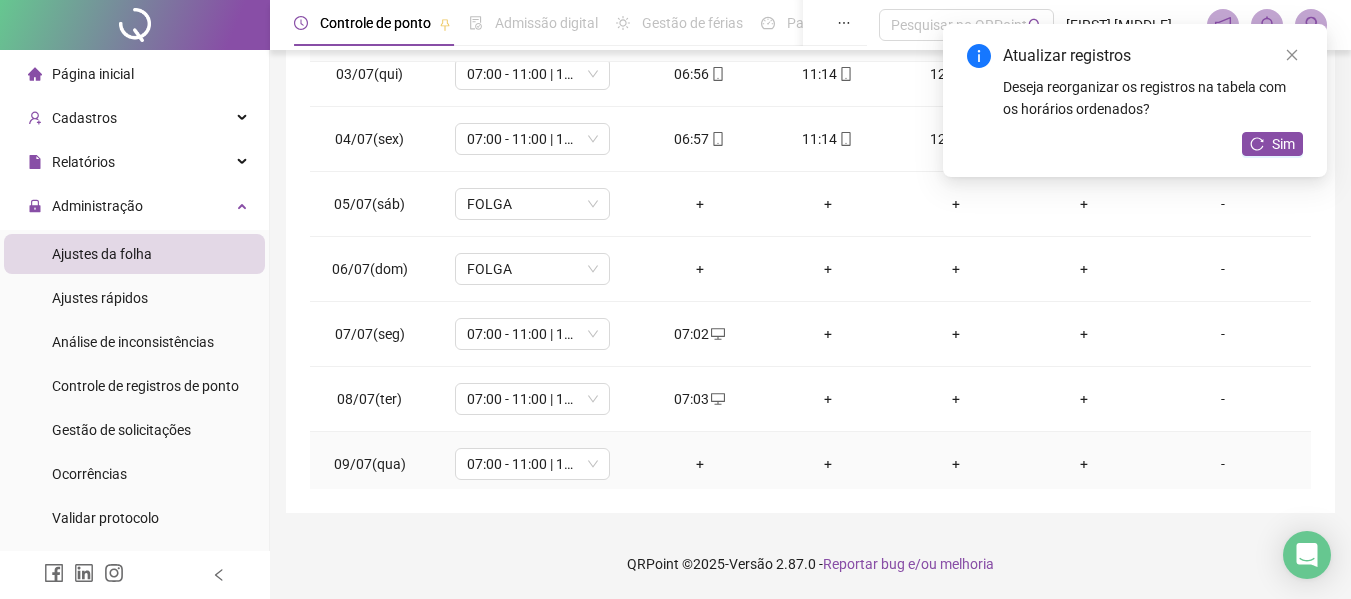 click on "+" at bounding box center (700, 464) 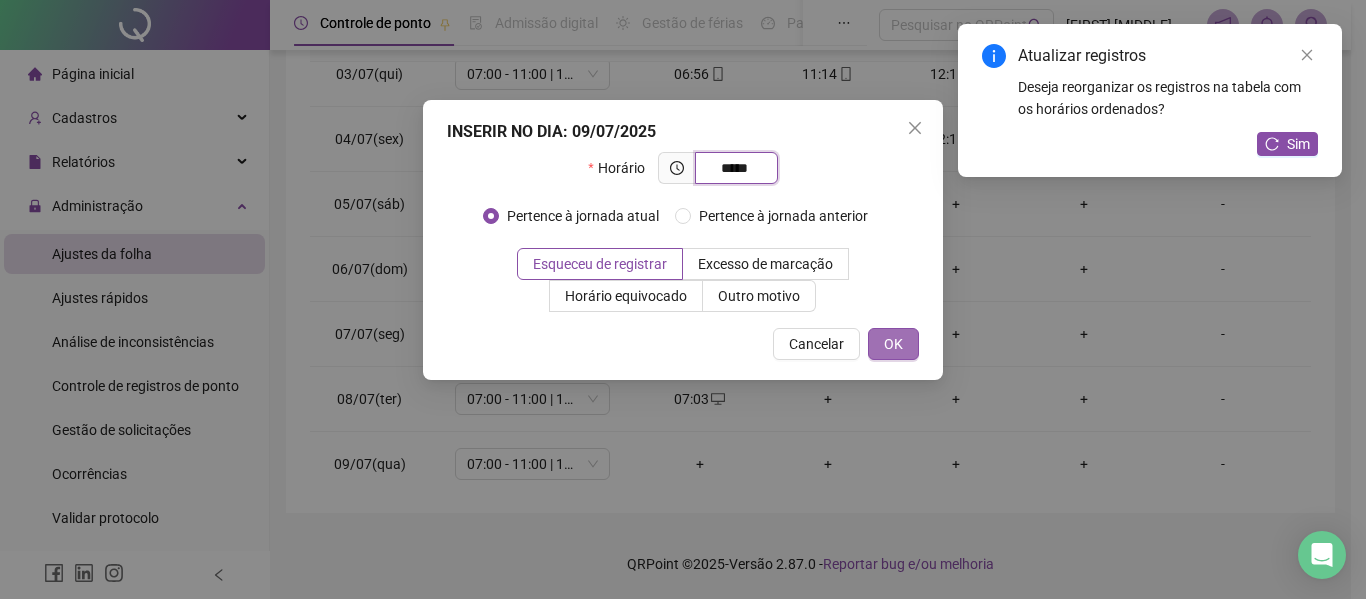 type on "*****" 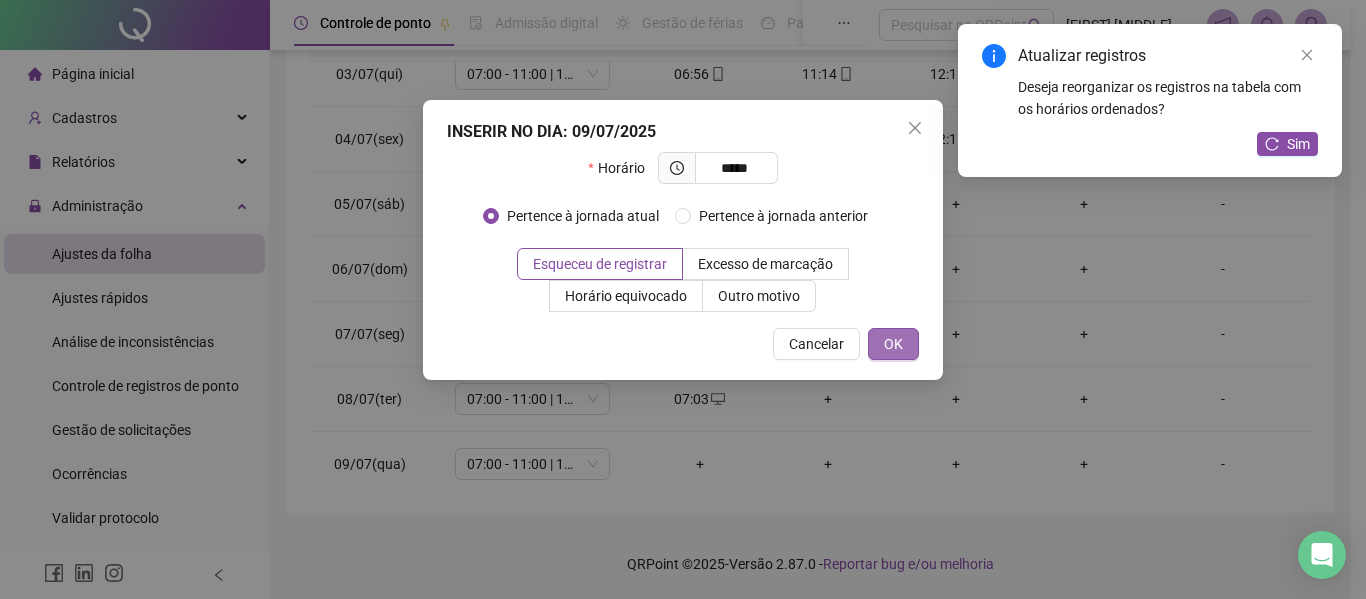 click on "OK" at bounding box center (893, 344) 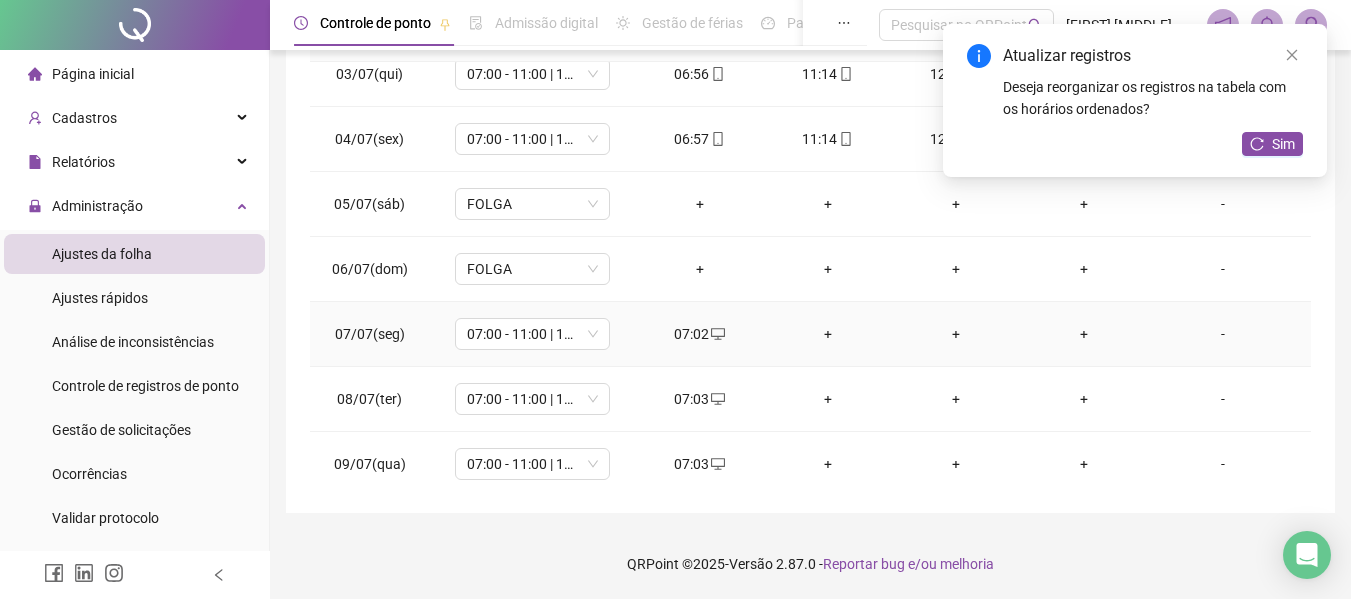 click on "+" at bounding box center [828, 334] 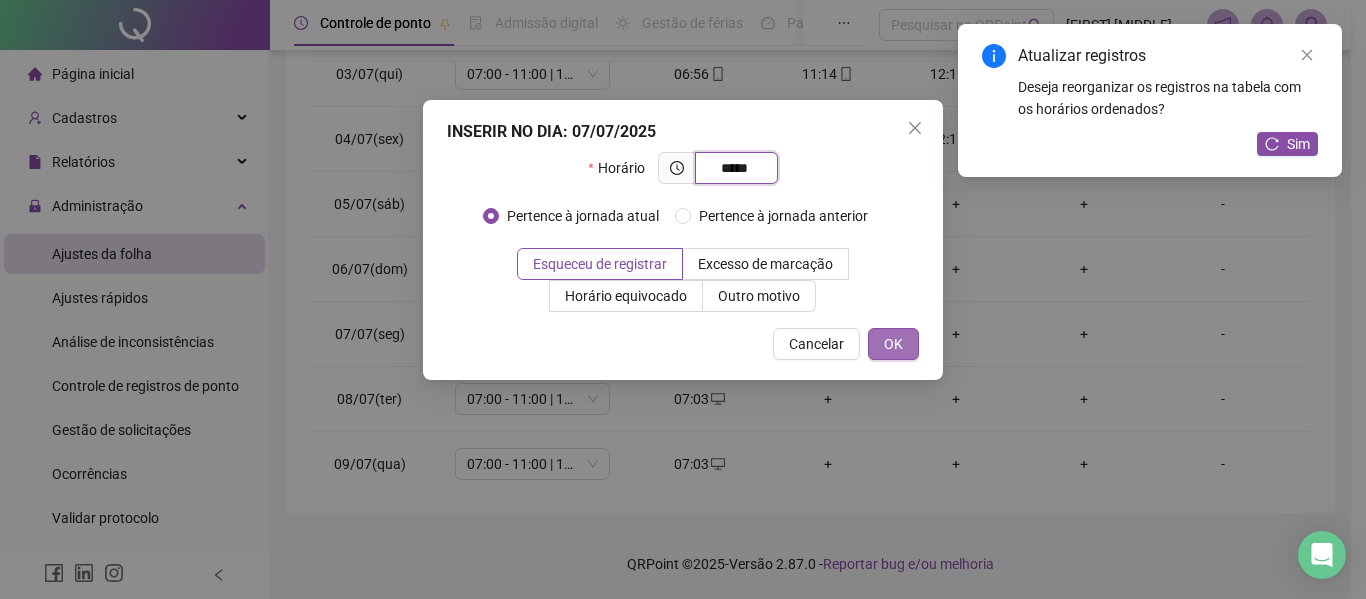 type on "*****" 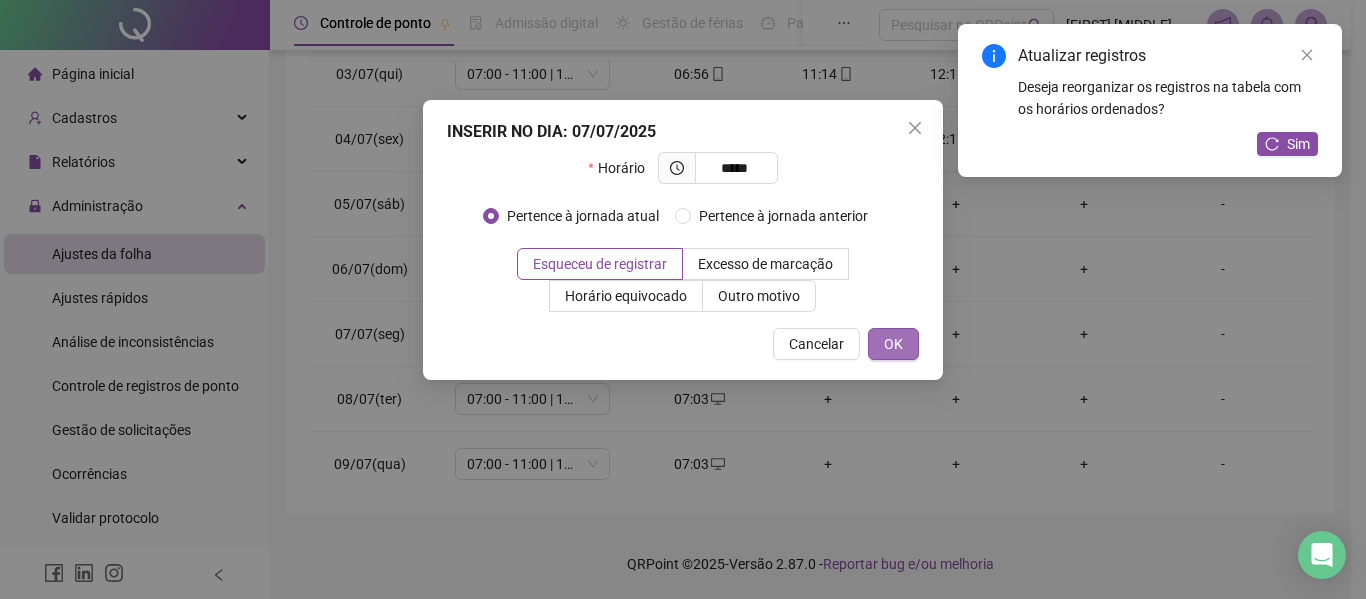 click on "OK" at bounding box center (893, 344) 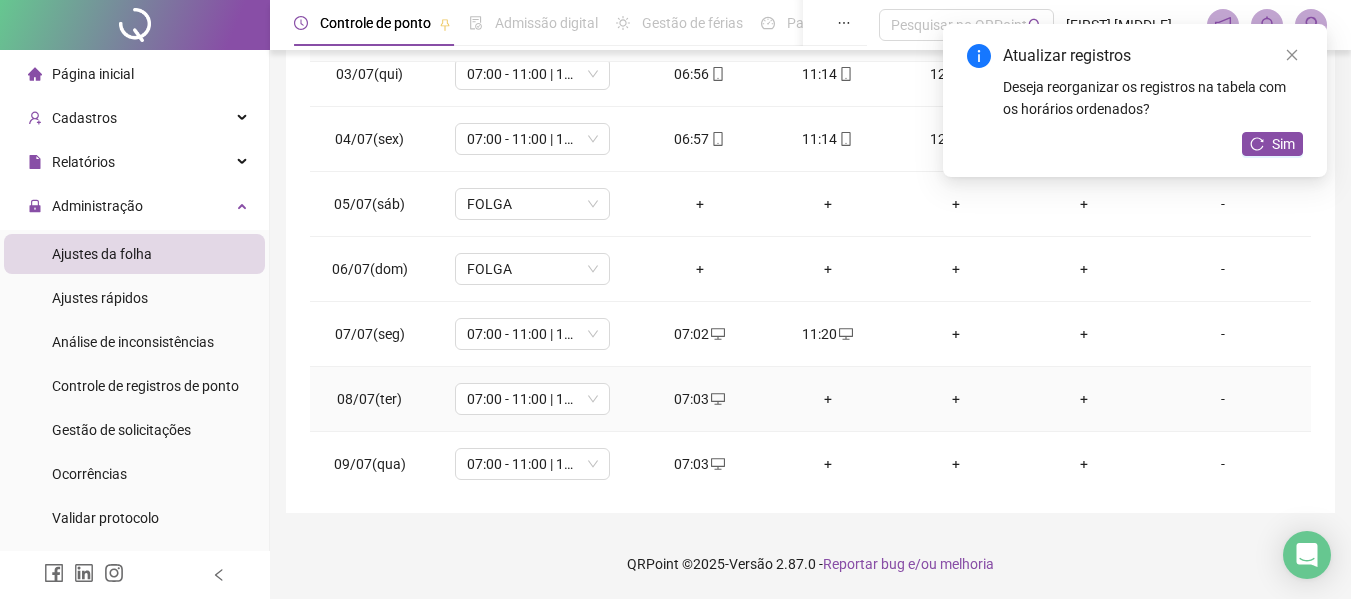 click on "+" at bounding box center [828, 399] 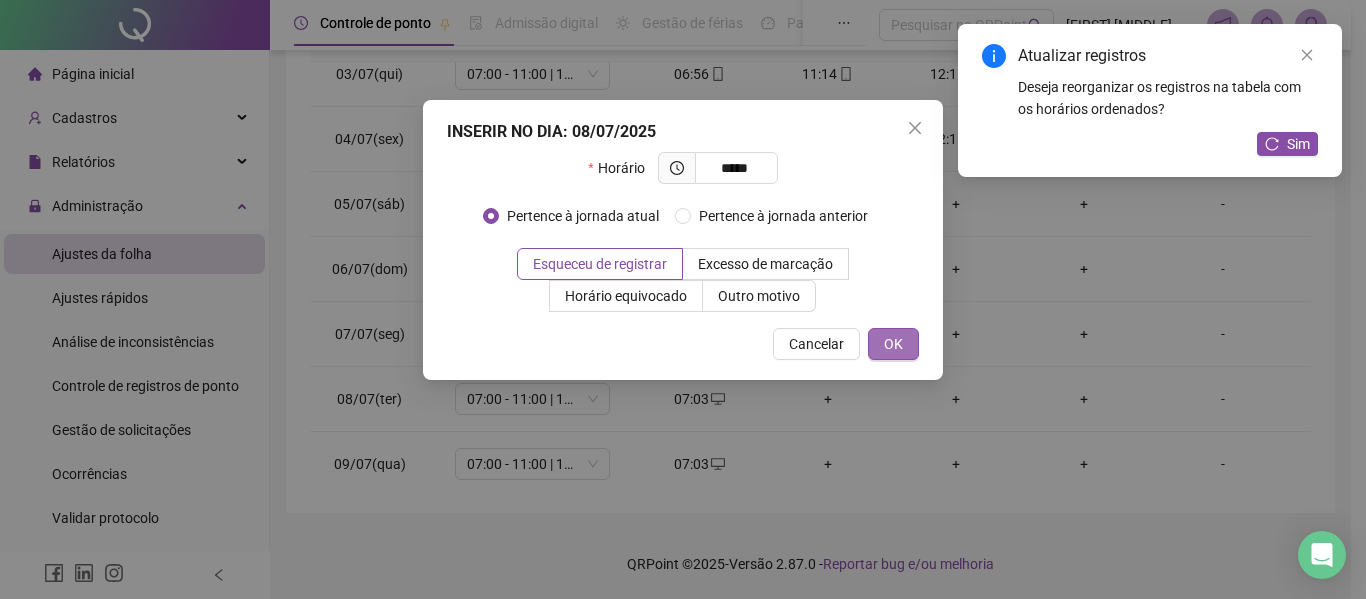 type on "*****" 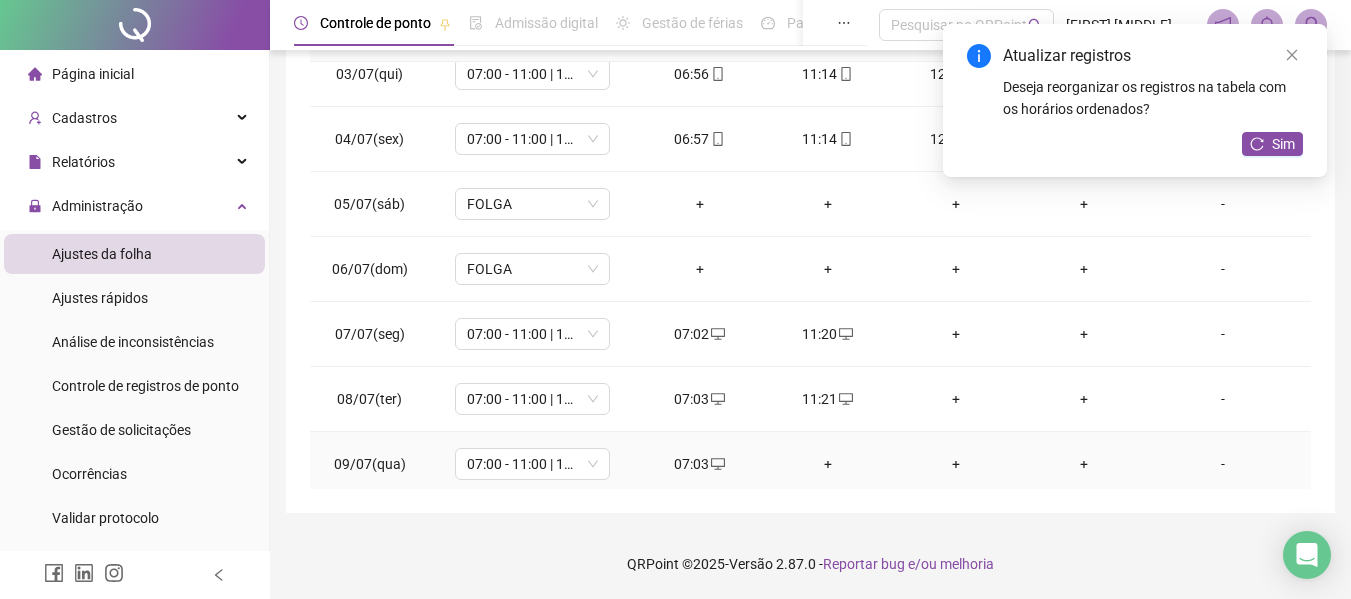 click on "+" at bounding box center (828, 464) 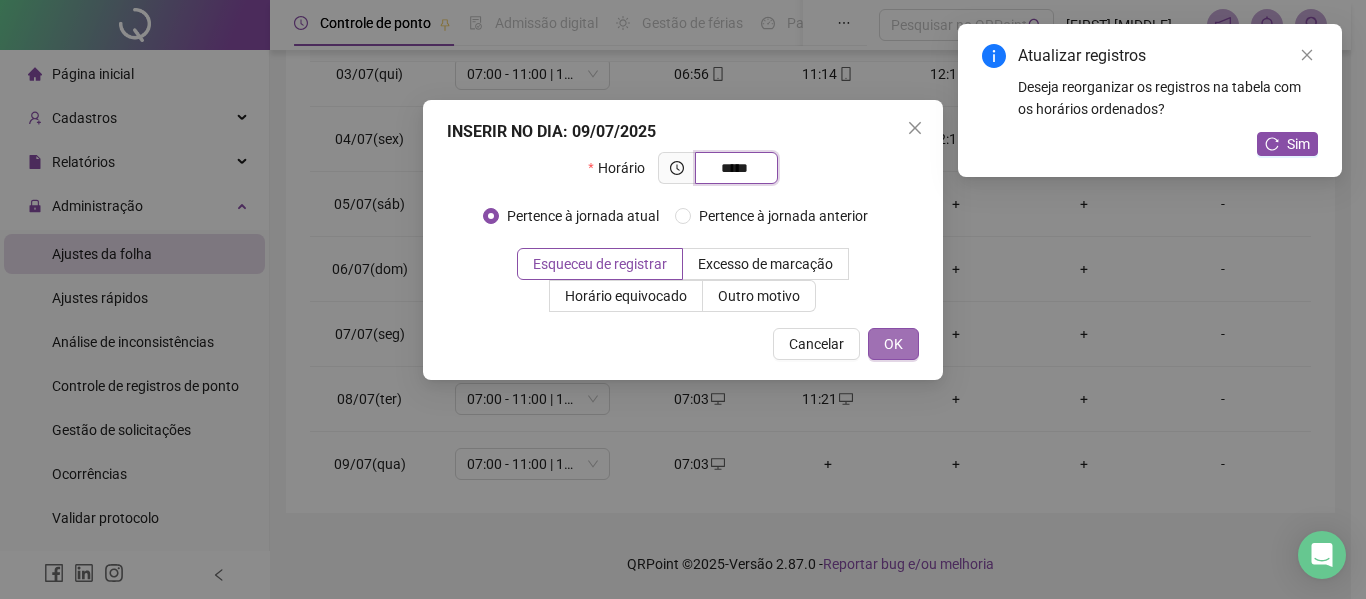 type on "*****" 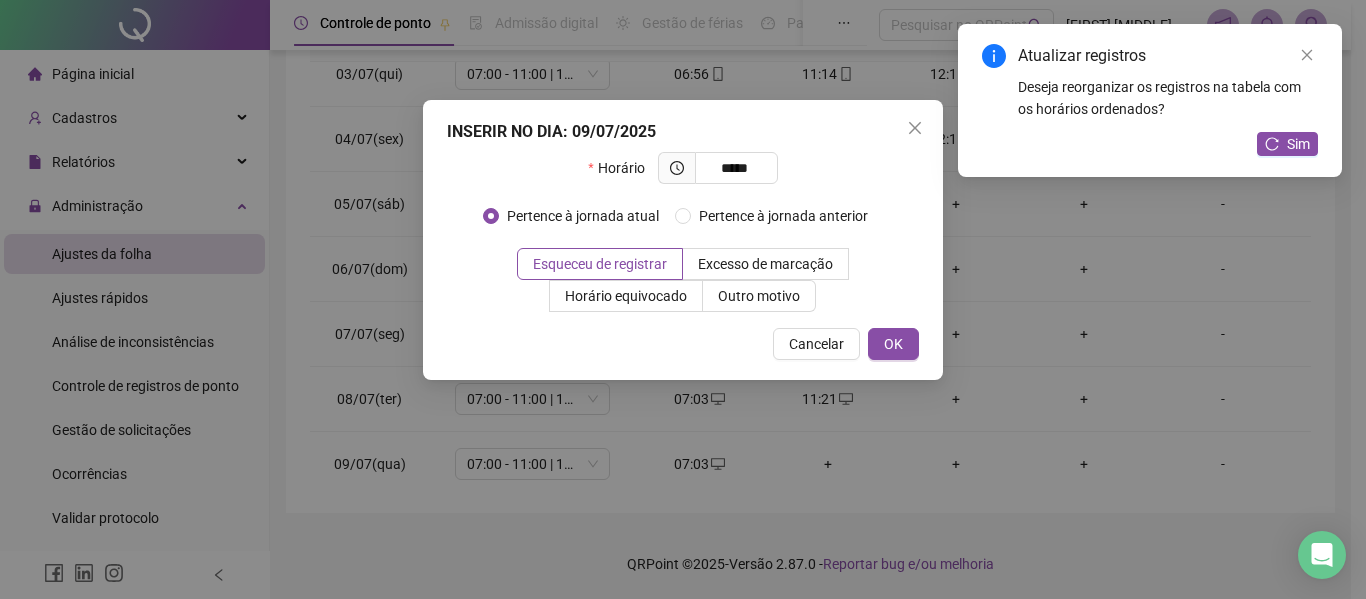 drag, startPoint x: 886, startPoint y: 343, endPoint x: 936, endPoint y: 283, distance: 78.10249 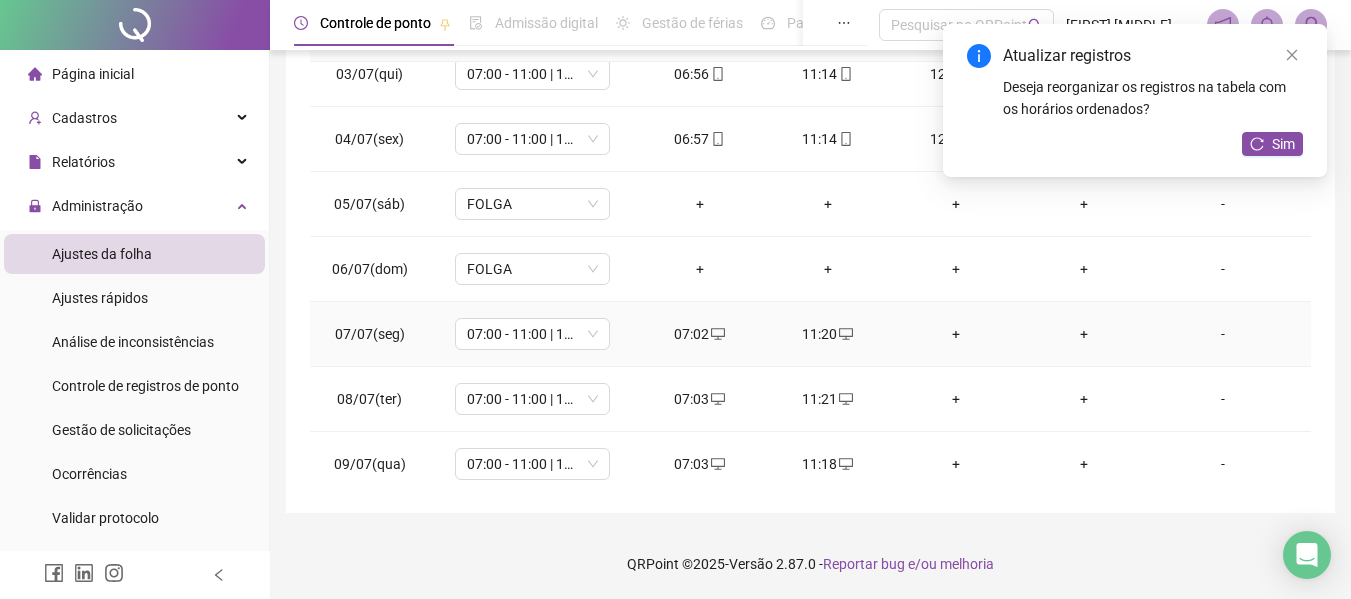 click on "+" at bounding box center (956, 334) 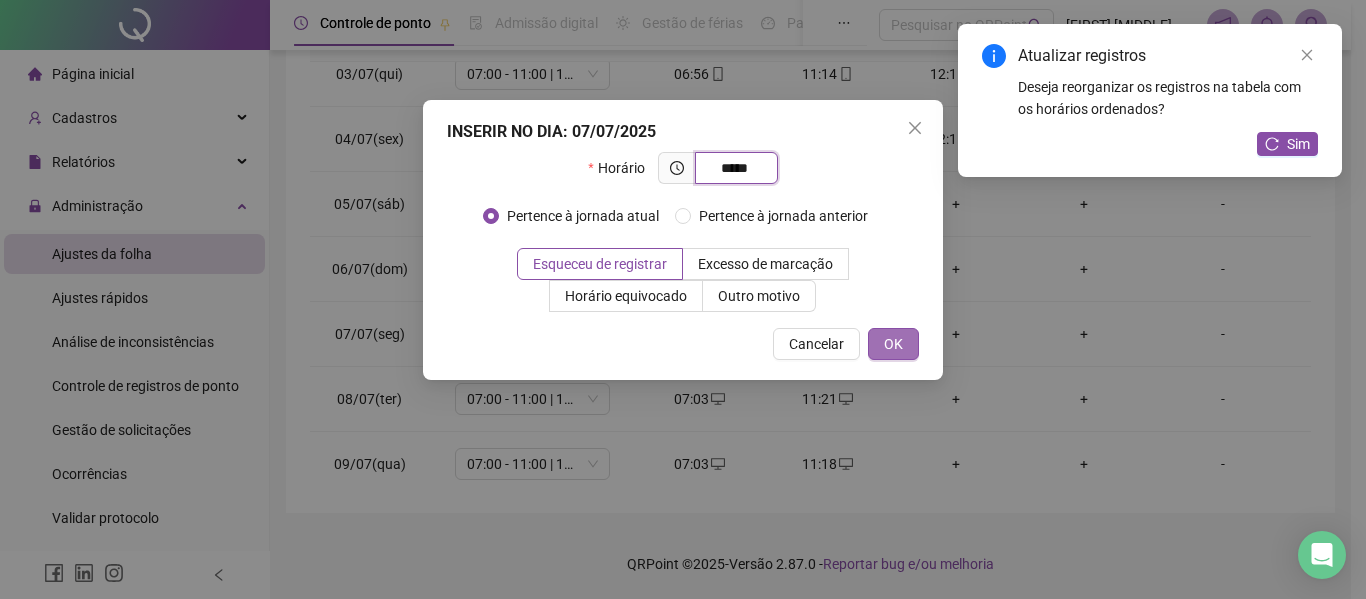 type on "*****" 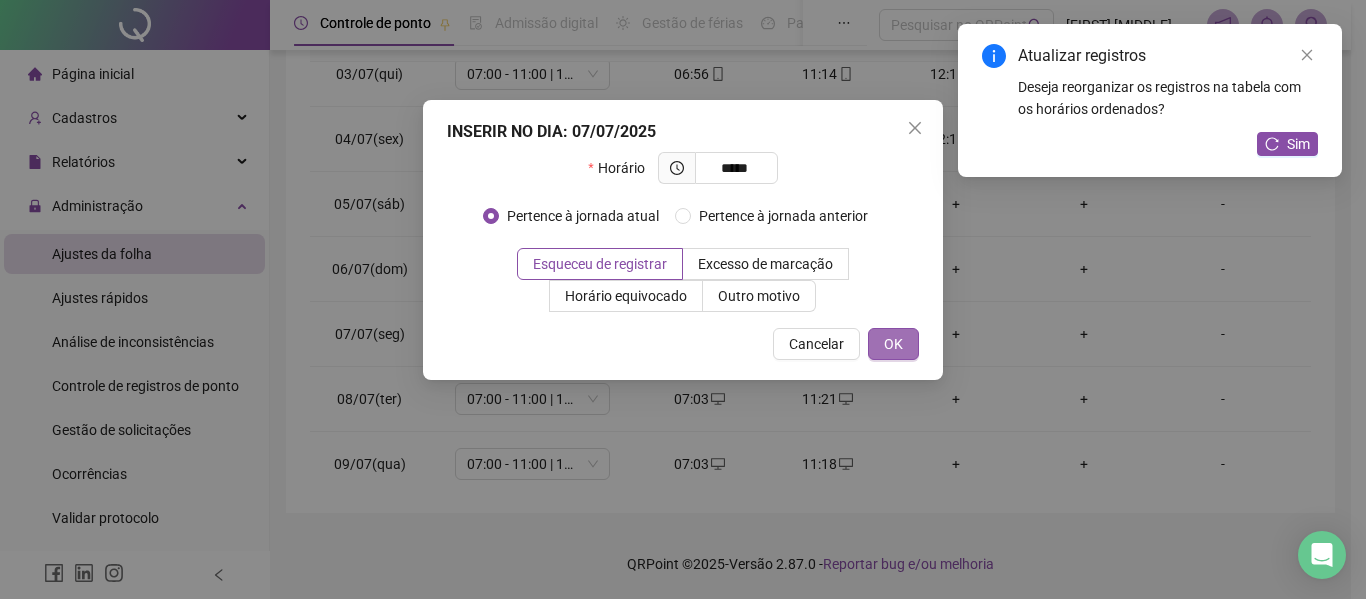 click on "OK" at bounding box center [893, 344] 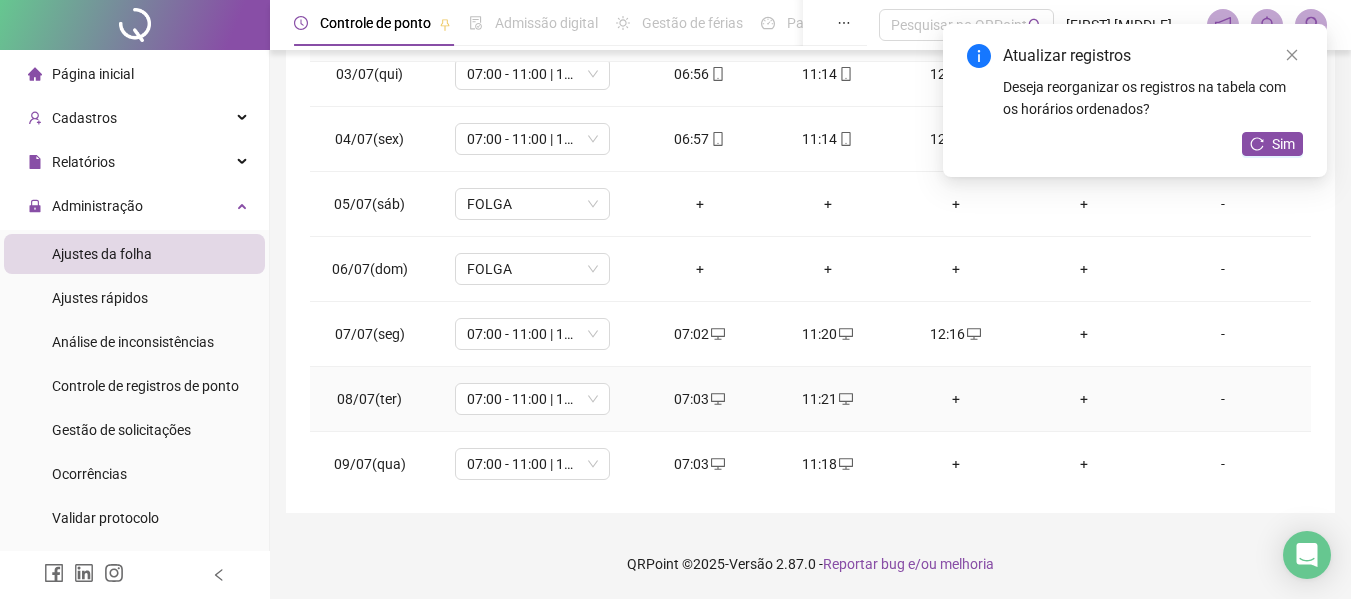 click on "+" at bounding box center [956, 399] 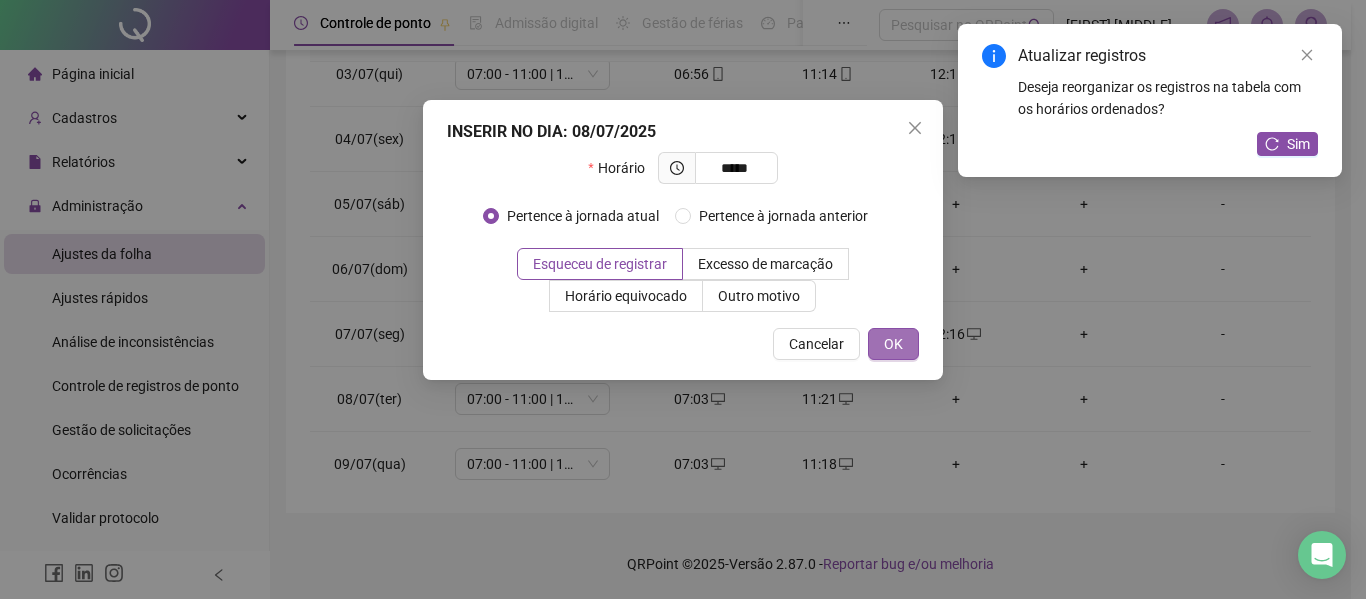type on "*****" 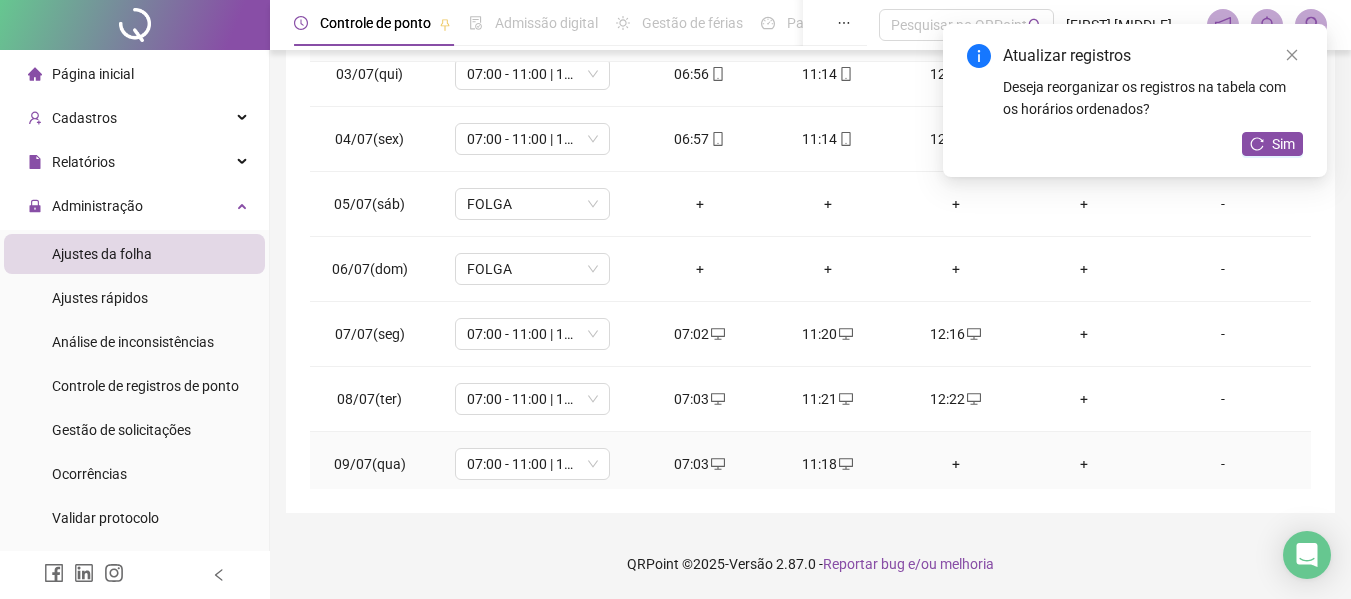 click on "+" at bounding box center [956, 464] 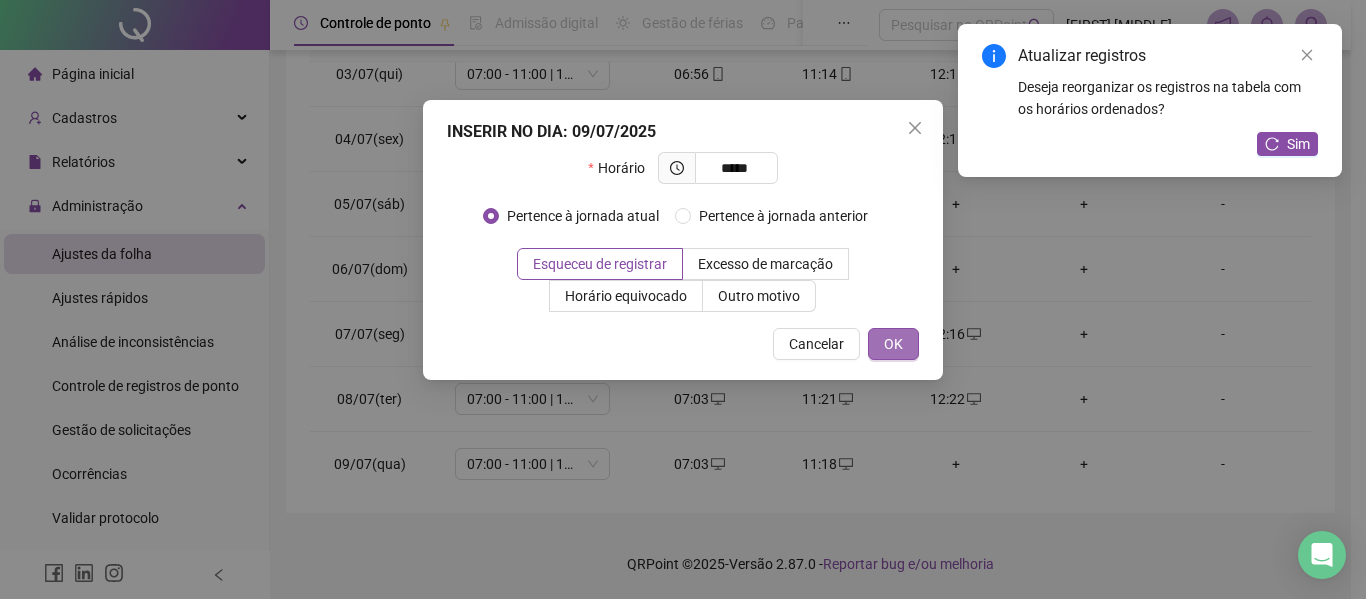 type on "*****" 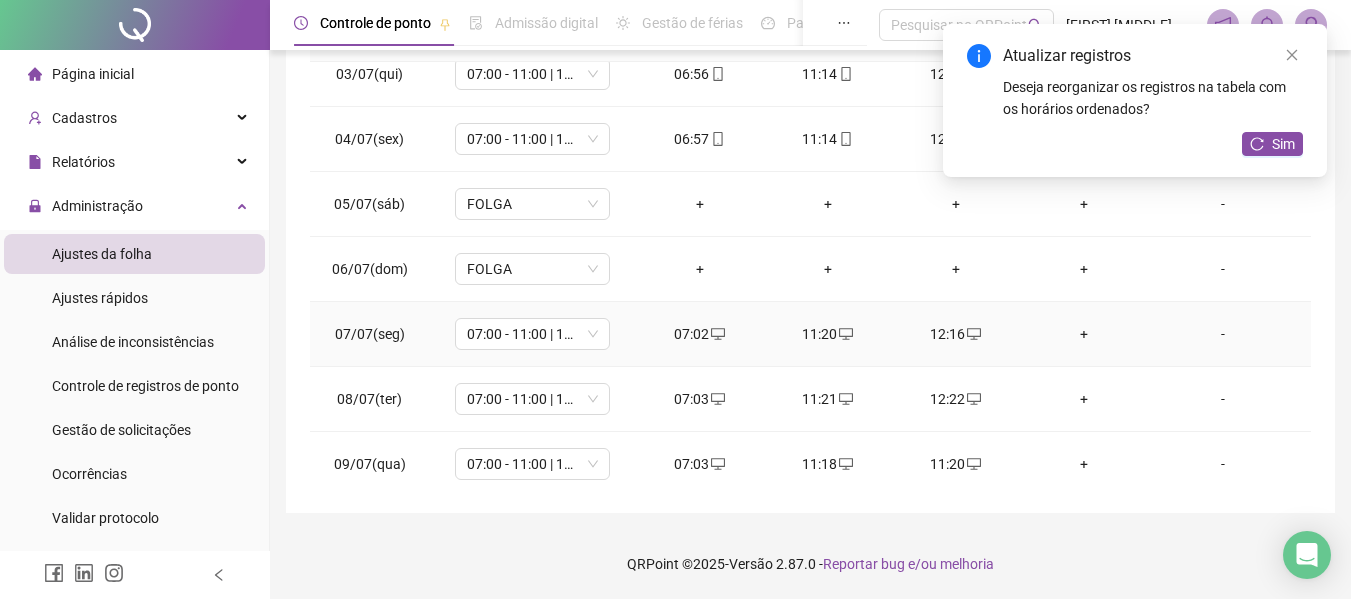 click on "+" at bounding box center [1084, 334] 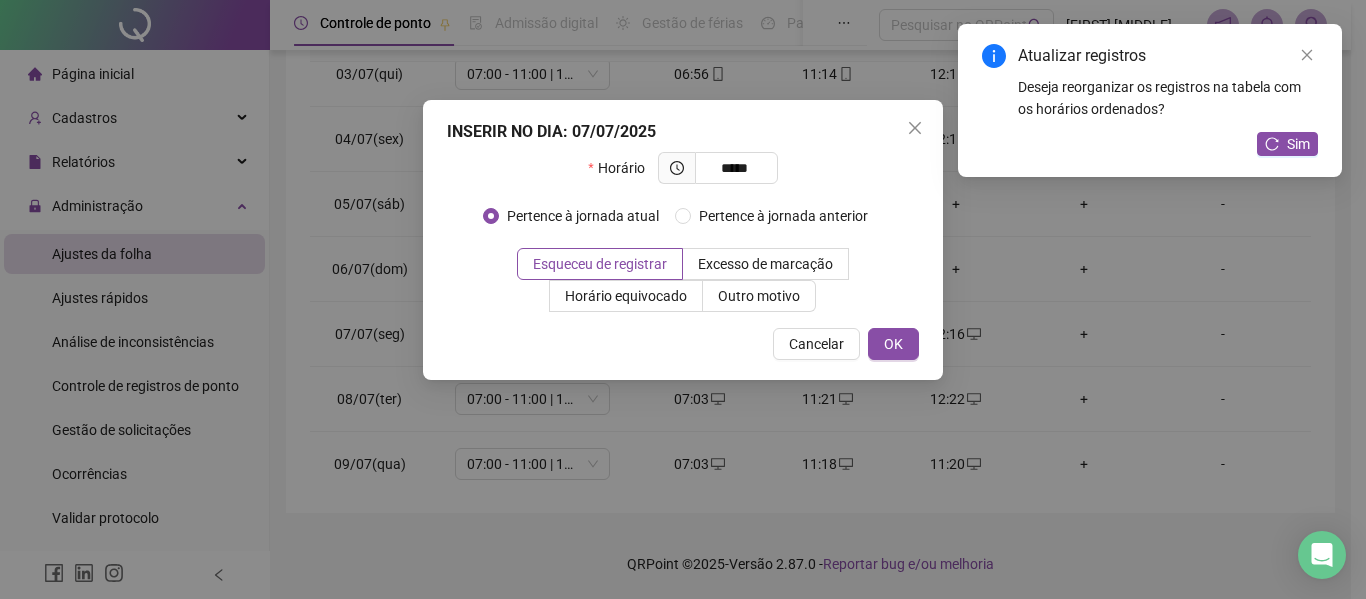 type on "*****" 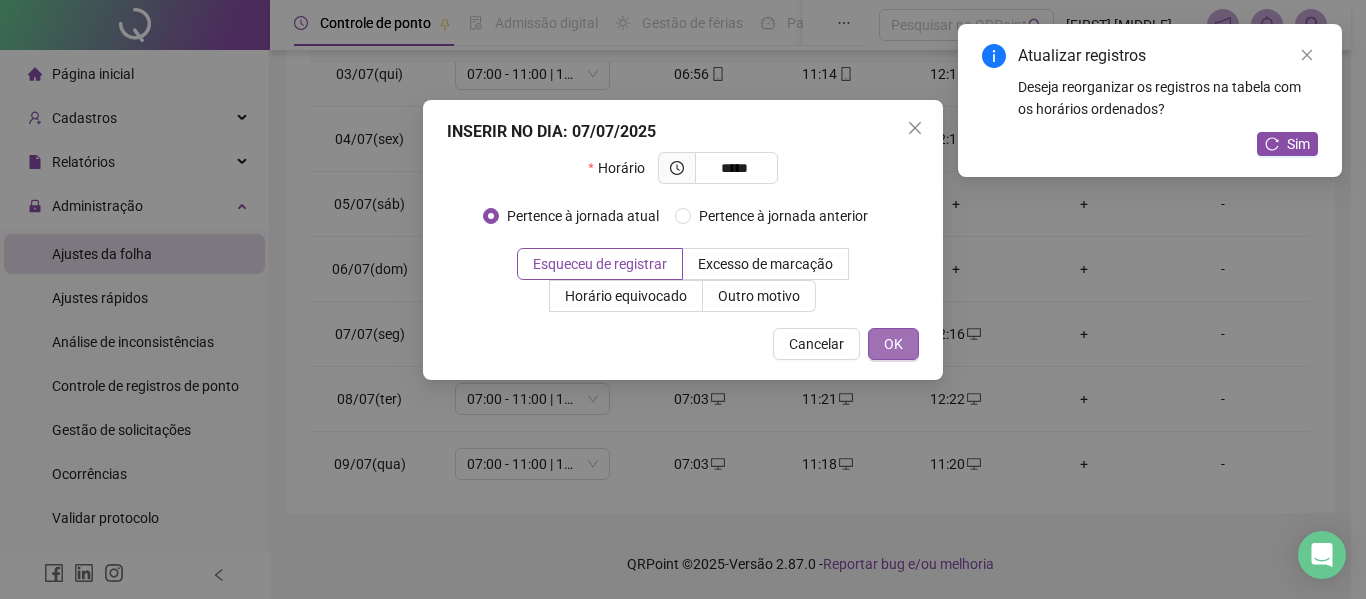 click on "OK" at bounding box center (893, 344) 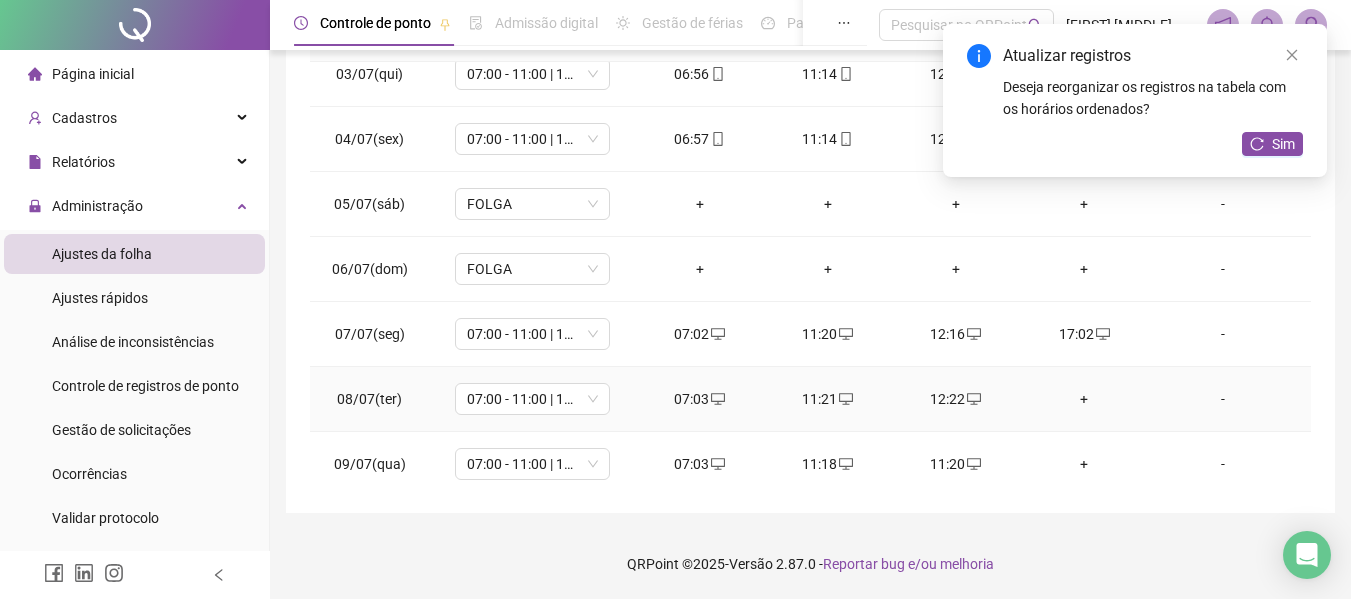 click on "+" at bounding box center (1084, 399) 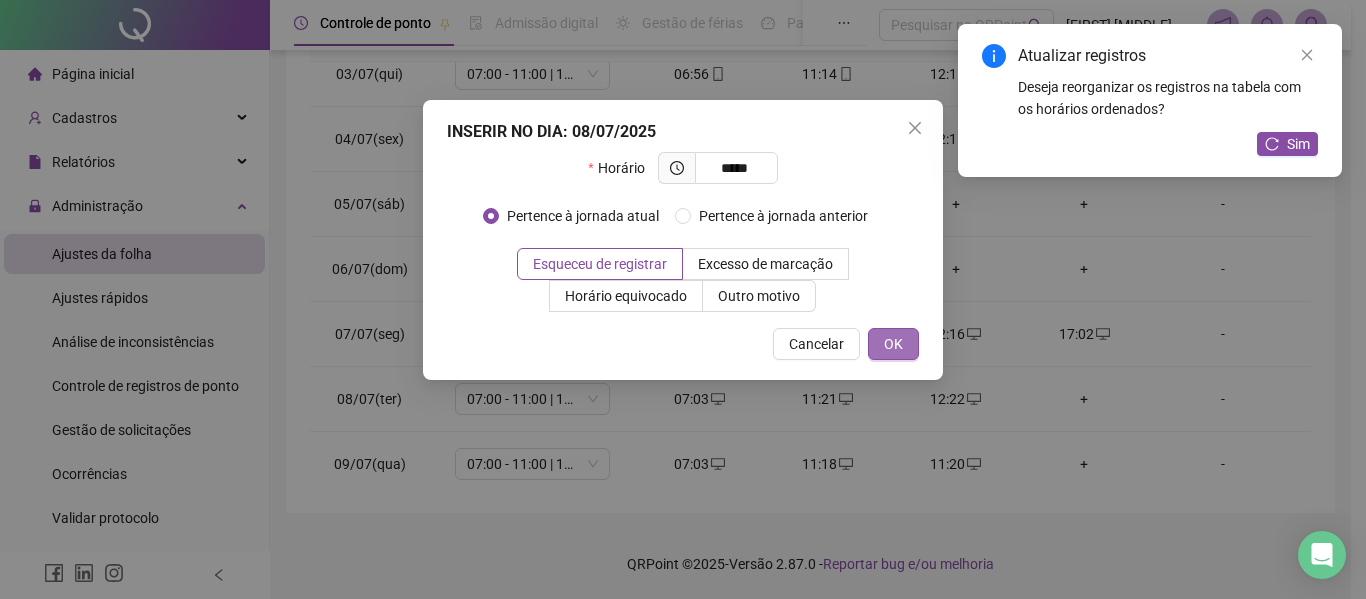 type on "*****" 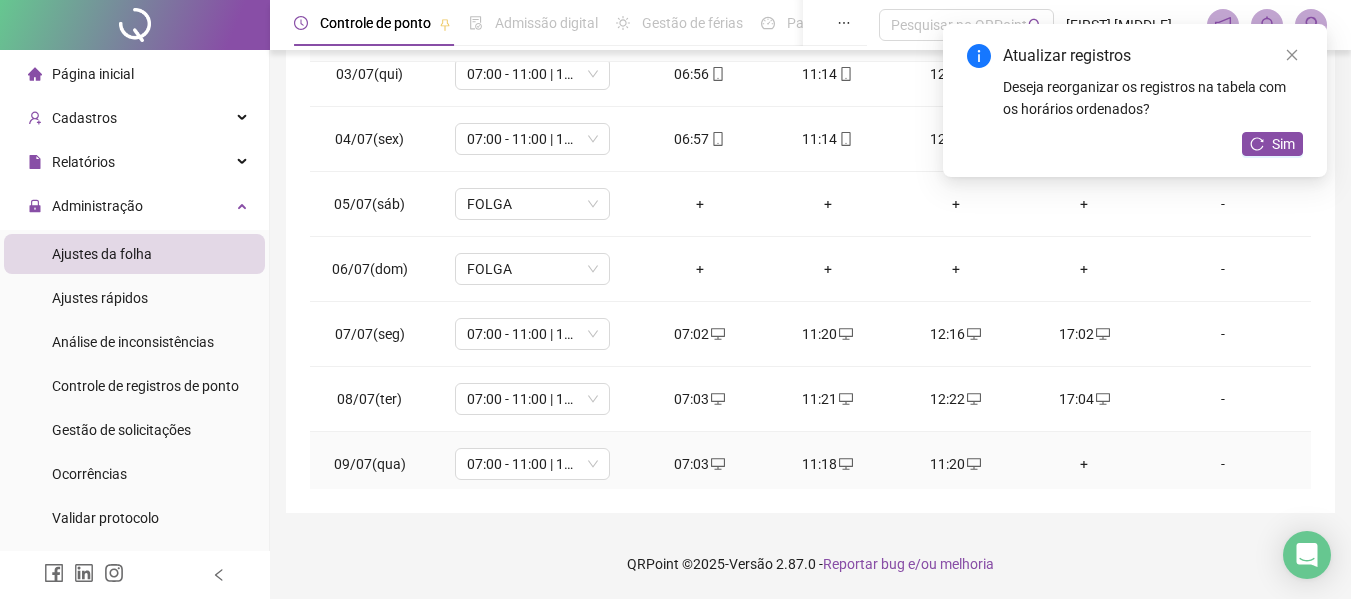 click on "+" at bounding box center (1084, 464) 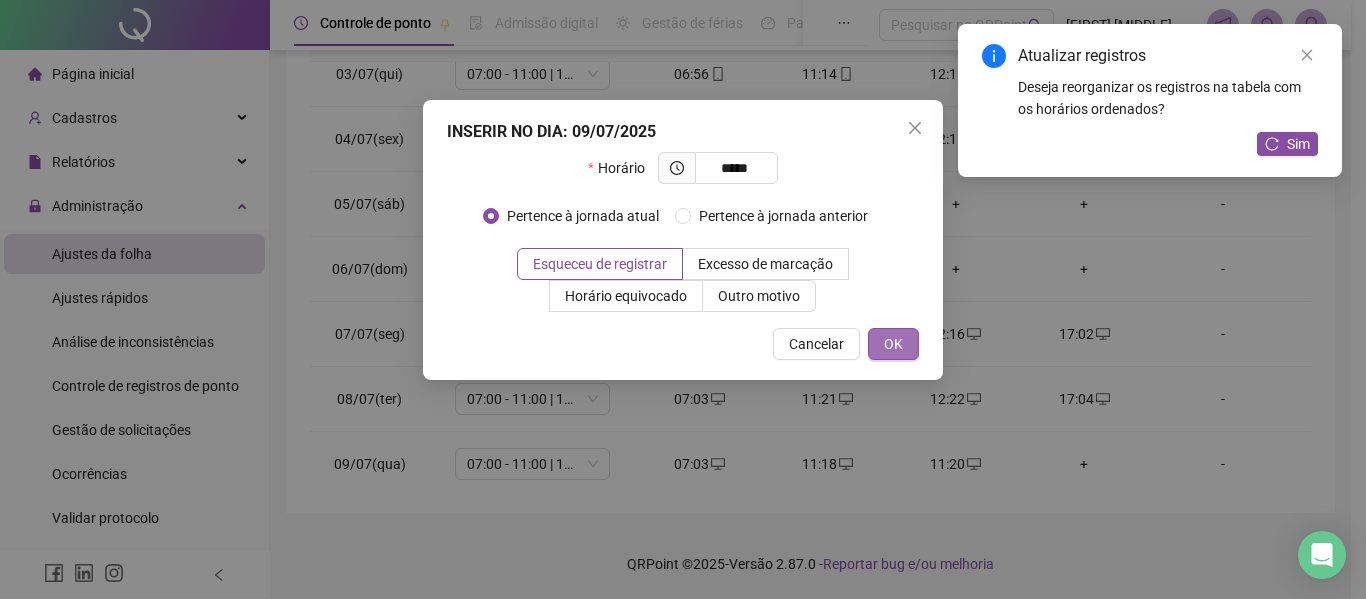type on "*****" 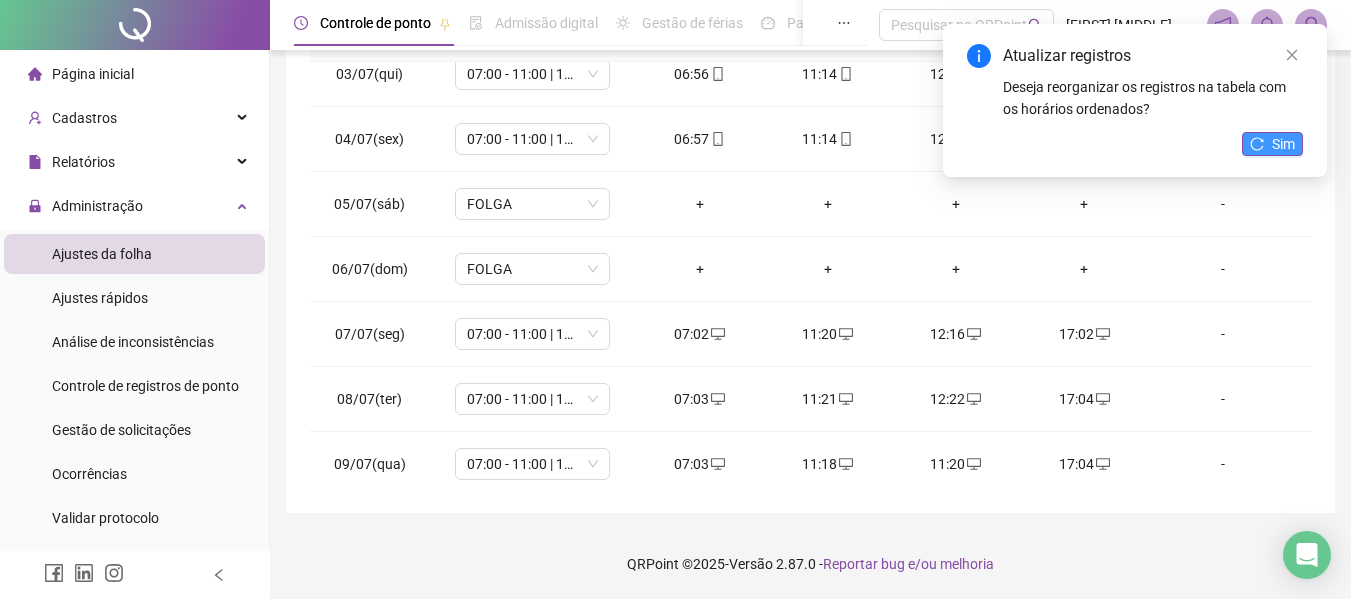 click on "Sim" at bounding box center [1272, 144] 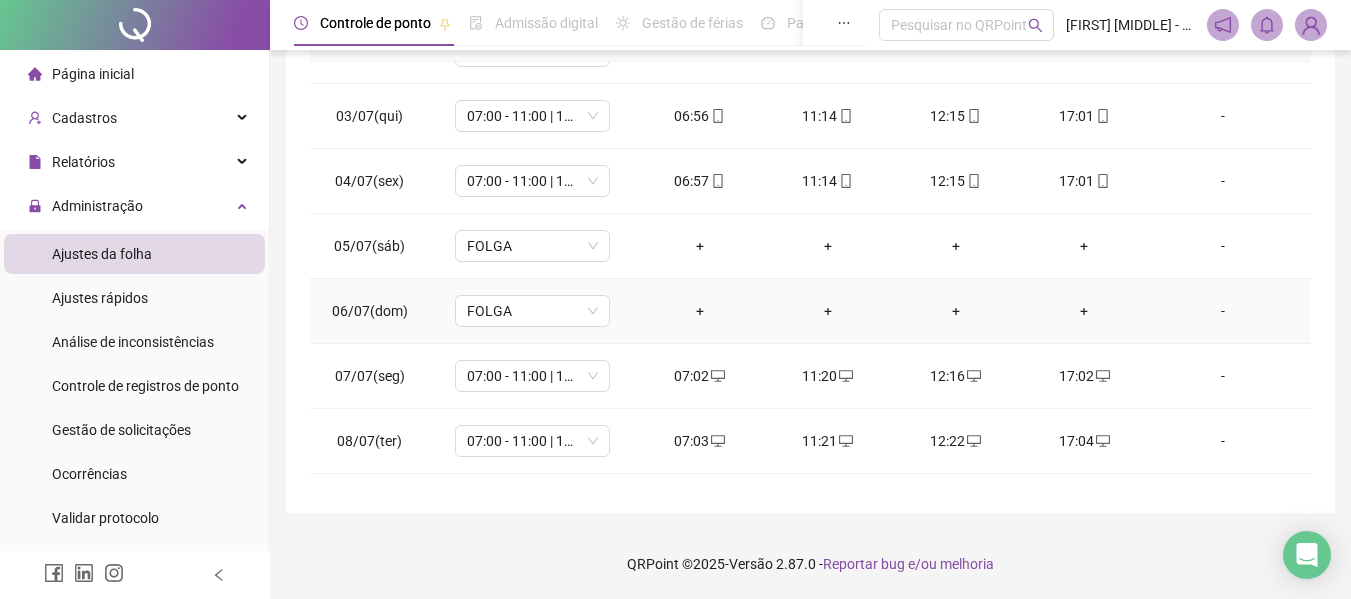 scroll, scrollTop: 808, scrollLeft: 0, axis: vertical 